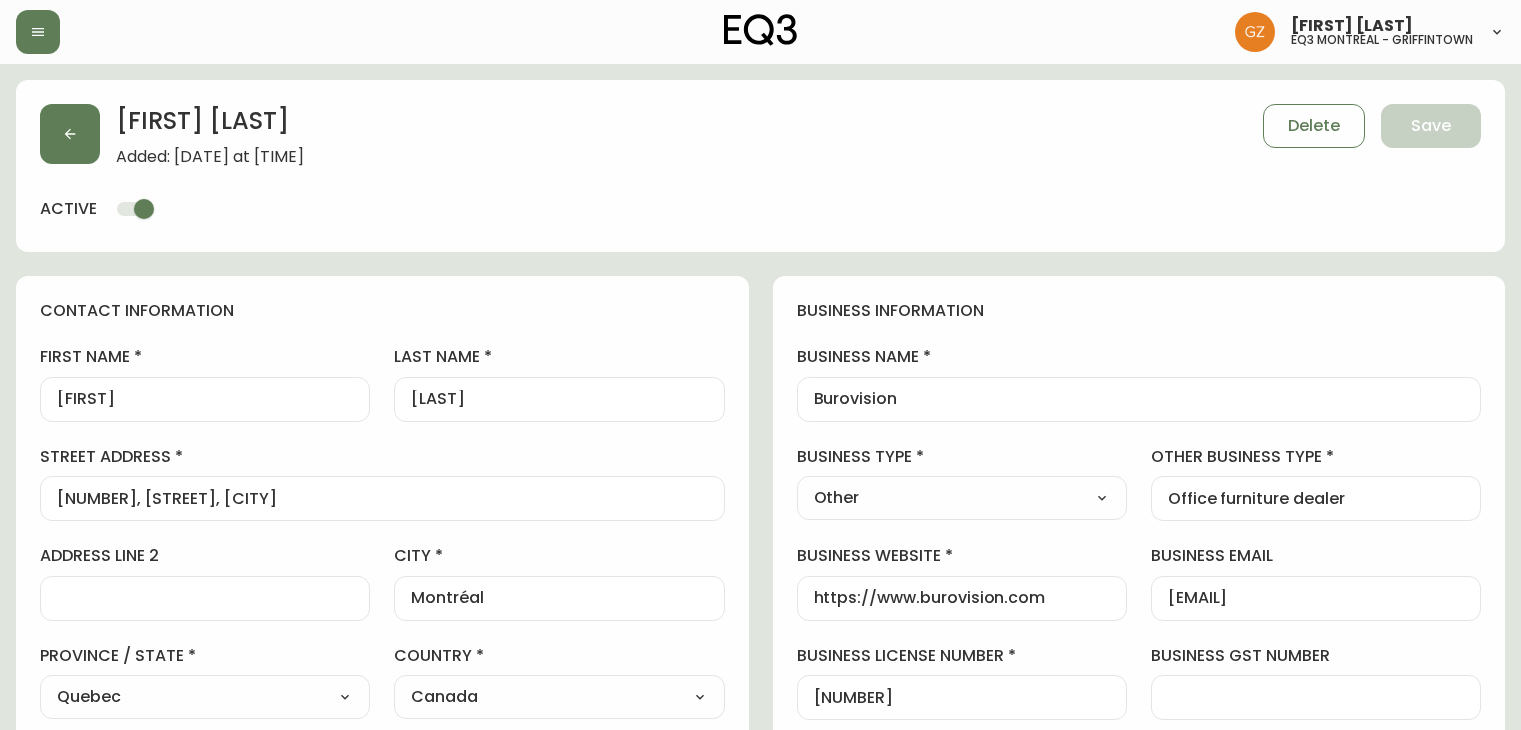 select on "QC" 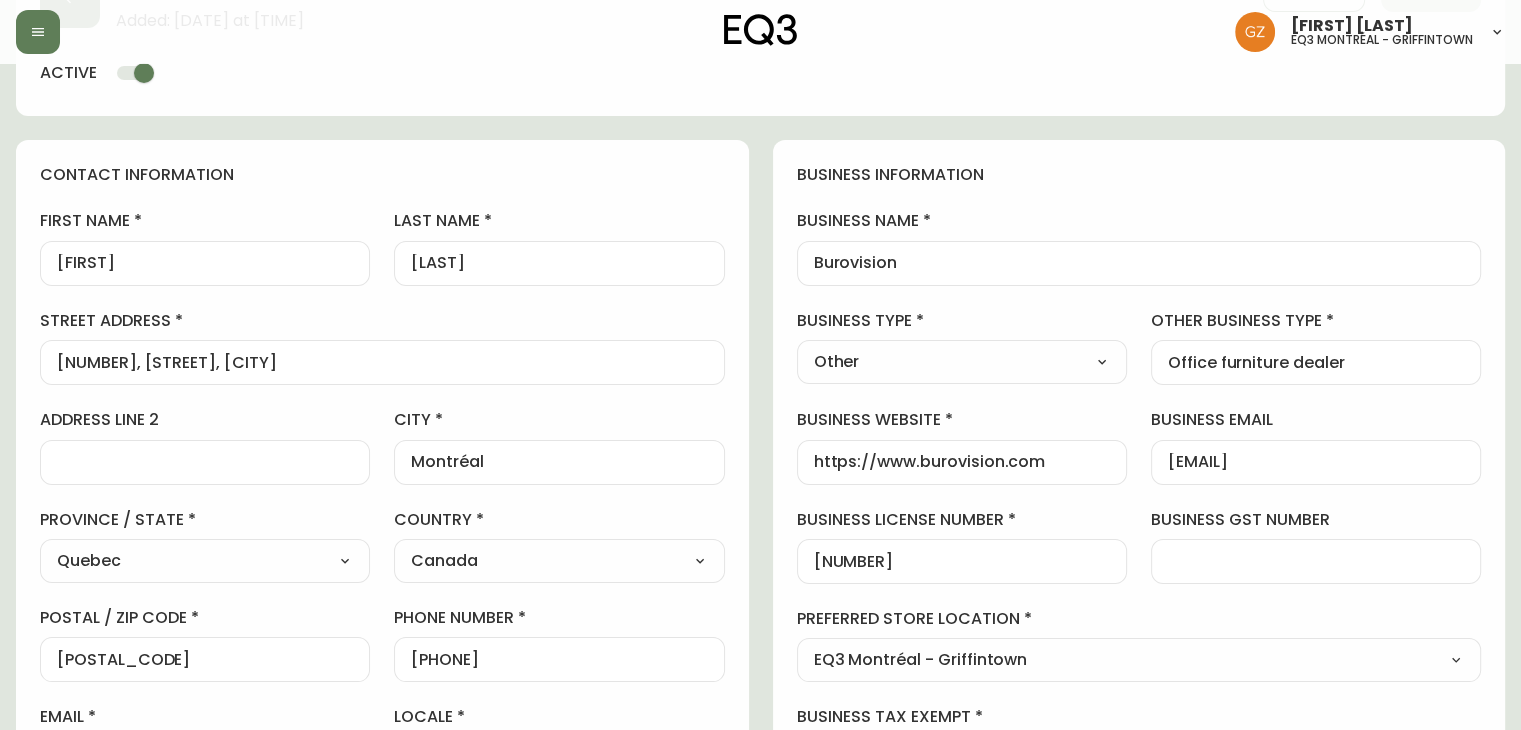 scroll, scrollTop: 300, scrollLeft: 0, axis: vertical 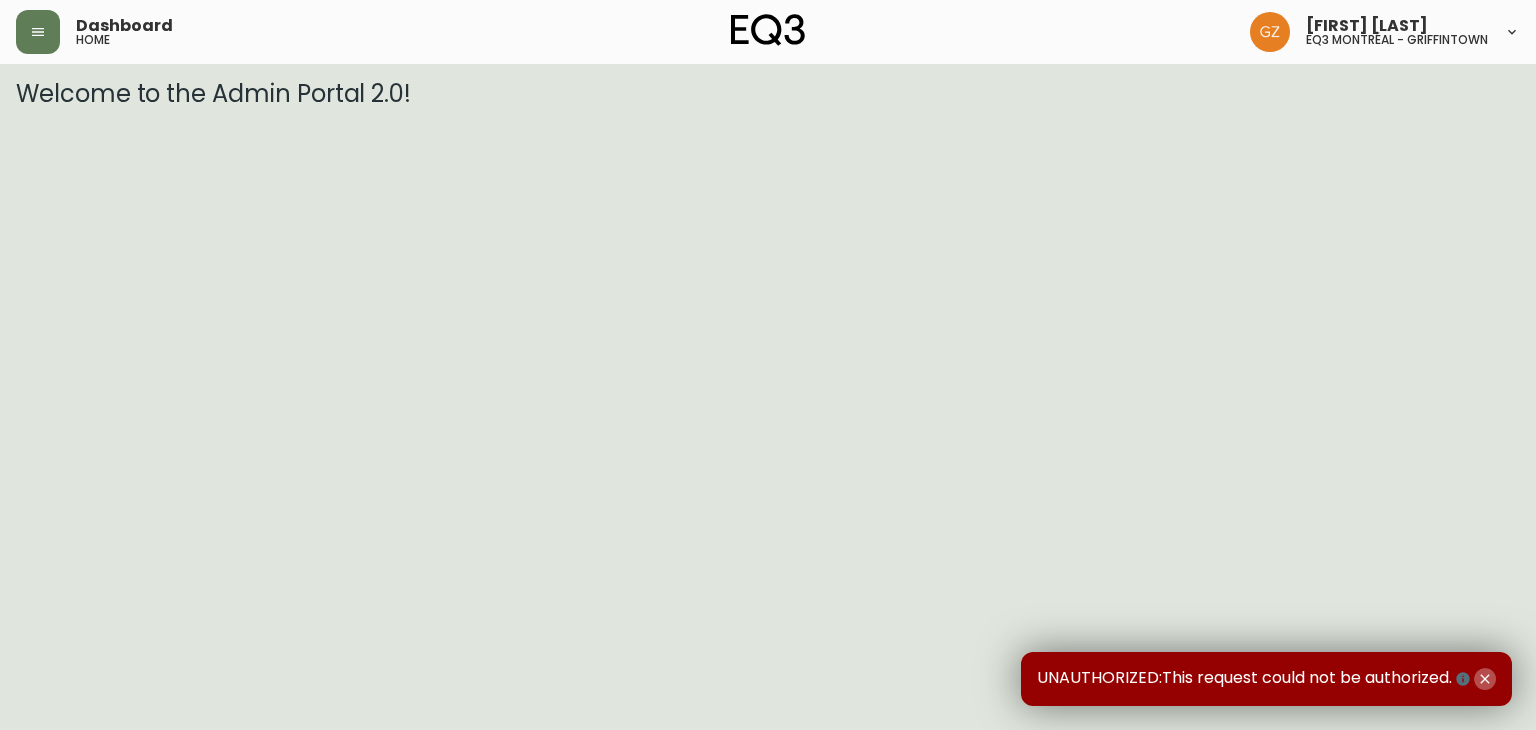 click 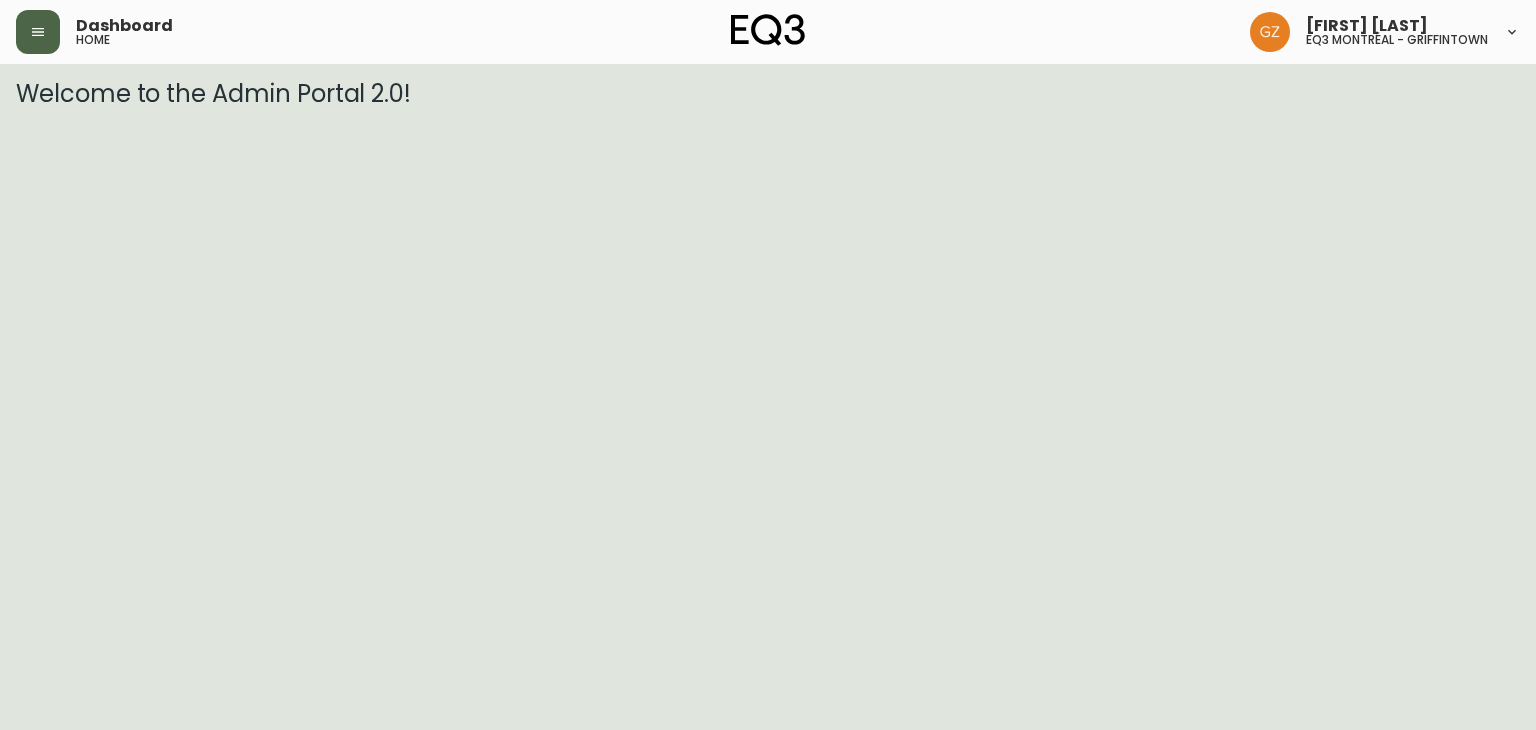 click at bounding box center [38, 32] 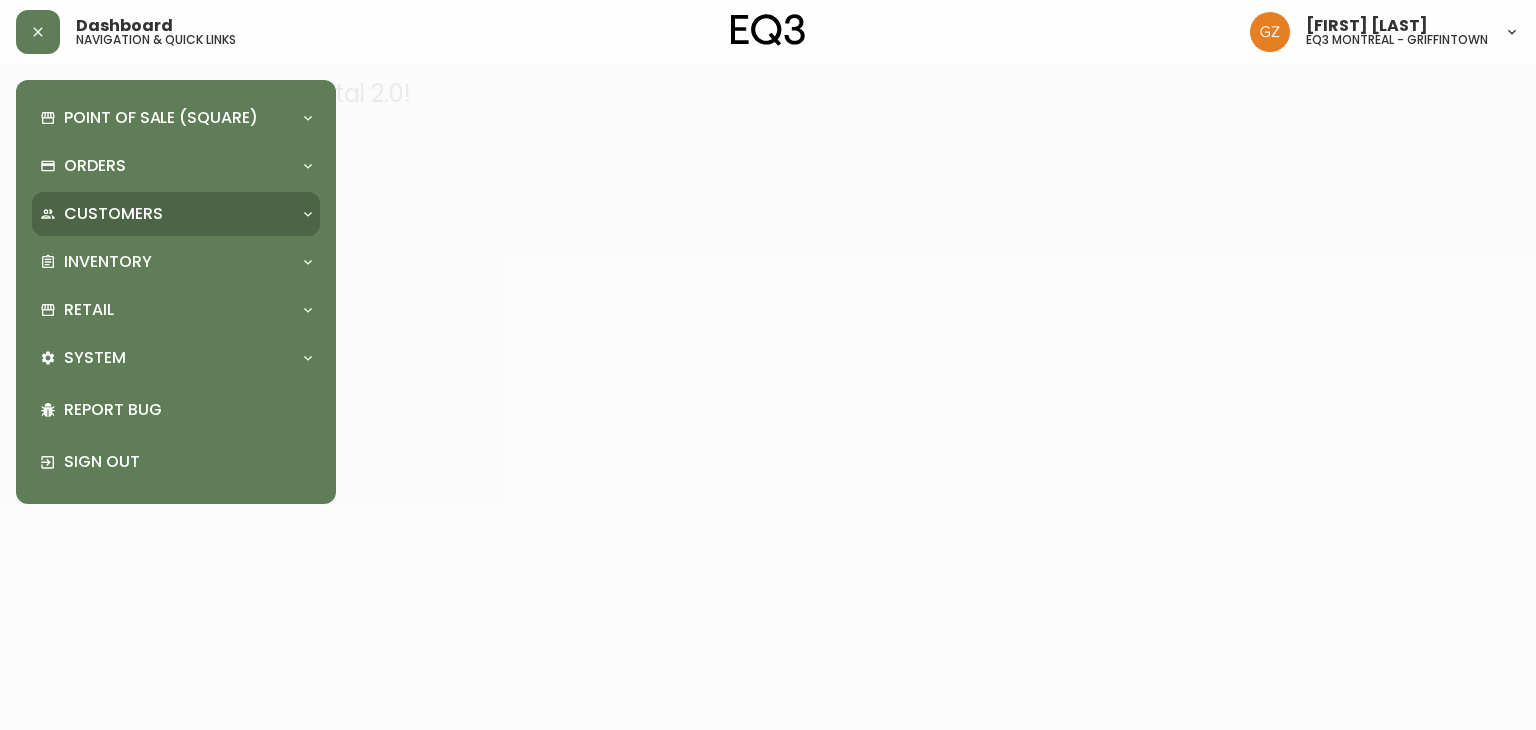 click on "Customers" at bounding box center (176, 214) 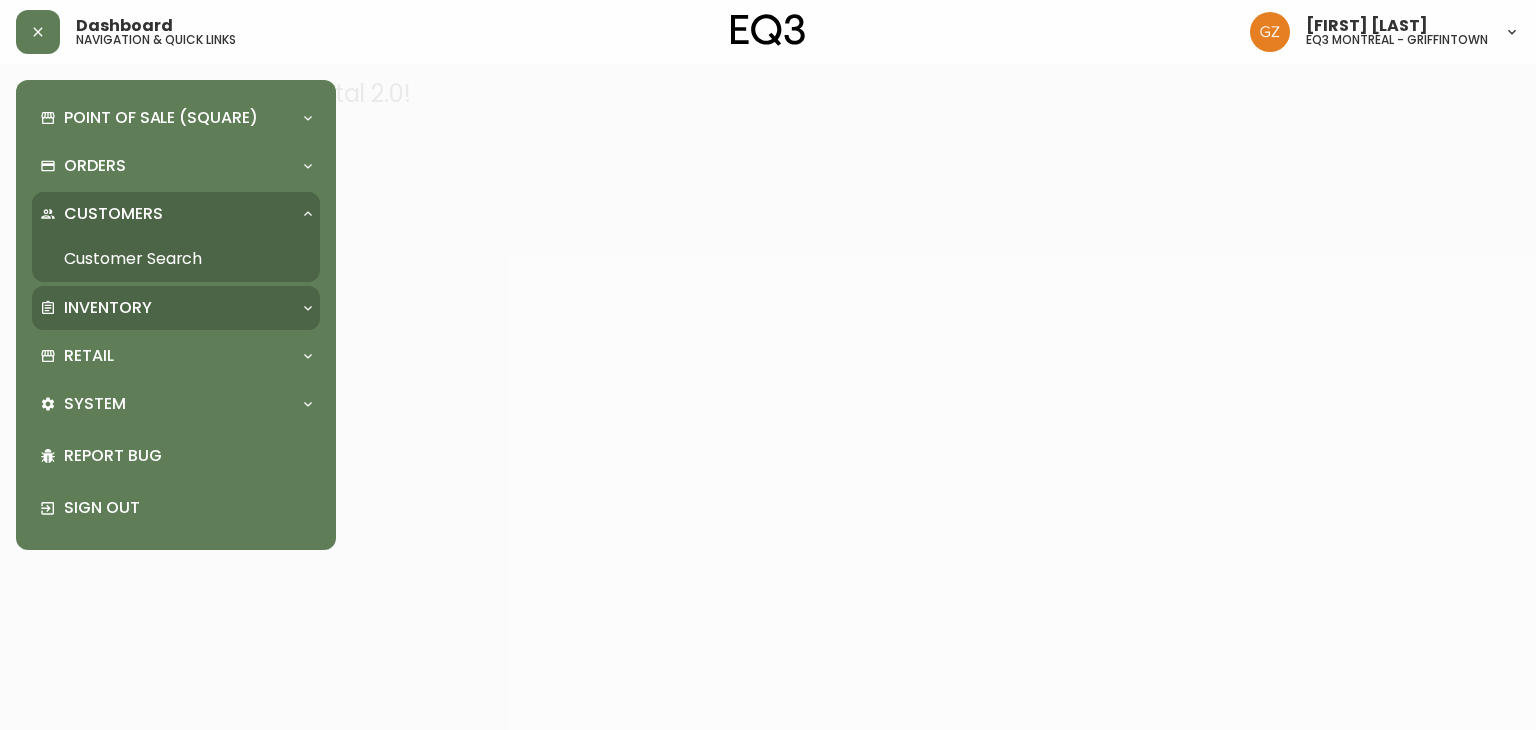 click on "Inventory" at bounding box center (108, 308) 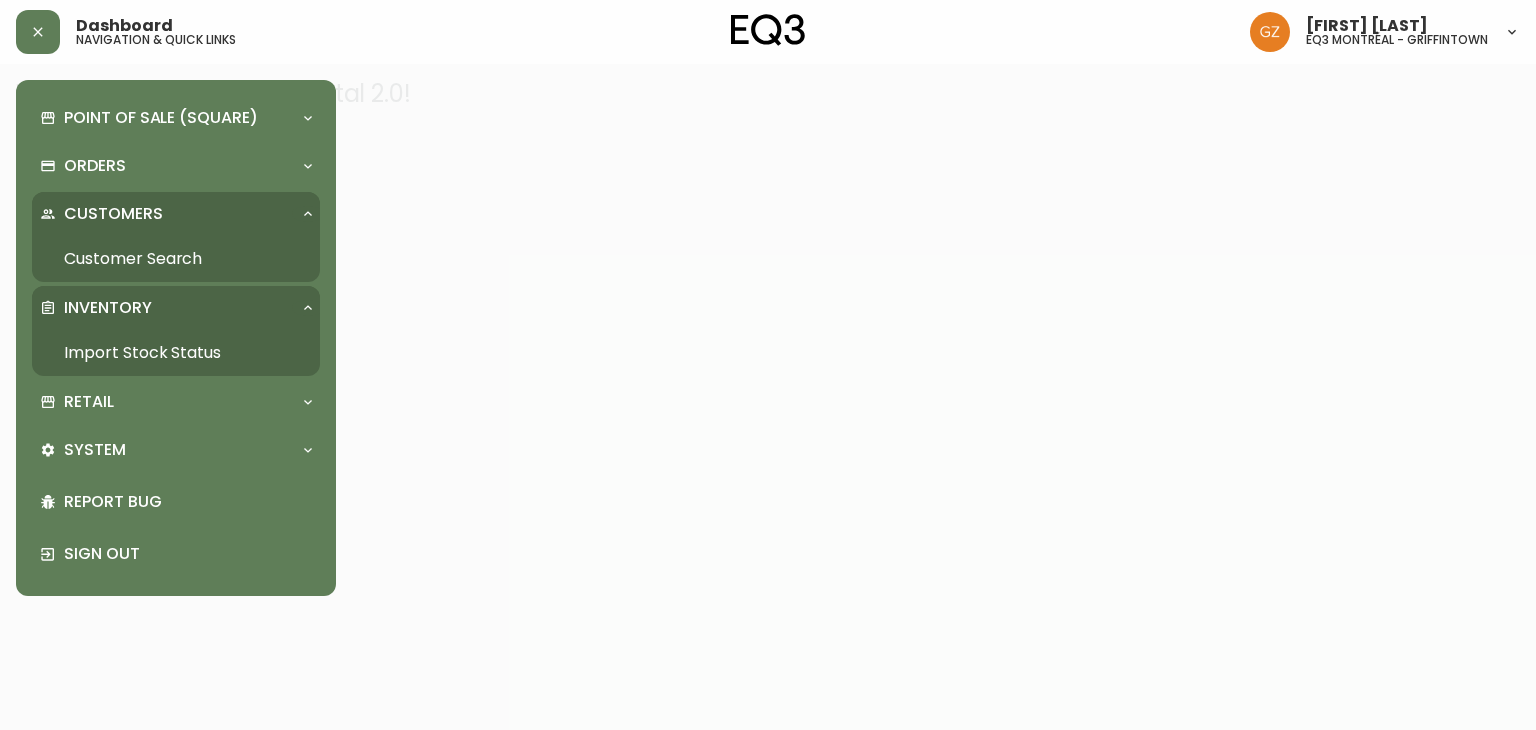click on "Dashboard navigation & quick links [FIRST] [LAST] eq3 [CITY] - [NEIGHBORHOOD]" at bounding box center (768, 32) 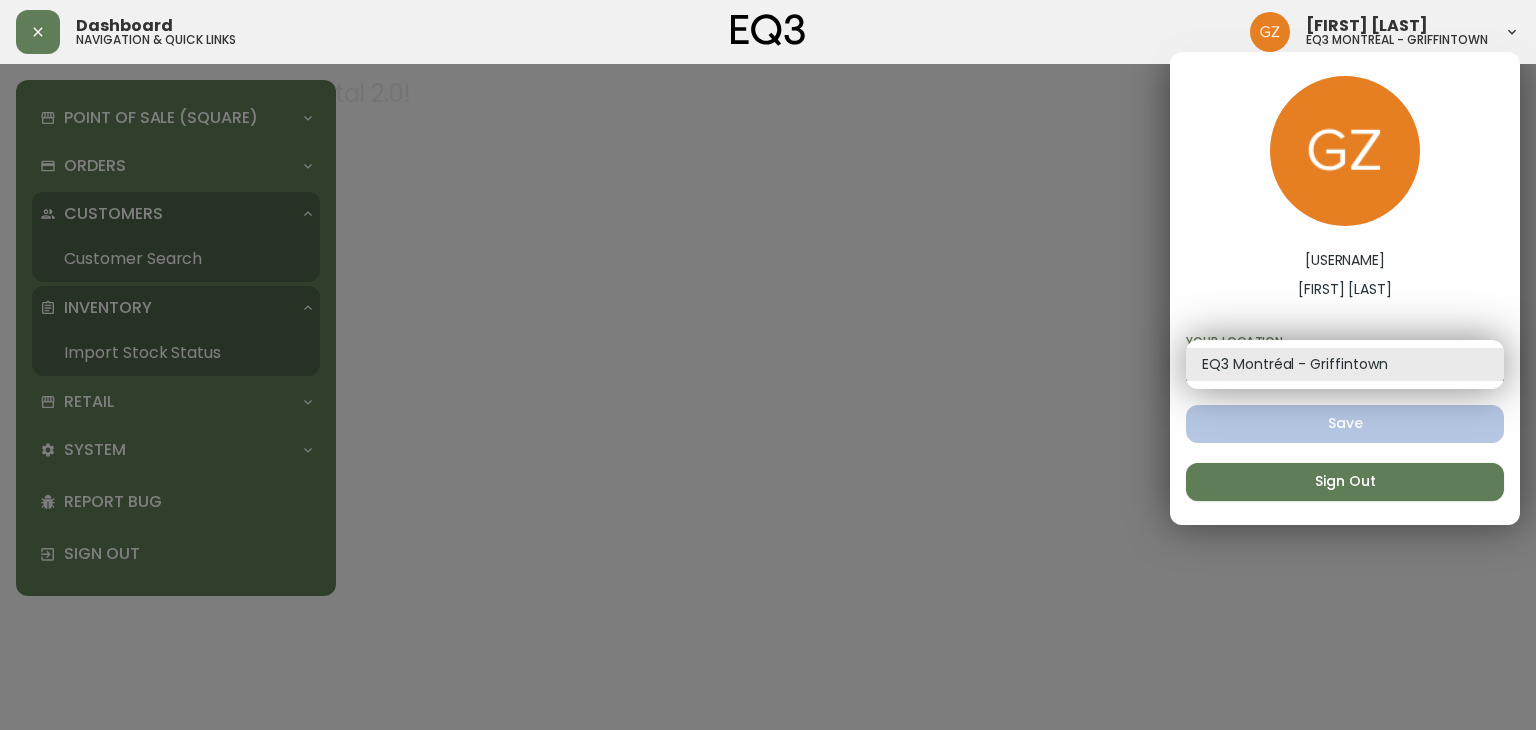 click on "Dashboard navigation & quick links [FIRST] [LAST] eq3 [CITY] - [NEIGHBORHOOD] Welcome to the Admin Portal 2.0! Point of Sale (Square) Payments Virtual Terminal Transactions Search Terminals Reporting Orders Order Search Kona Kart Swatch Requests Customers Customer Search Inventory Import Stock Status Retail Price Tags Locations Regions Trade Members System Shipping Partners Rates Lead Time Management Report Bug Sign Out [USERNAME] [FIRST] [LAST] Your location eq3 [CITY] - [NEIGHBORHOOD] [USERNAME] Save Sign Out eq3 [CITY] - [NEIGHBORHOOD]" at bounding box center [768, 54] 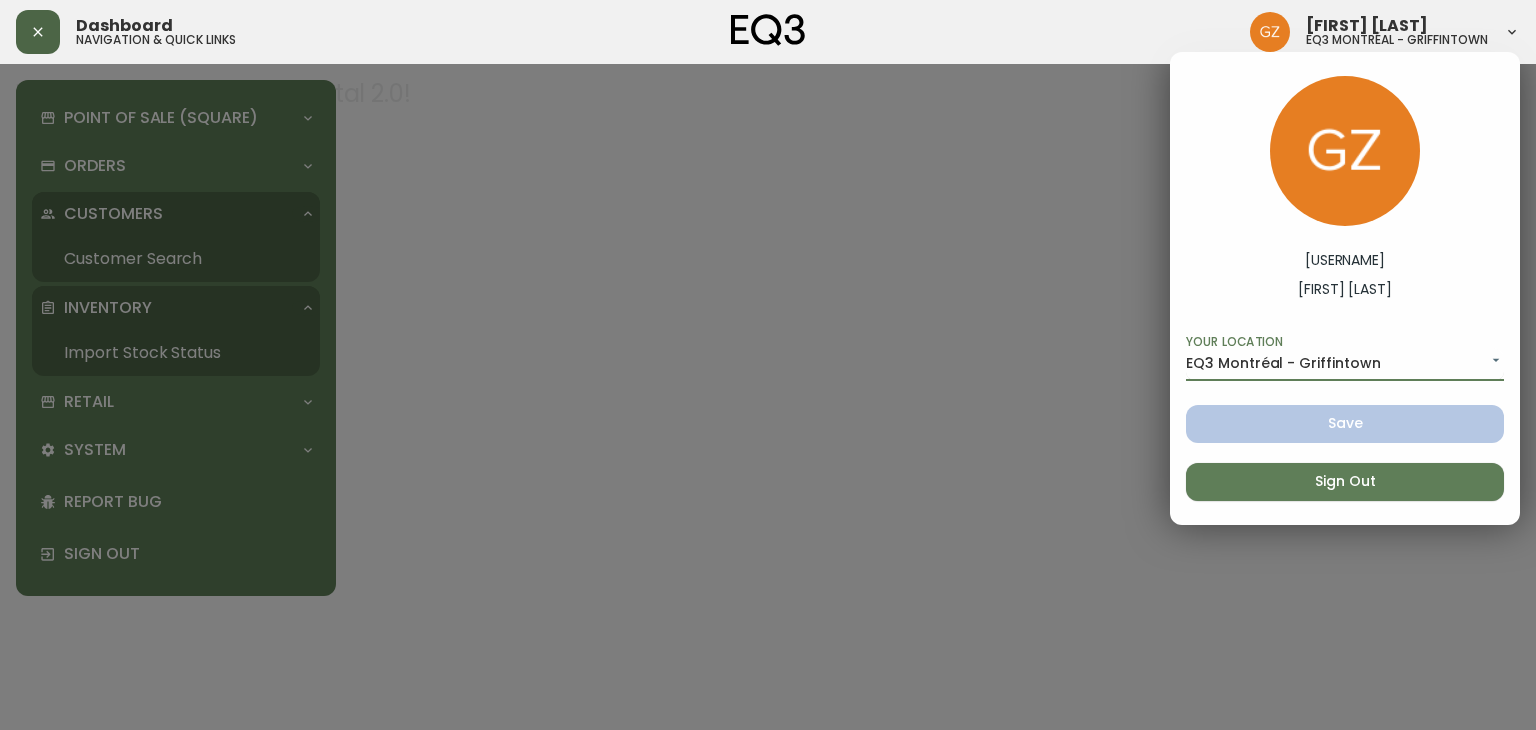 click at bounding box center (38, 32) 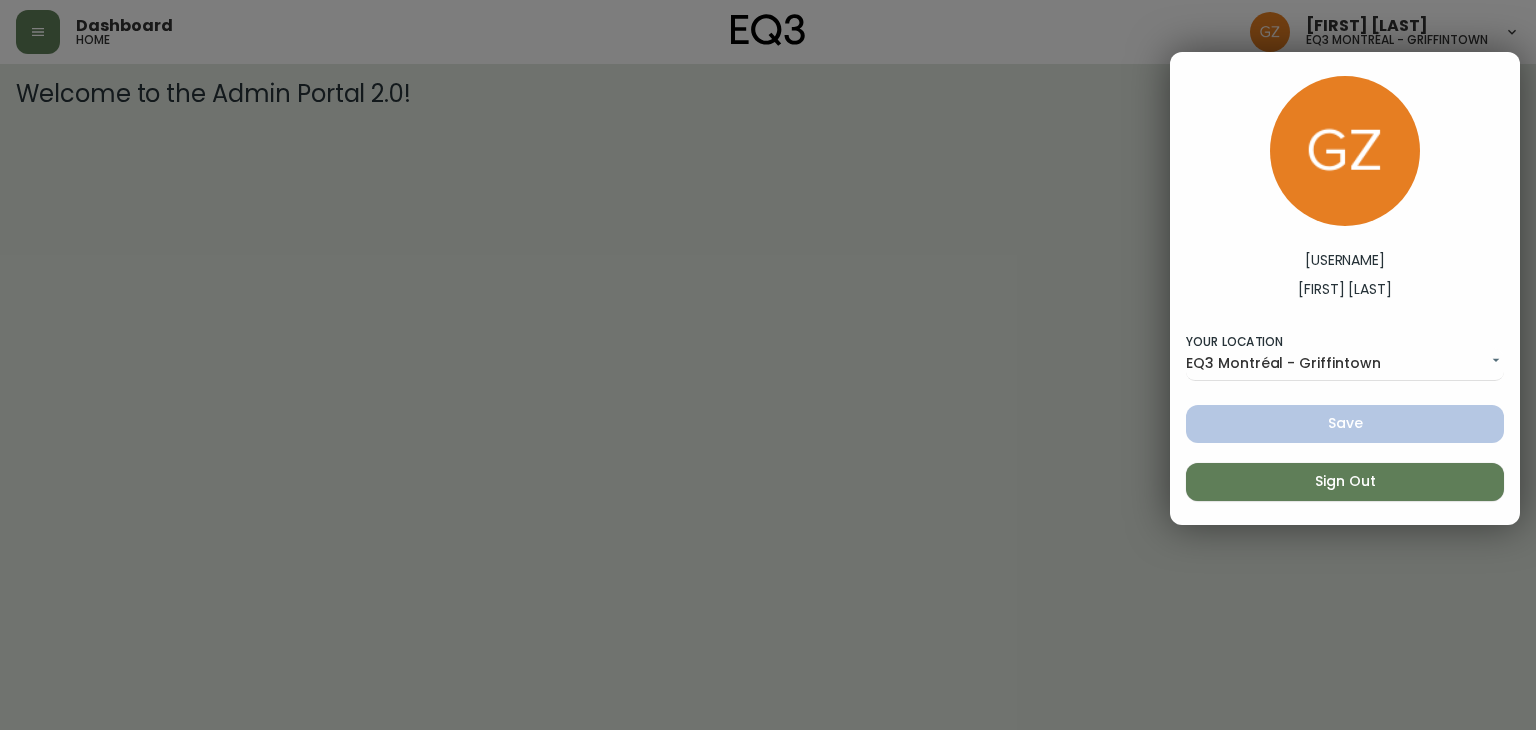 click at bounding box center (768, 365) 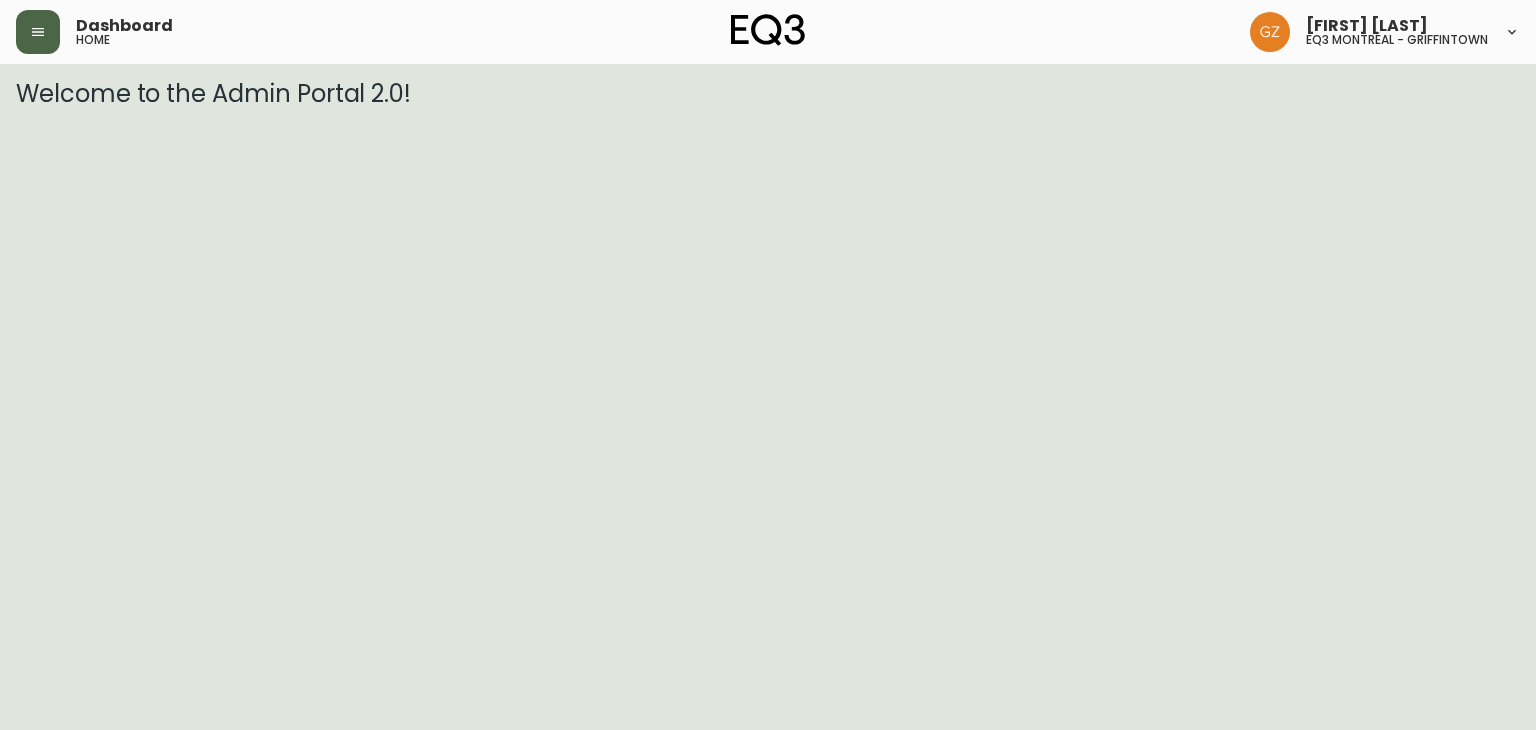 click at bounding box center (38, 32) 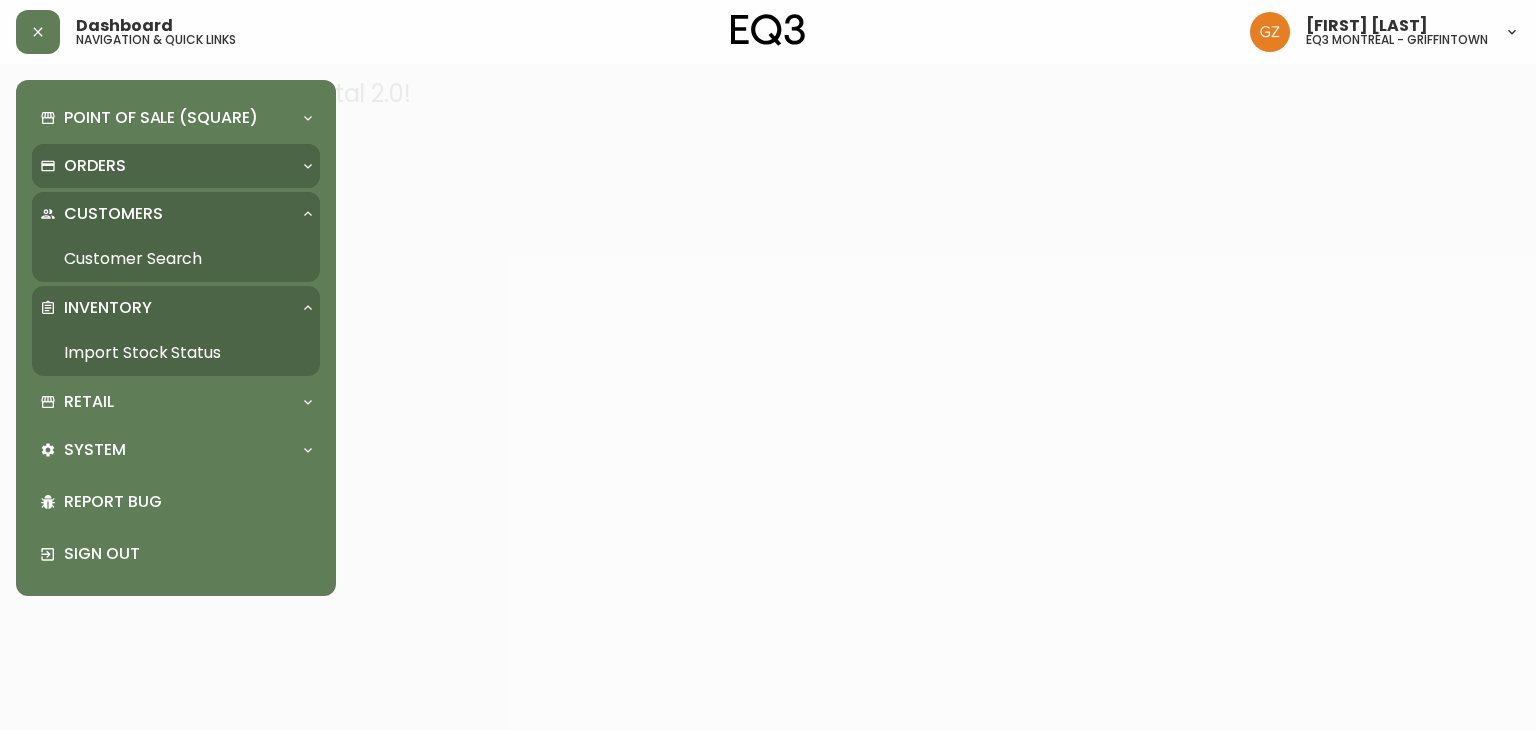 click on "Orders" at bounding box center (95, 166) 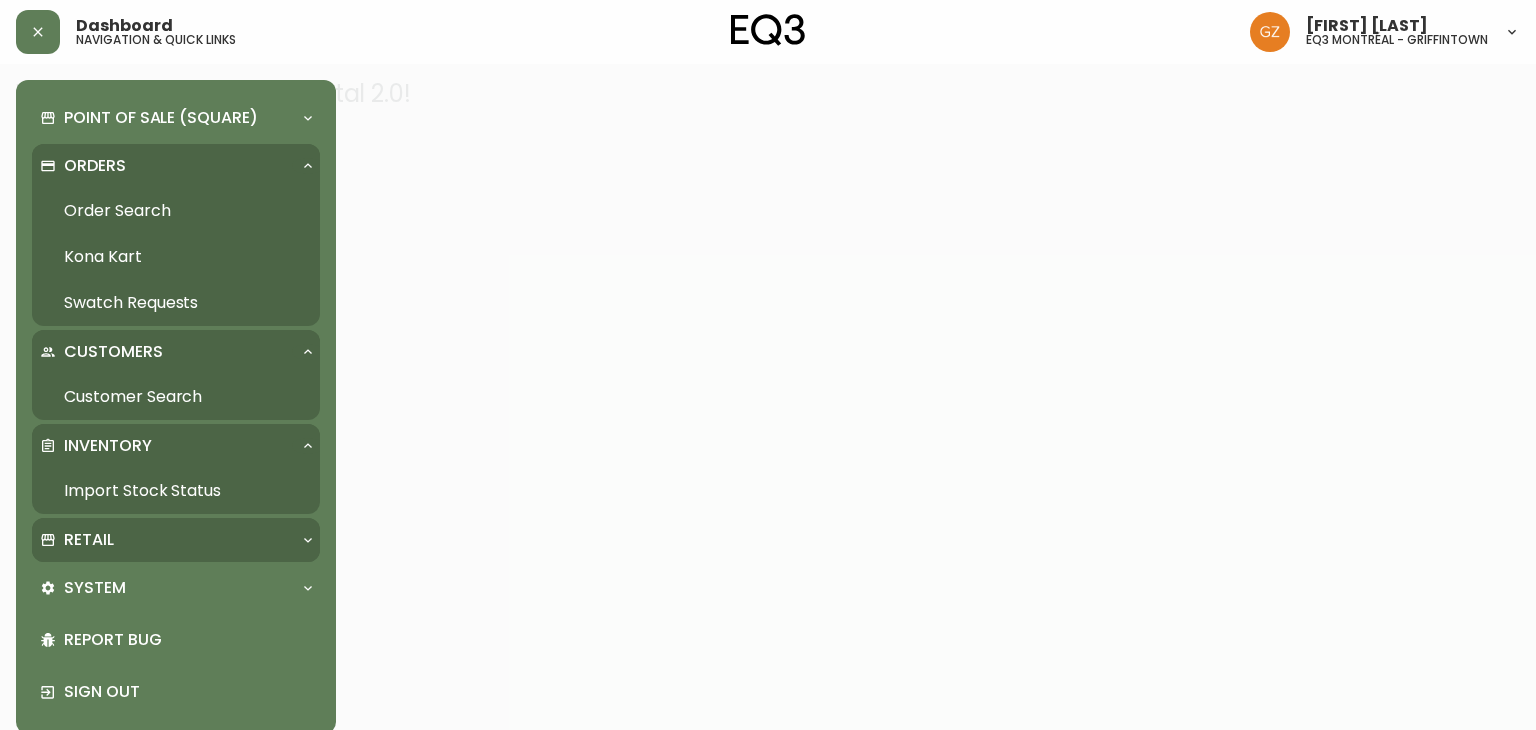 click on "Retail" at bounding box center [166, 540] 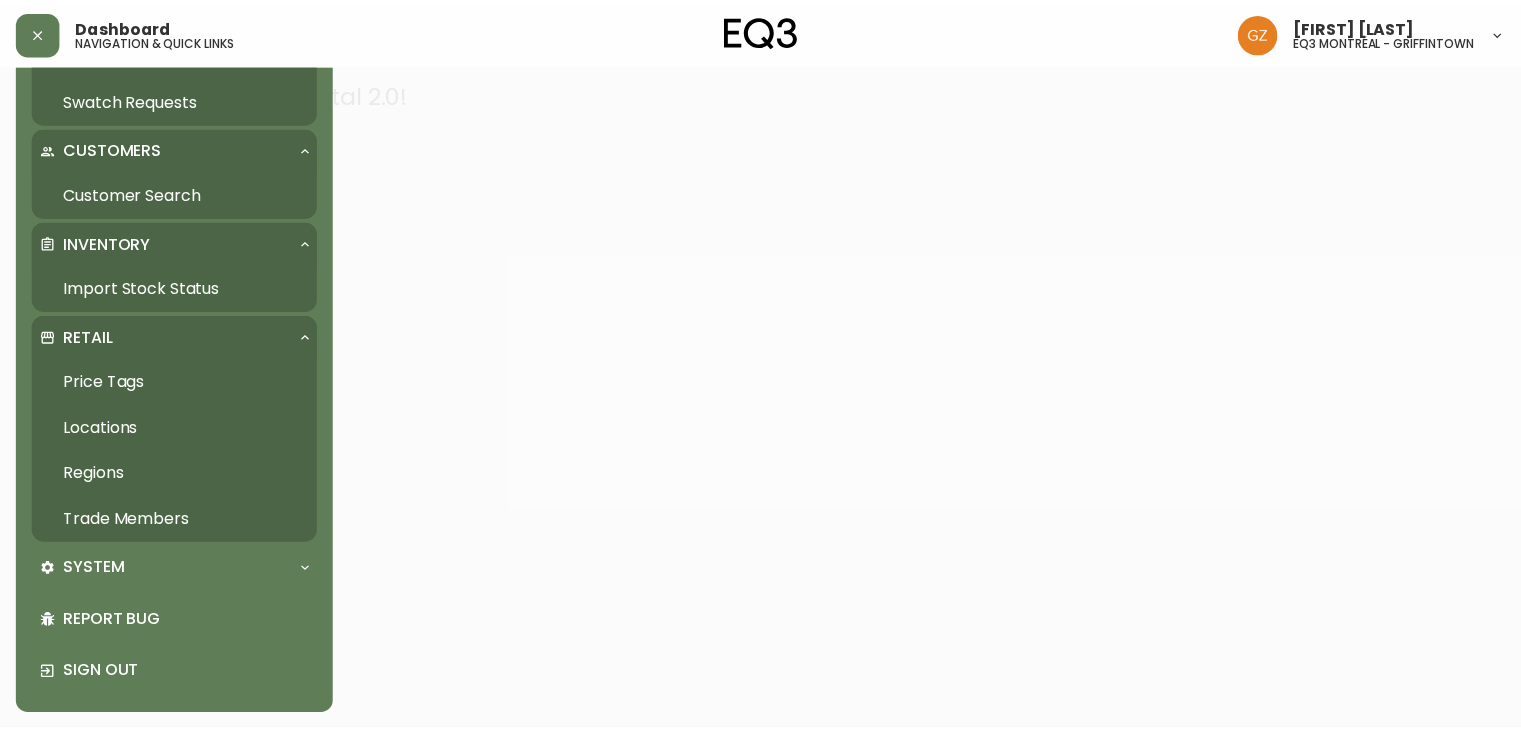scroll, scrollTop: 204, scrollLeft: 0, axis: vertical 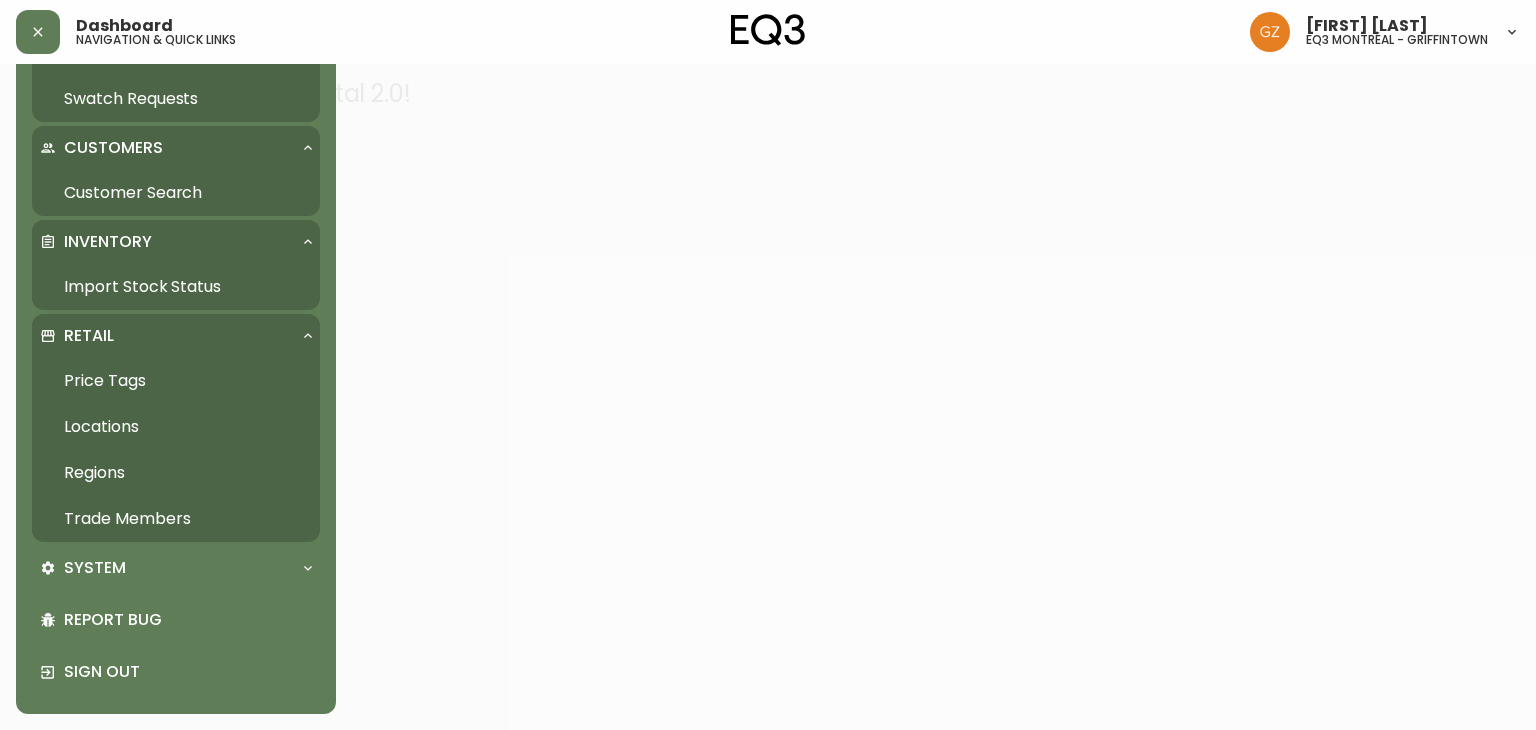 click on "Trade Members" at bounding box center (176, 519) 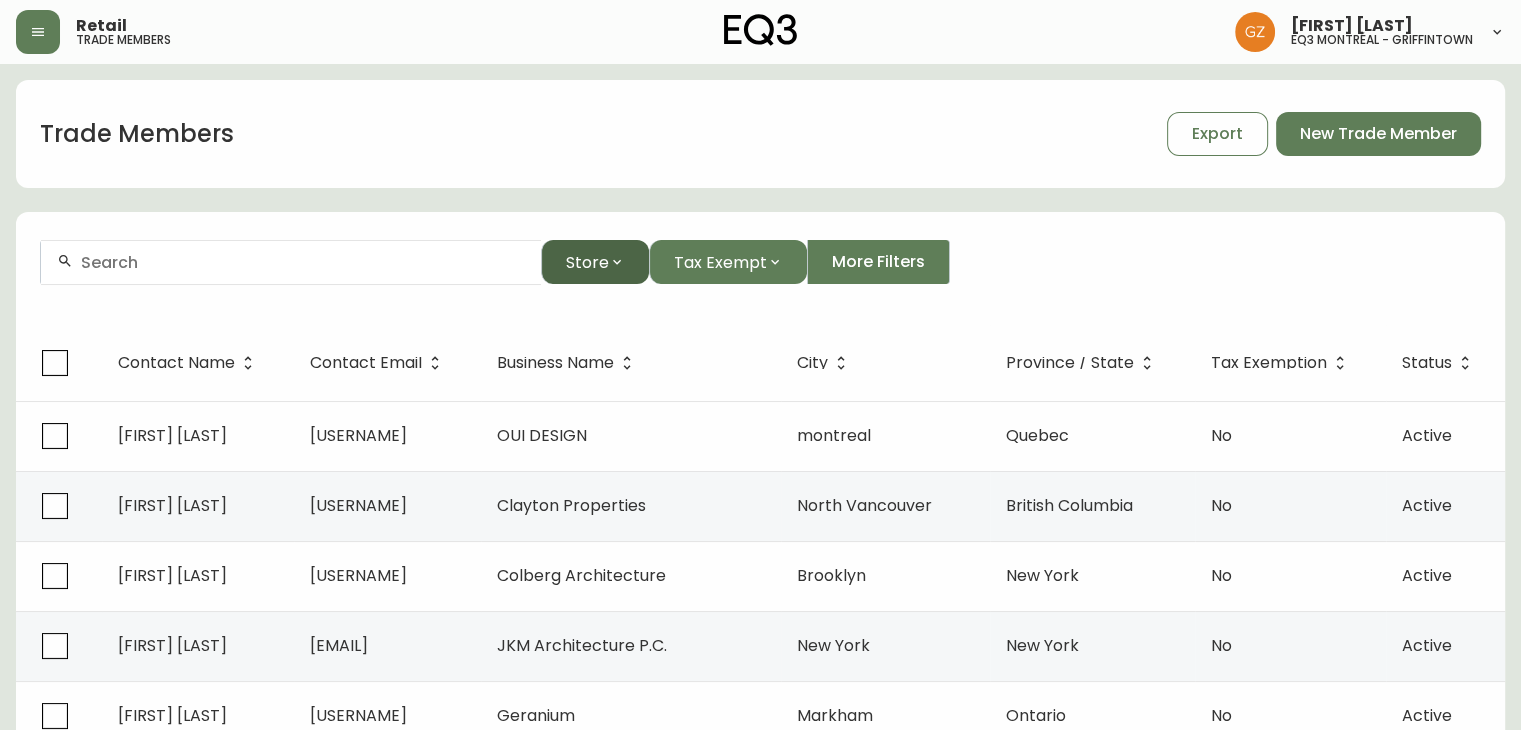click on "Store" at bounding box center (595, 262) 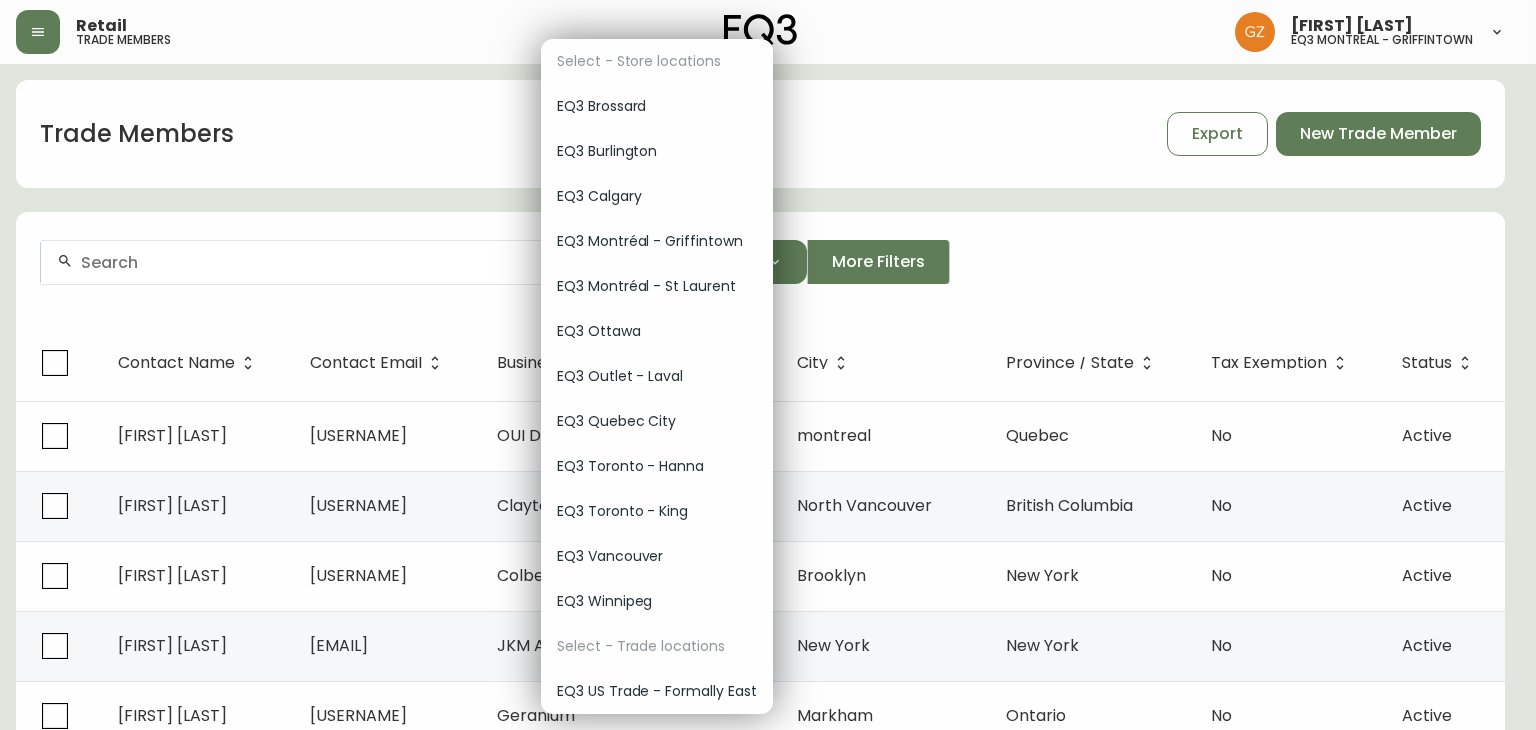 click at bounding box center (768, 365) 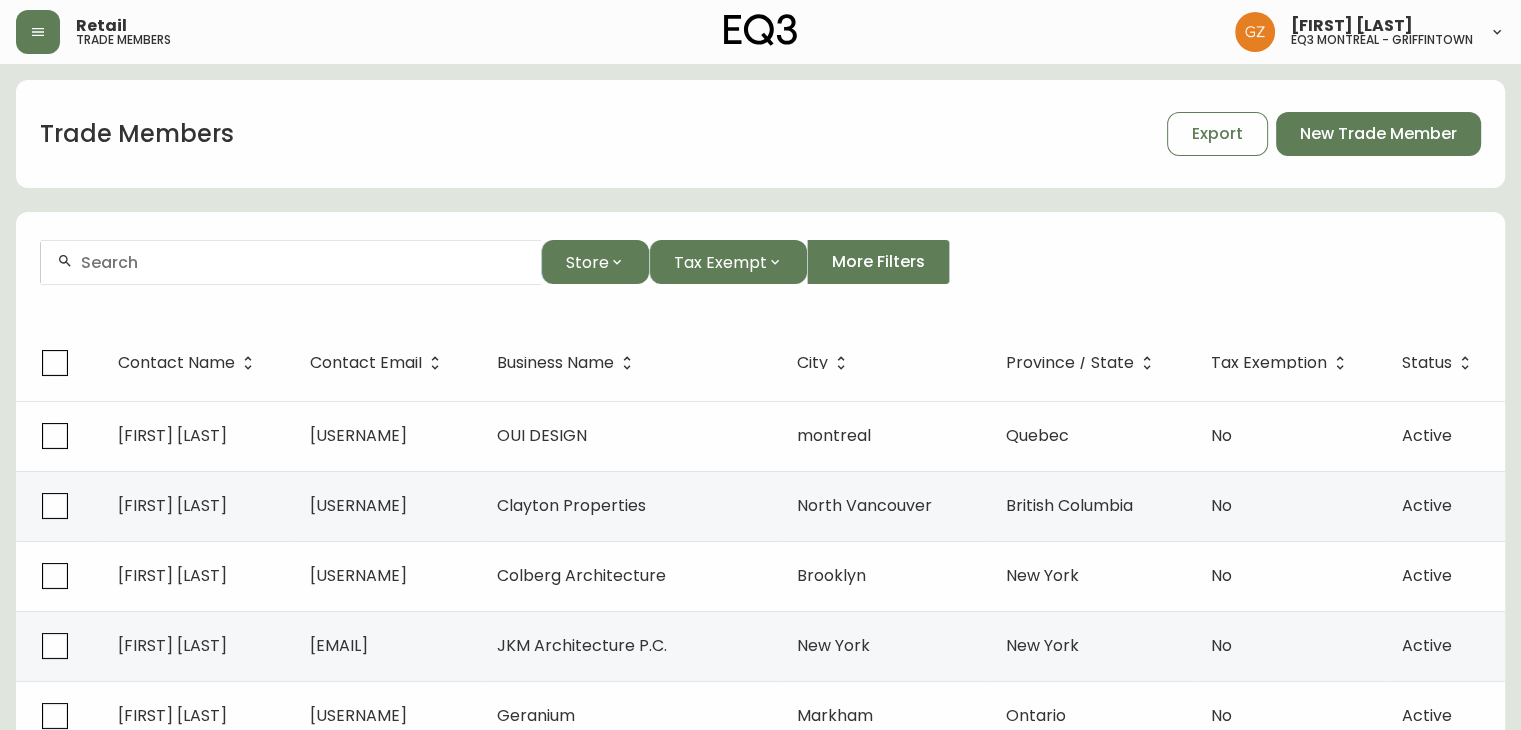 click on "Select - Store locations EQ3 Brossard EQ3 Burlington EQ3 Calgary EQ3 Montréal - Griffintown EQ3 Montréal - St Laurent EQ3 Ottawa EQ3 Outlet - Laval EQ3 Quebec City EQ3 Toronto - Hanna EQ3 Toronto - King EQ3 Vancouver EQ3 Winnipeg Select - Trade locations EQ3 US Trade - Formally East" at bounding box center [760, 365] 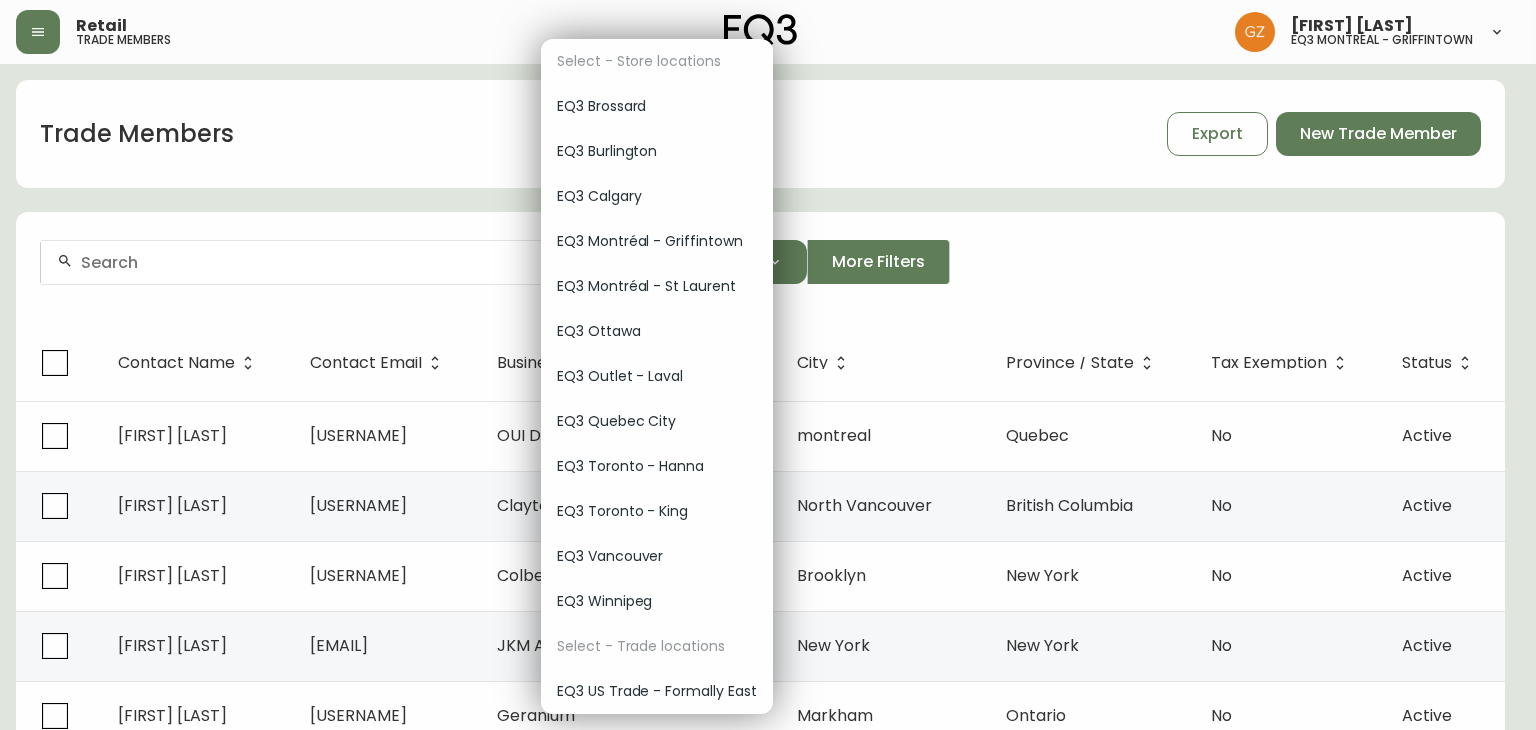 click at bounding box center [768, 365] 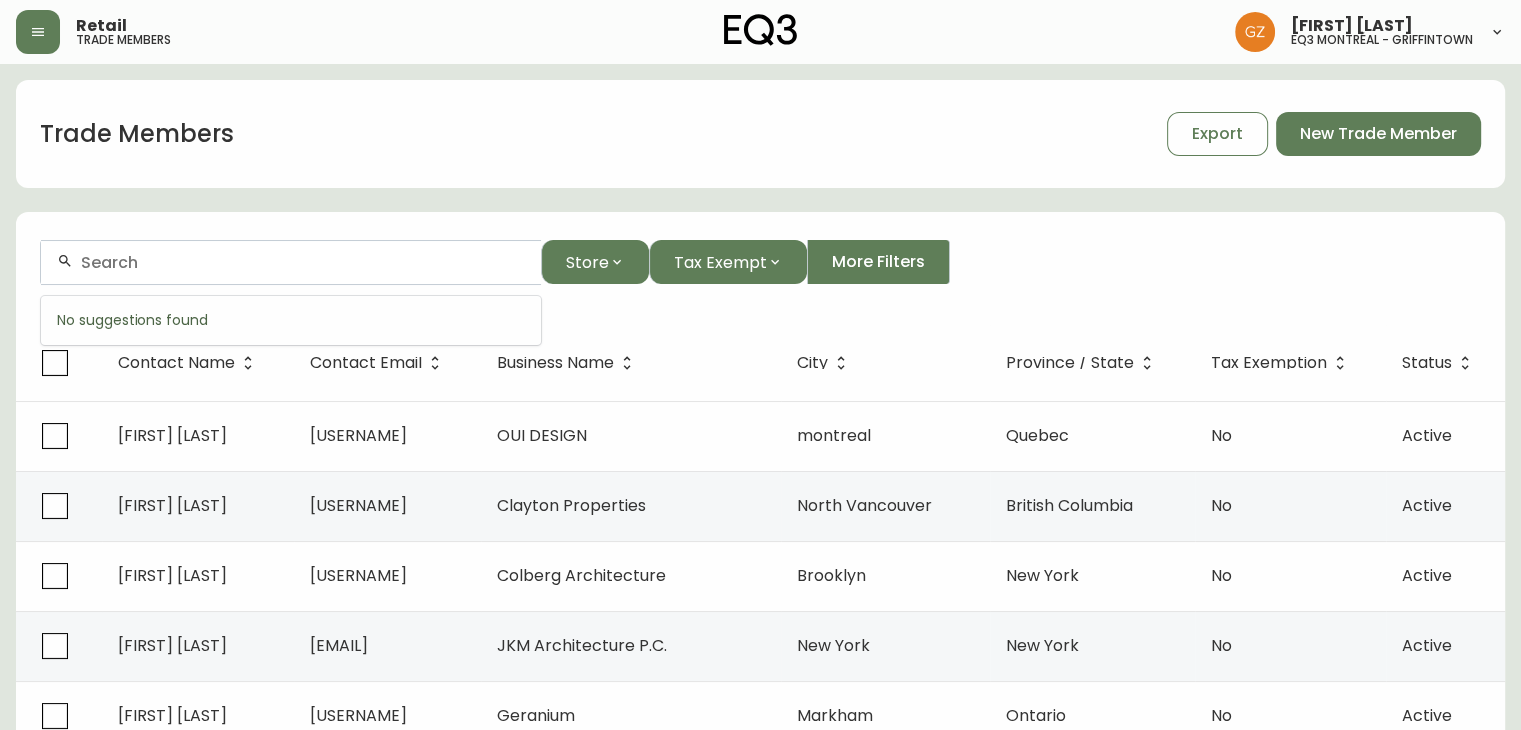 click at bounding box center [303, 262] 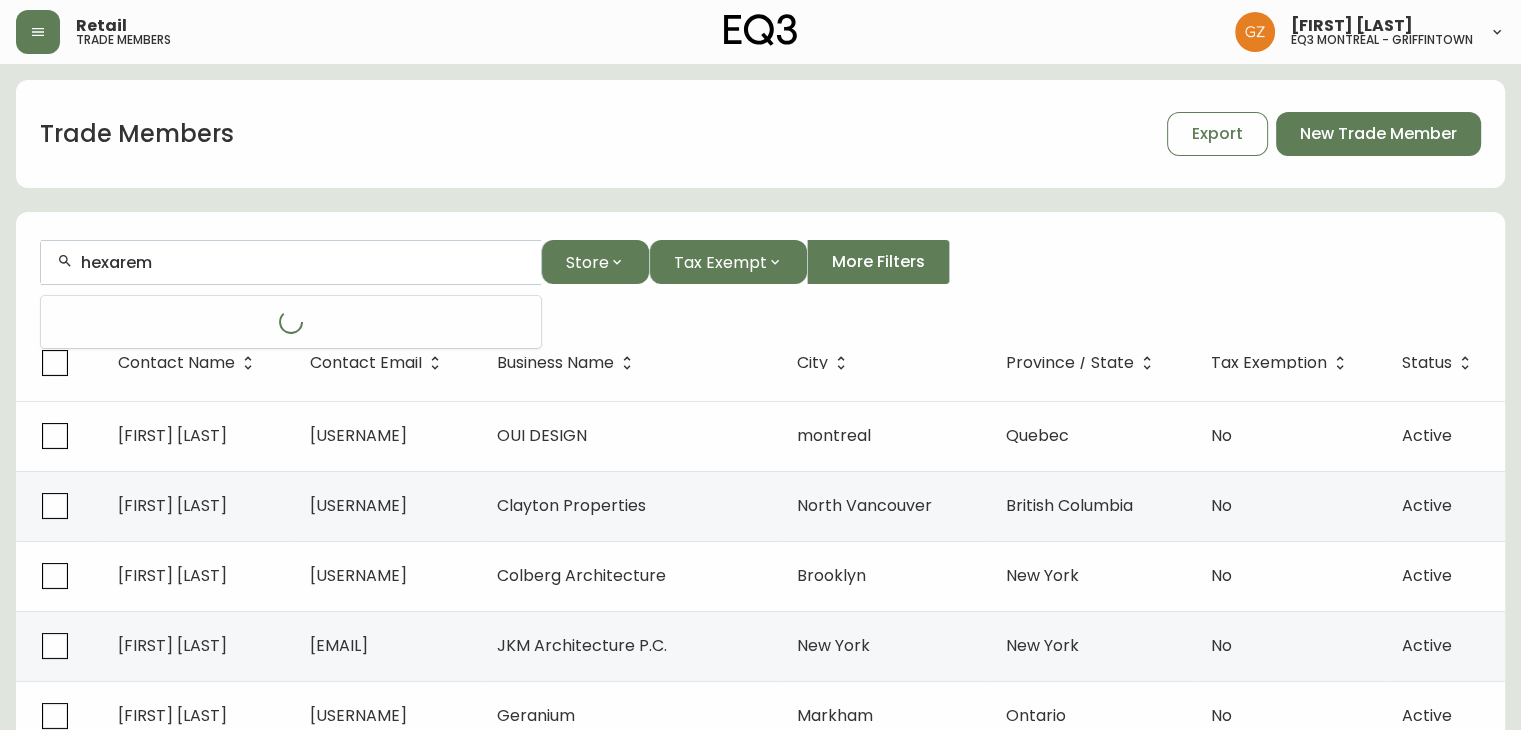 type on "hexarem" 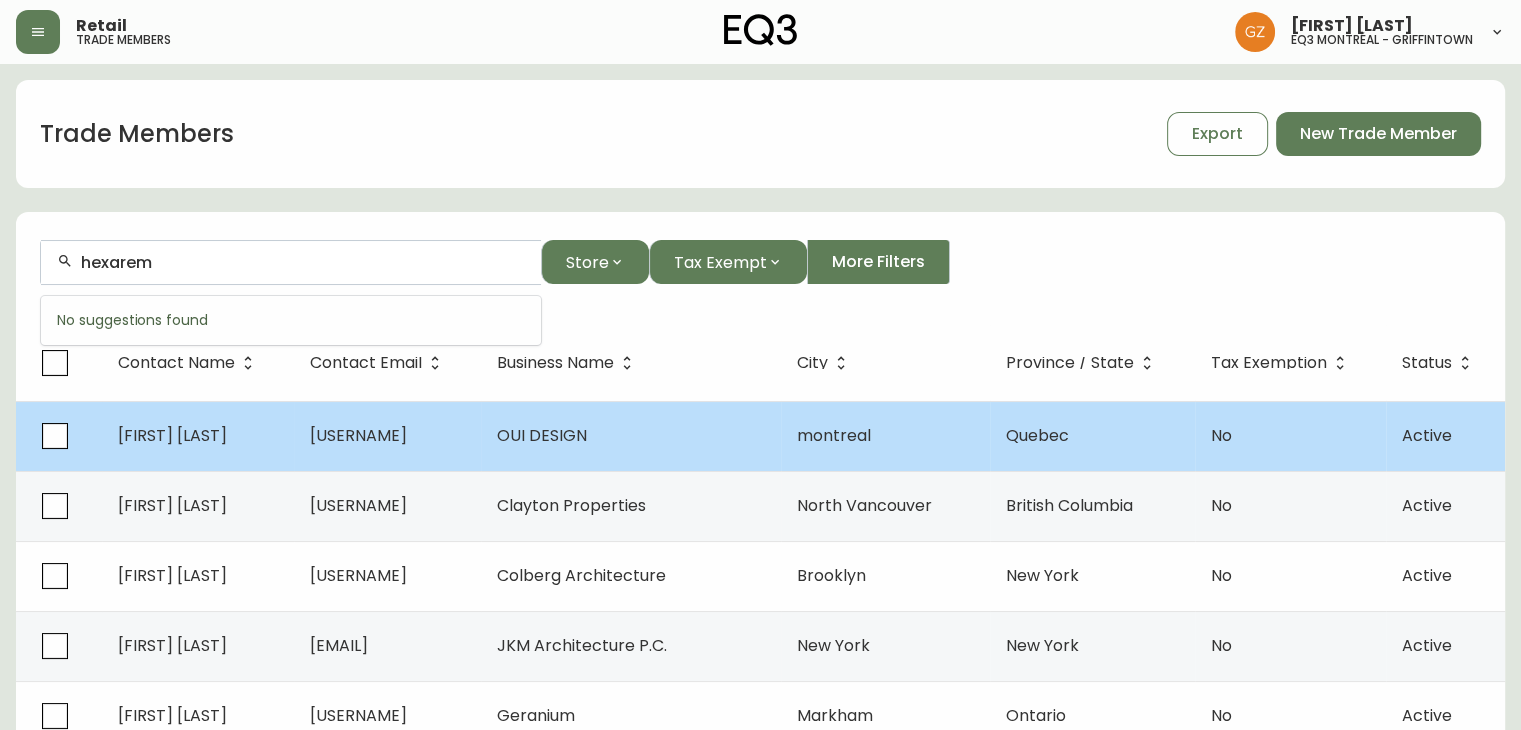click on "montreal" at bounding box center (834, 435) 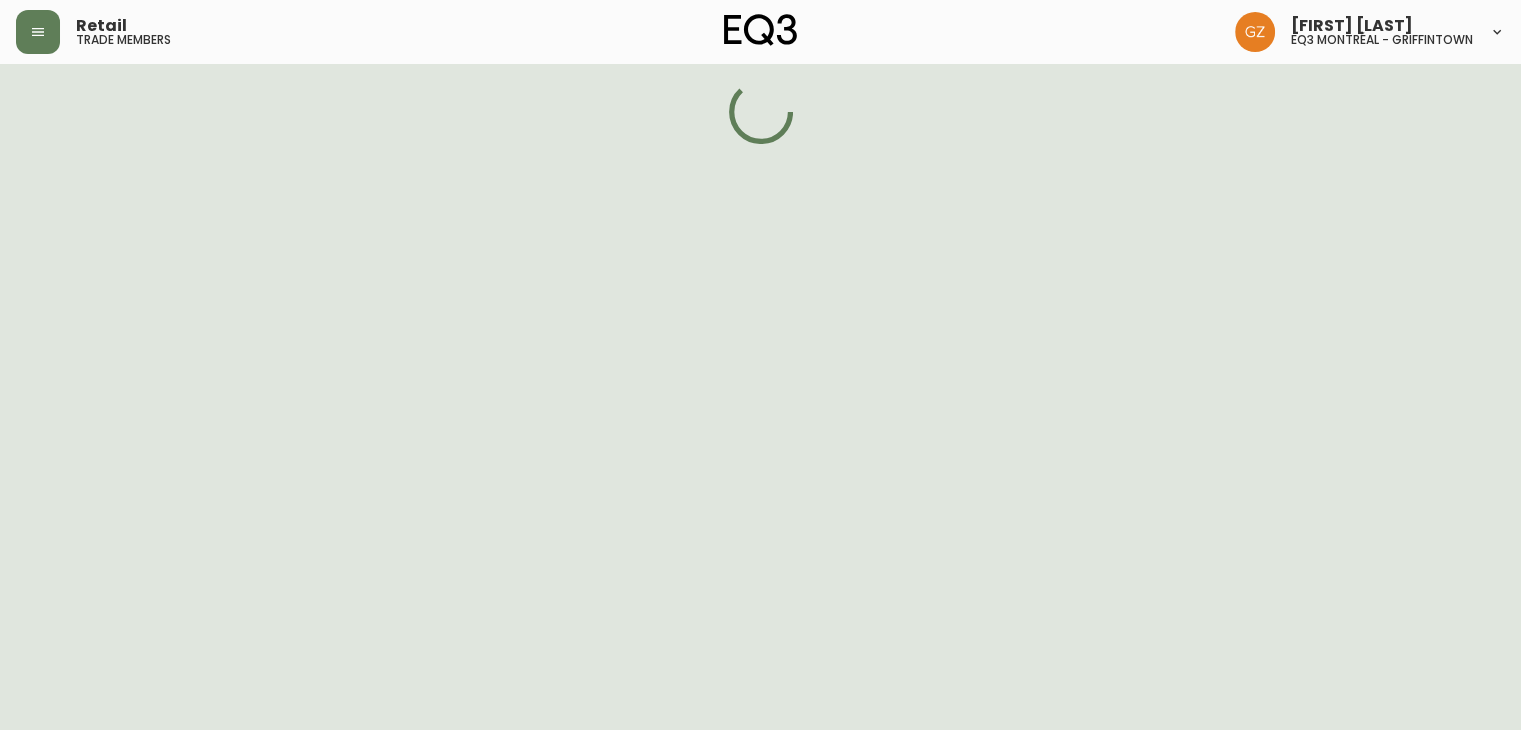 select on "QC" 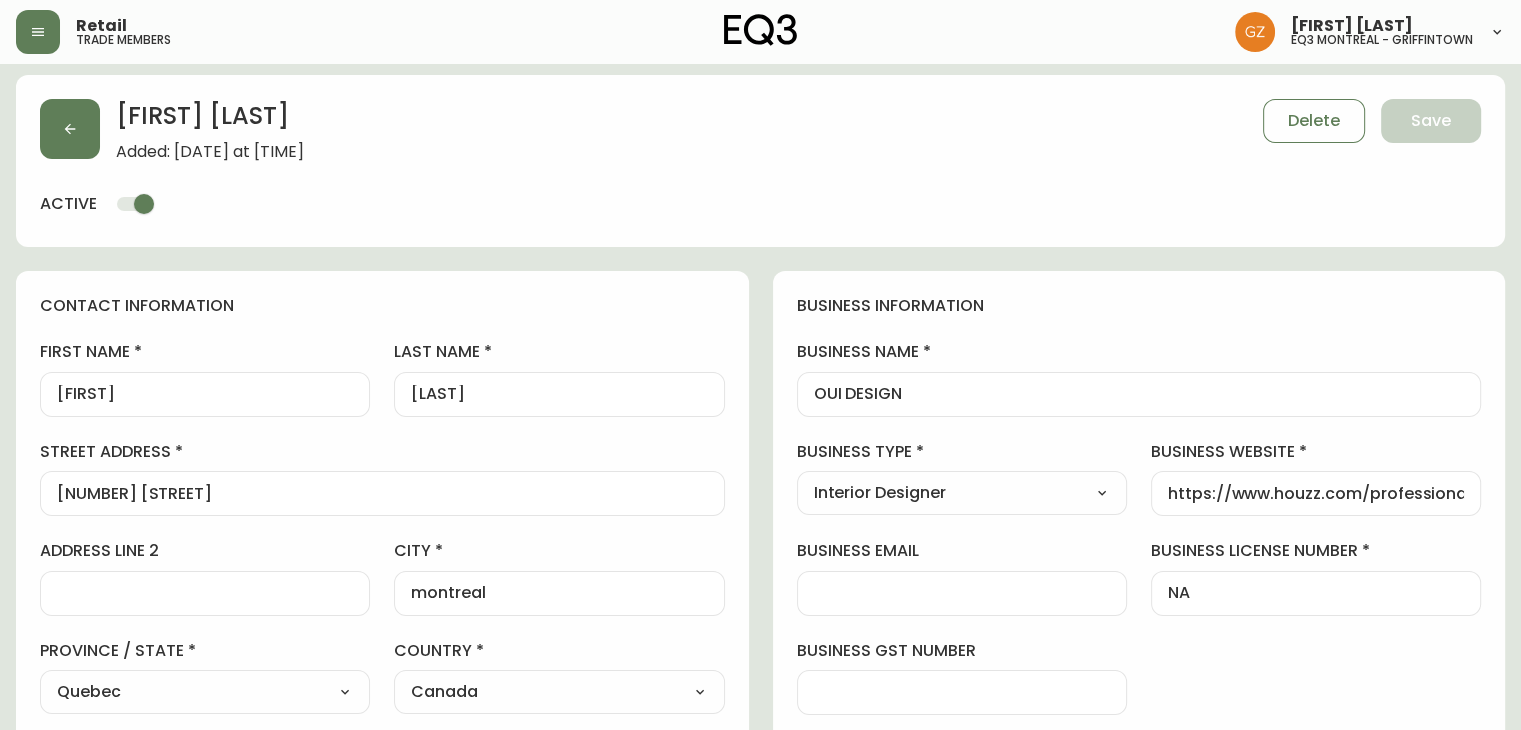 scroll, scrollTop: 0, scrollLeft: 0, axis: both 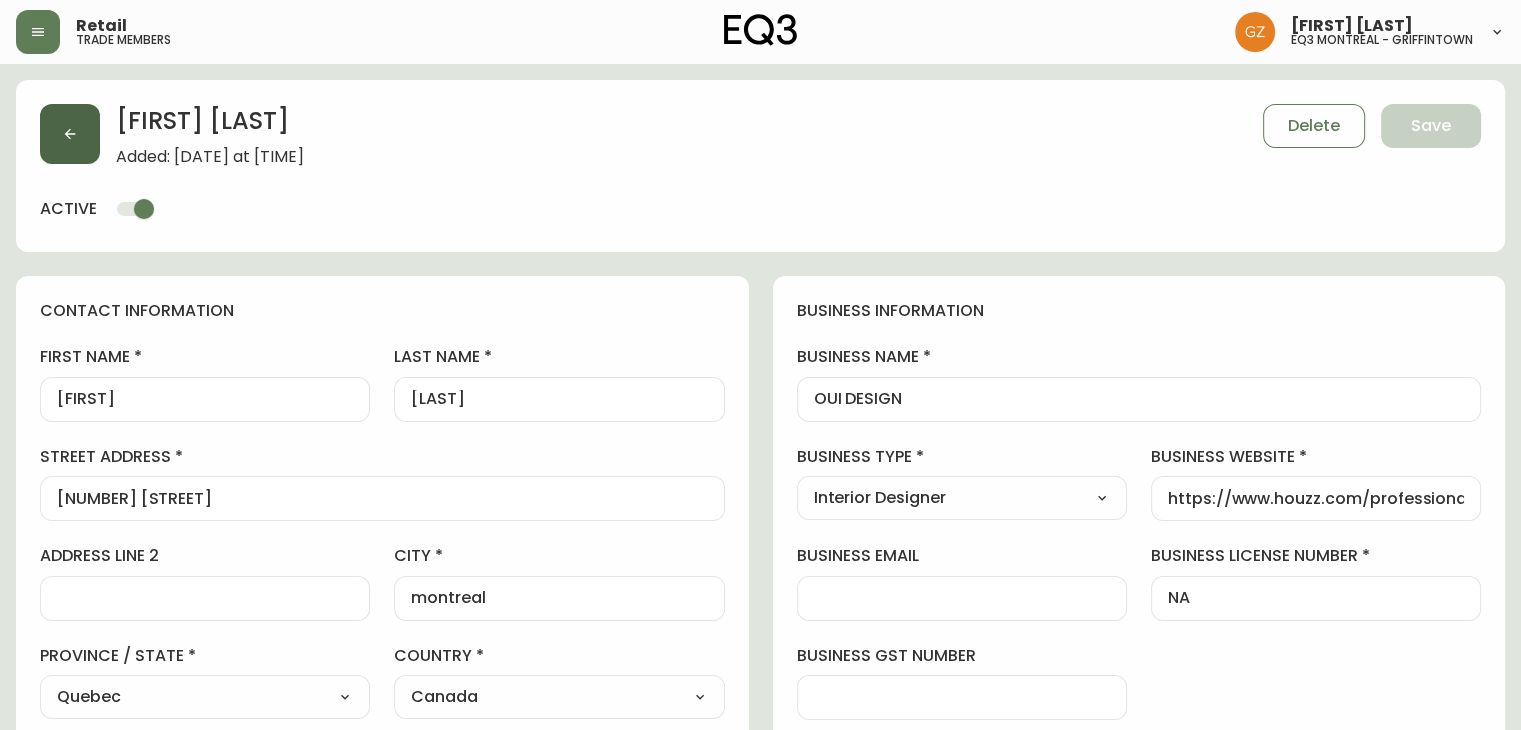 click at bounding box center (70, 134) 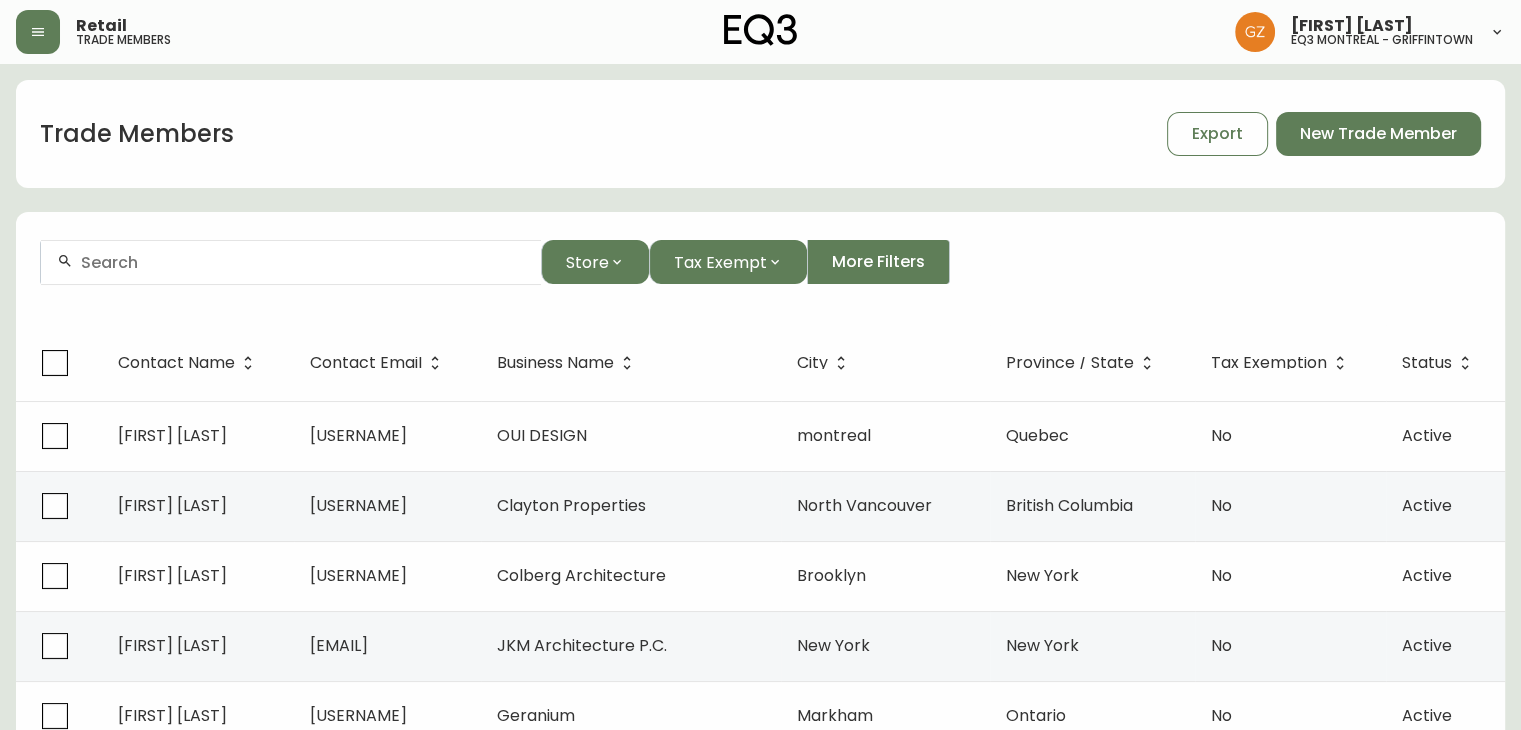 click at bounding box center [291, 262] 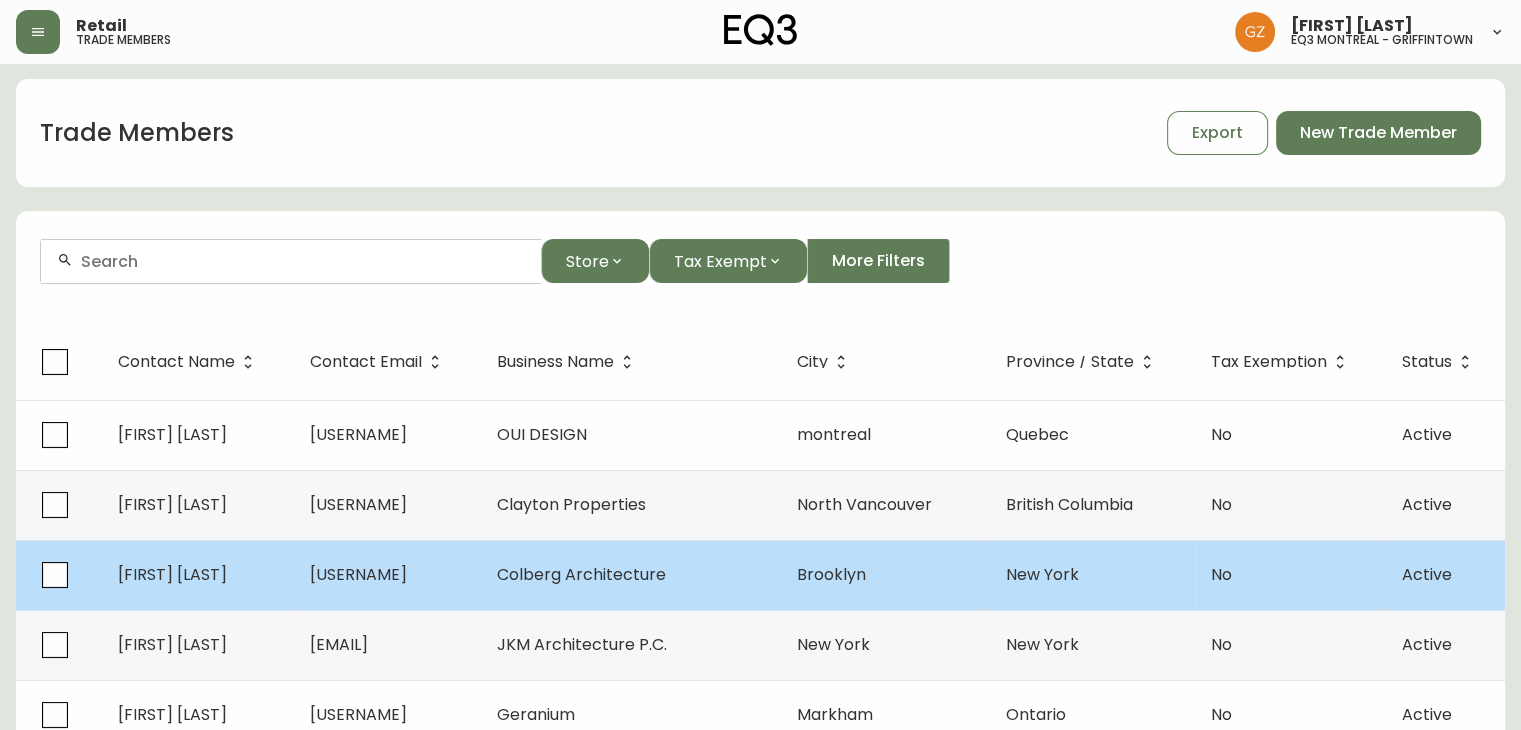 scroll, scrollTop: 0, scrollLeft: 0, axis: both 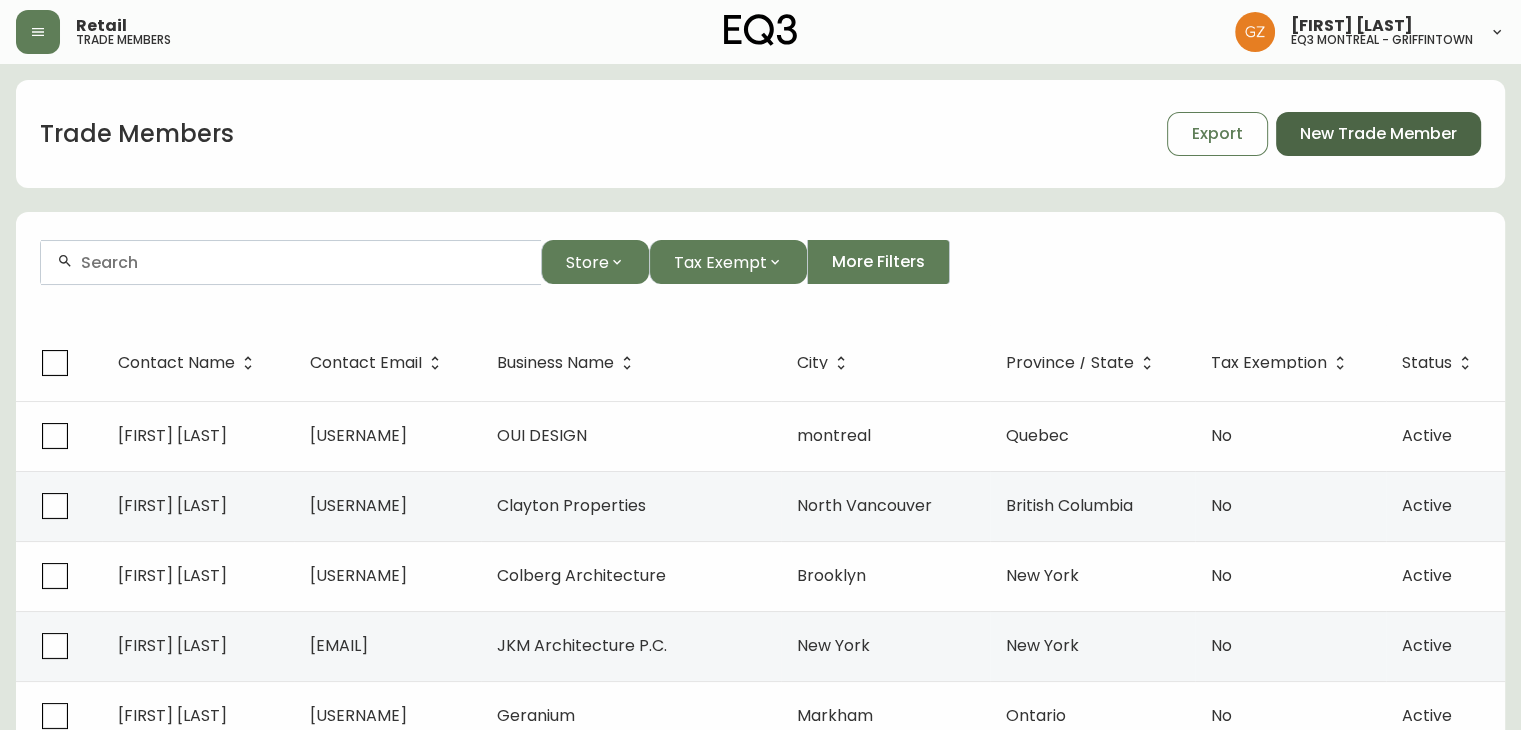 click on "New Trade Member" at bounding box center (1378, 134) 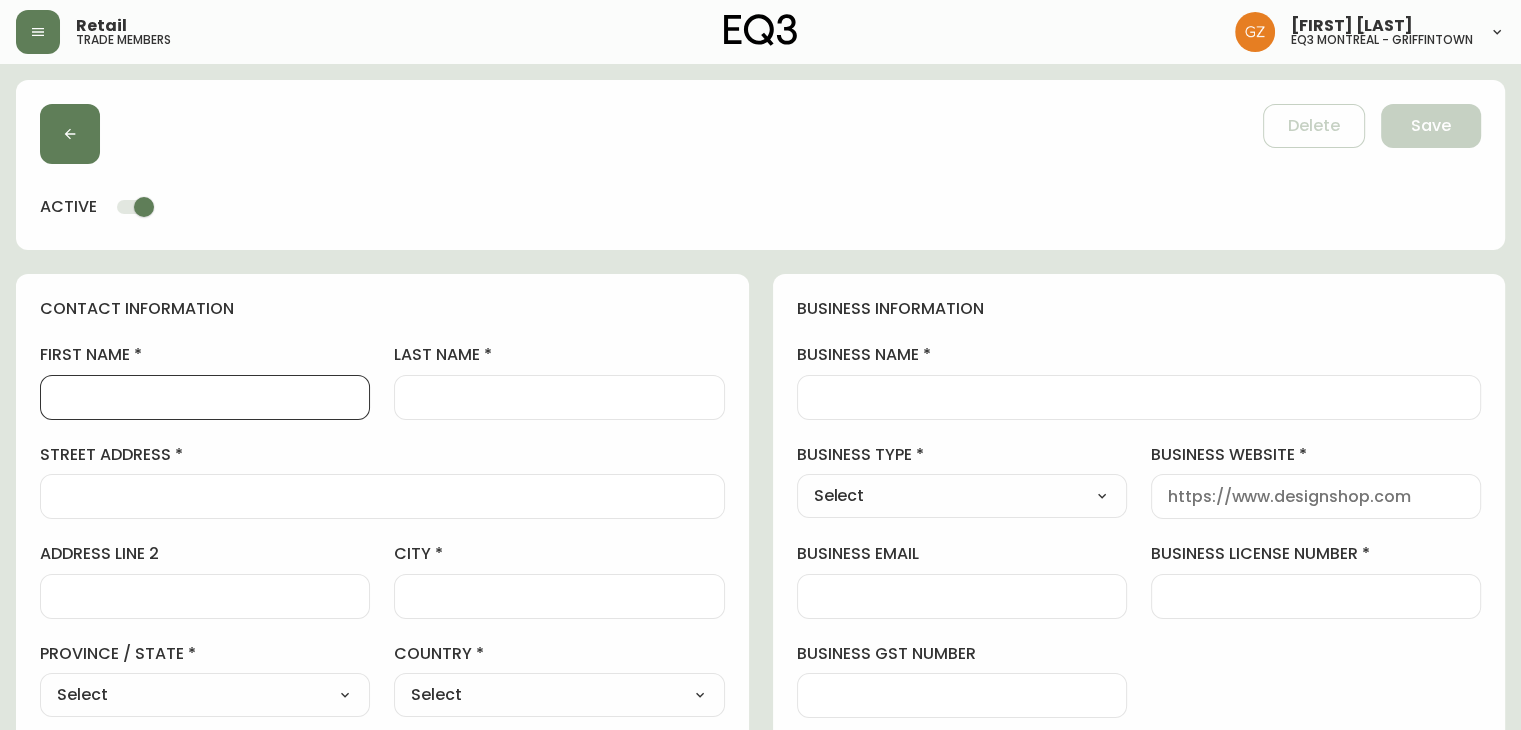 click on "first name" at bounding box center [205, 397] 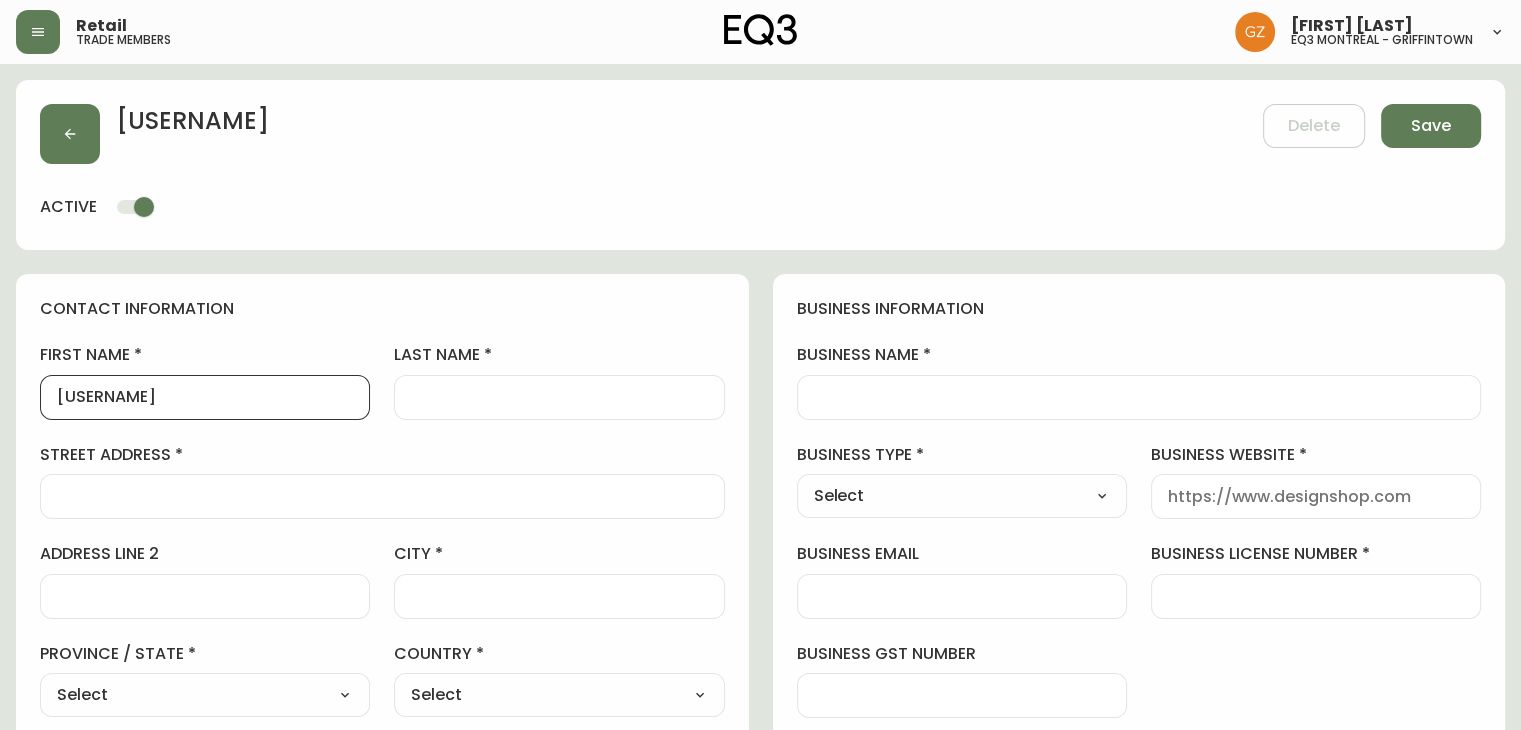 scroll, scrollTop: 0, scrollLeft: 0, axis: both 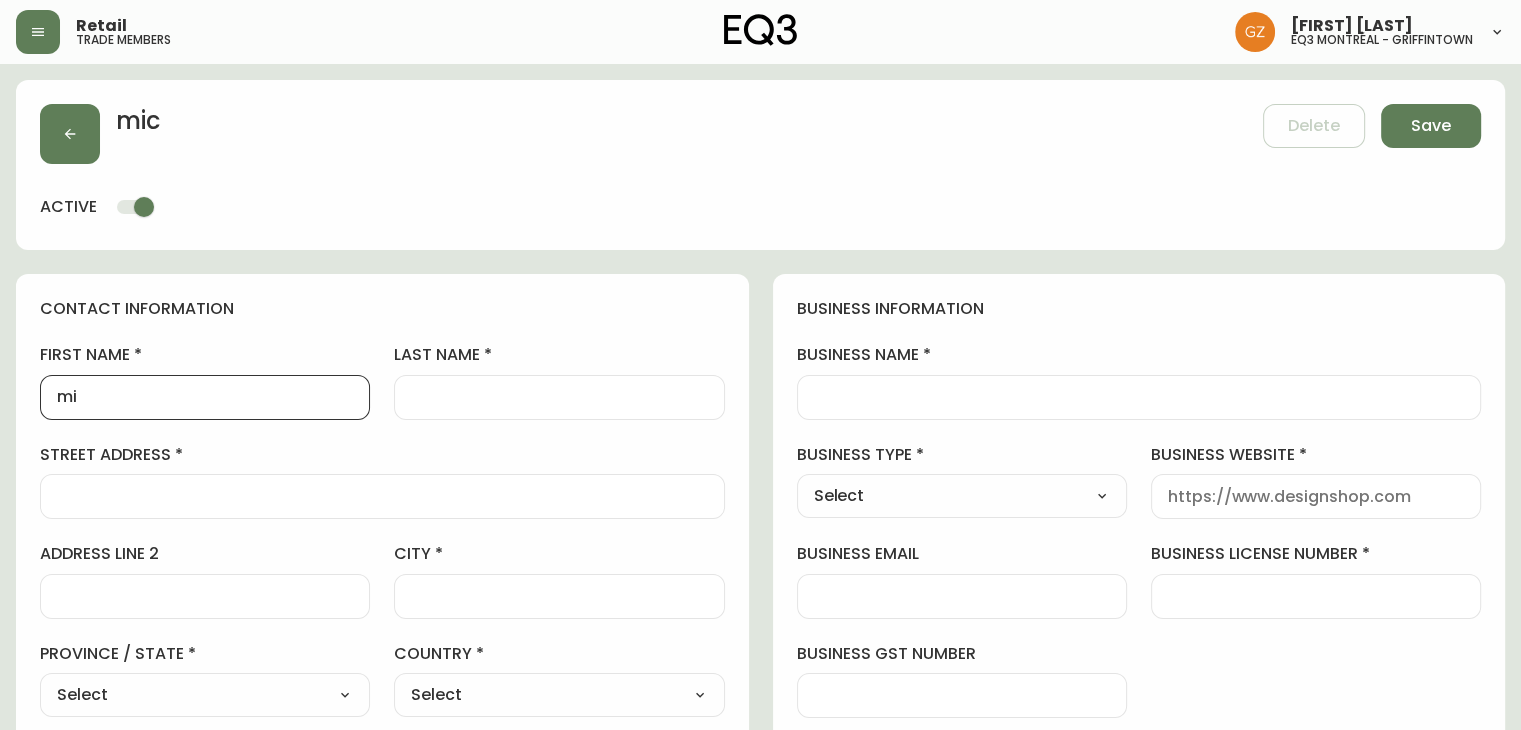 type on "m" 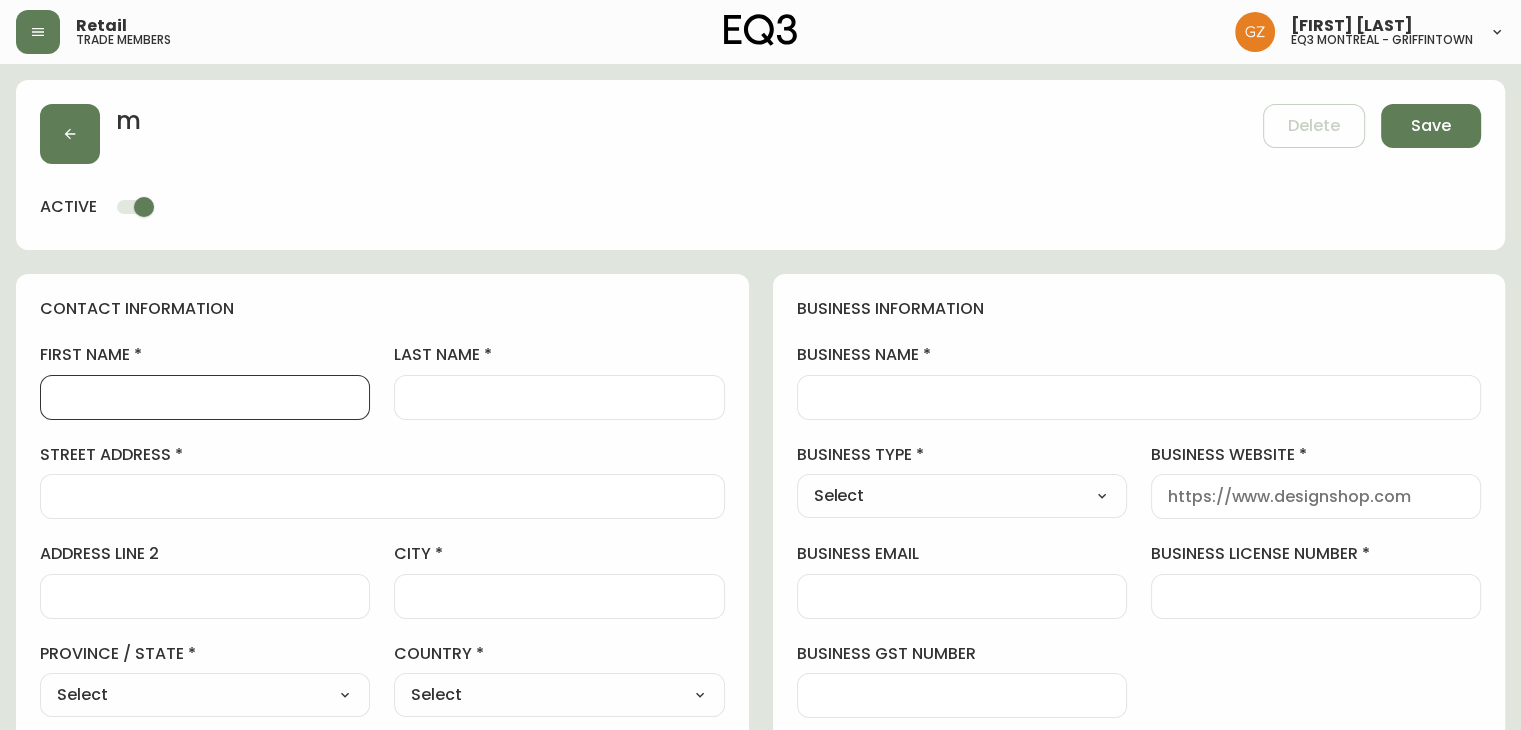 scroll, scrollTop: 0, scrollLeft: 0, axis: both 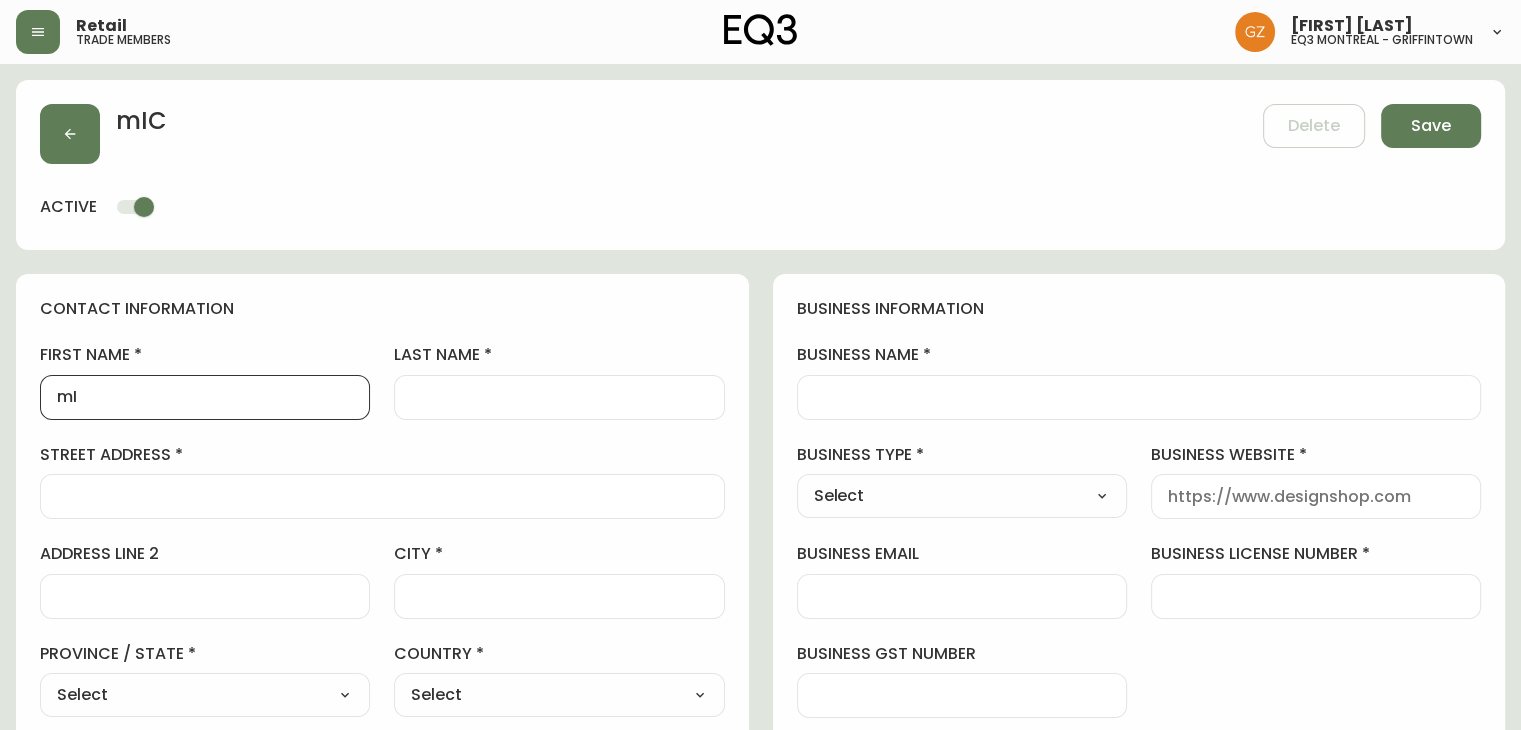 type on "m" 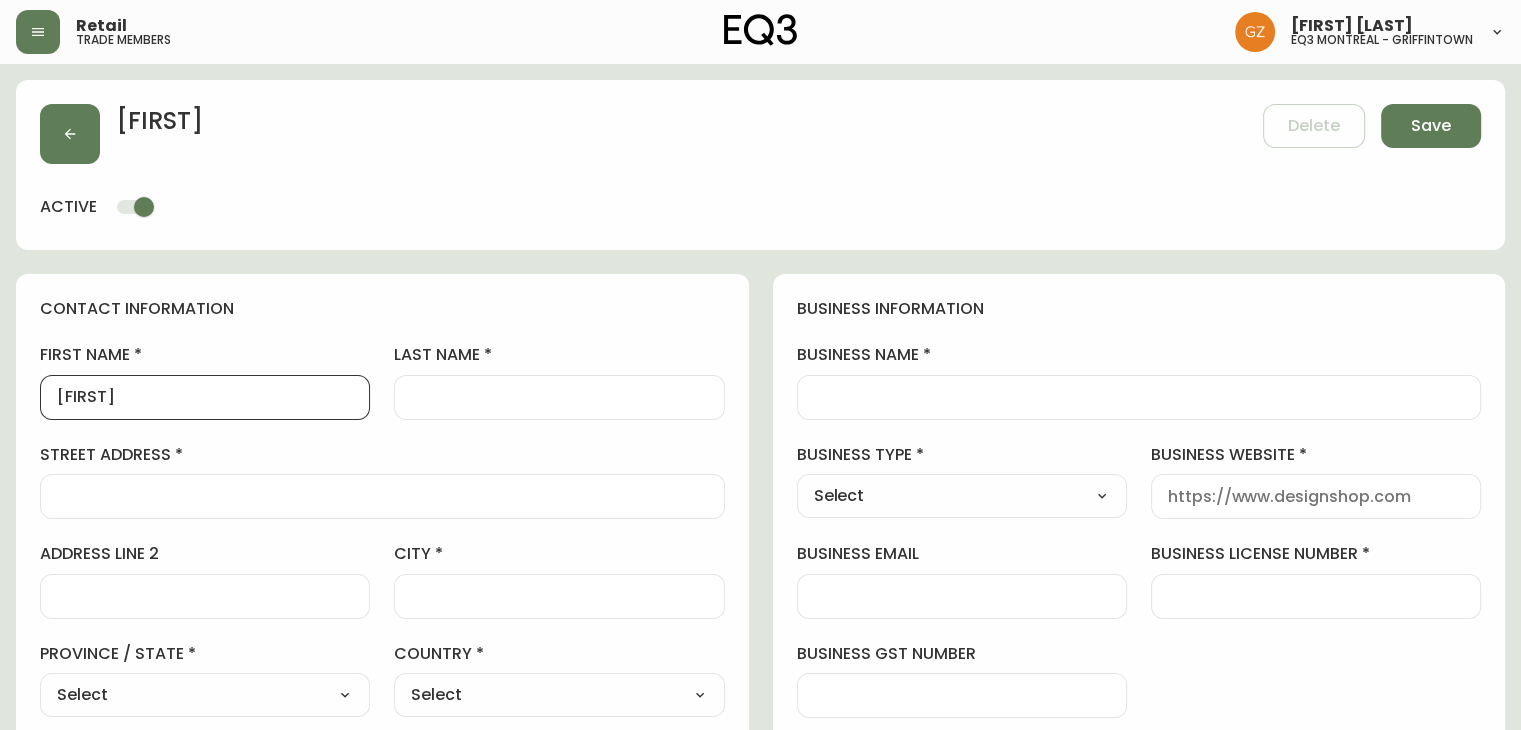 type on "[FIRST]" 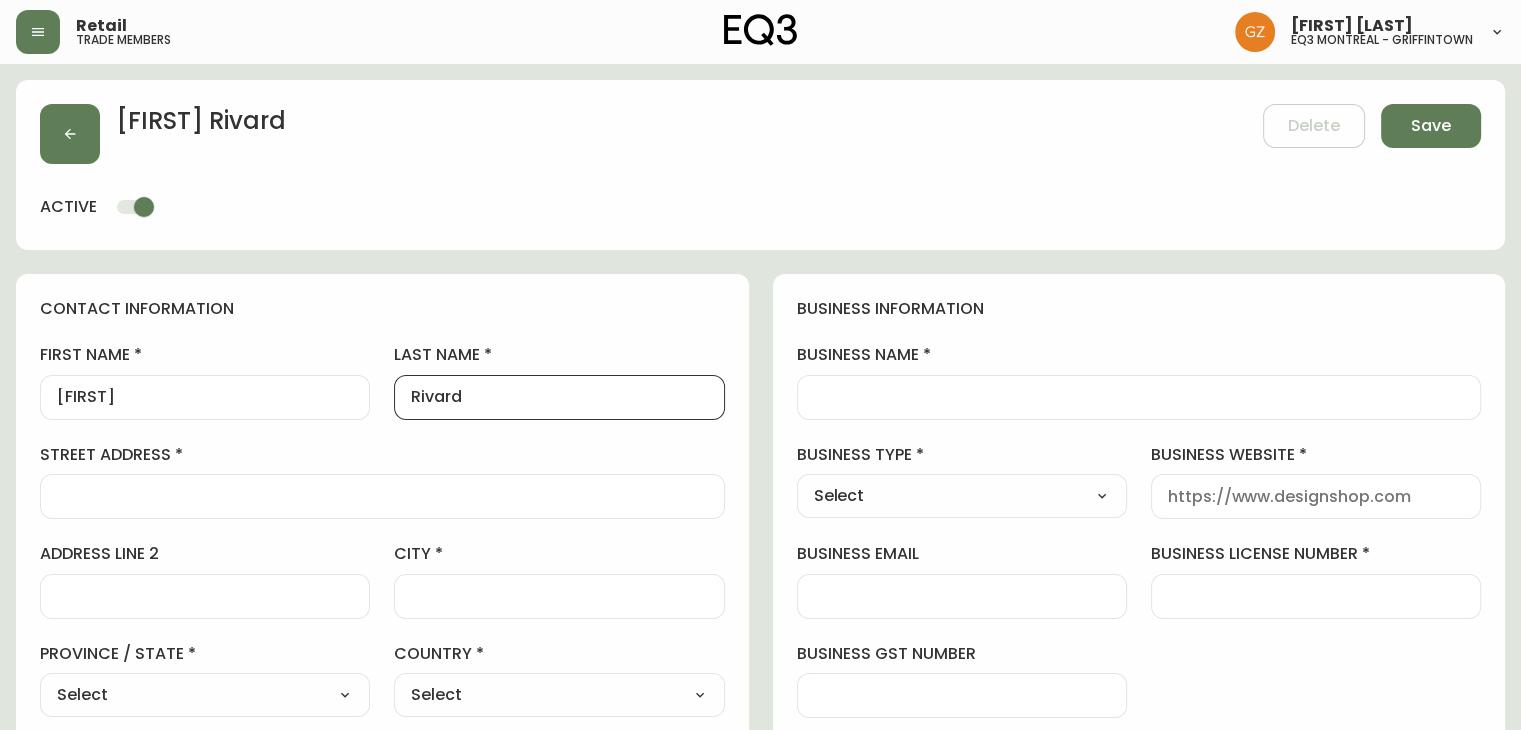 type on "Rivard" 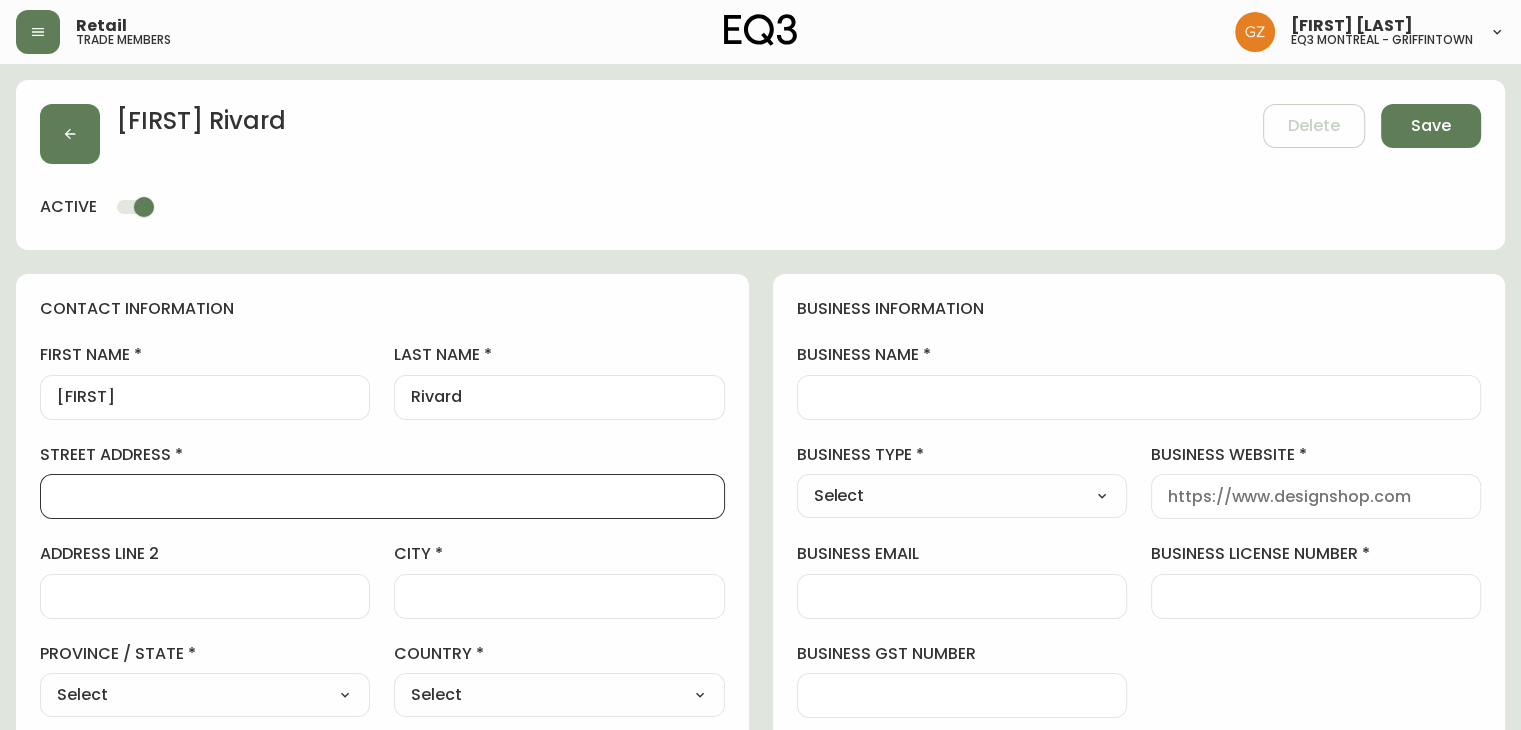 paste on "[NUMBER] [STREET], [CITY], [STATE] [POSTAL_CODE]" 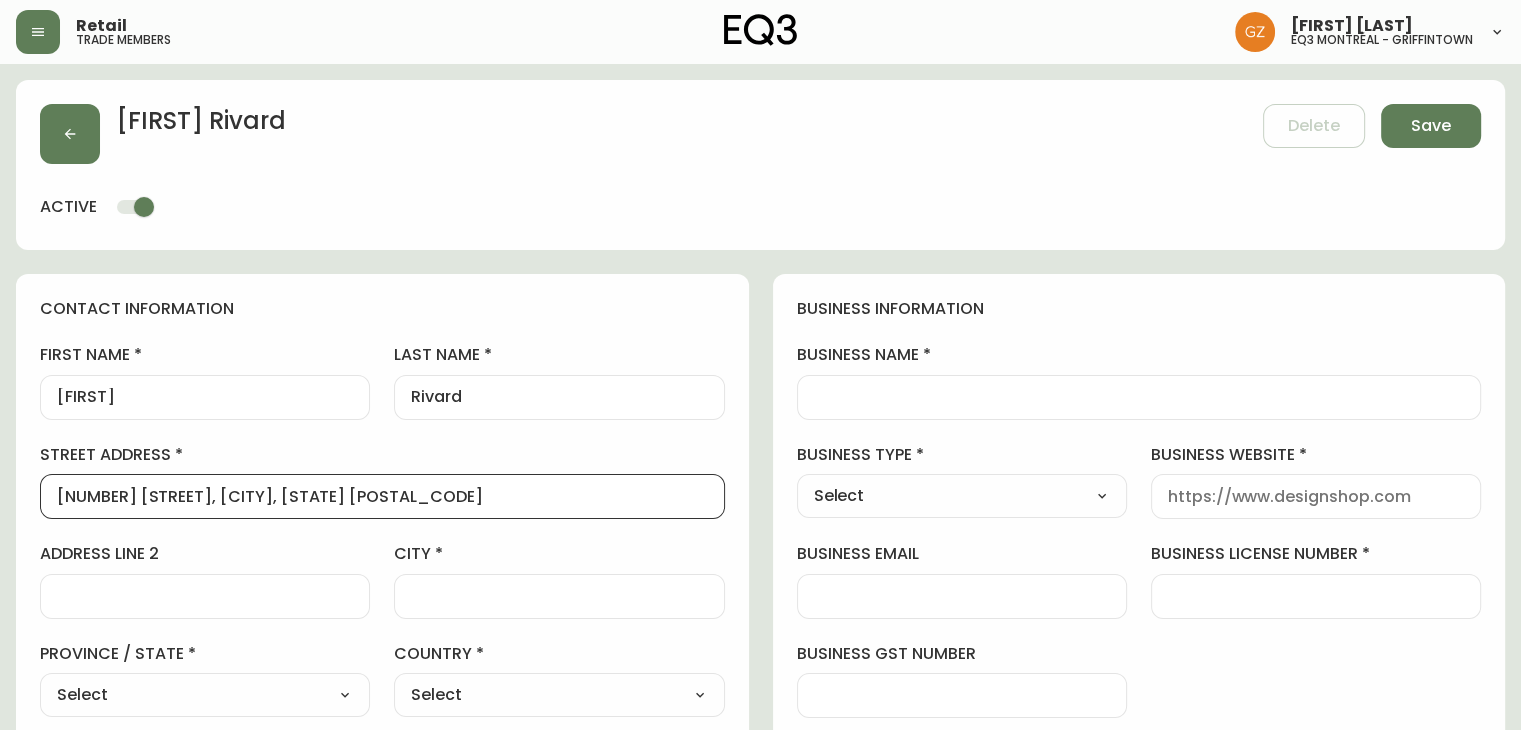 type on "[NUMBER] [STREET], [CITY], [STATE] [POSTAL_CODE]" 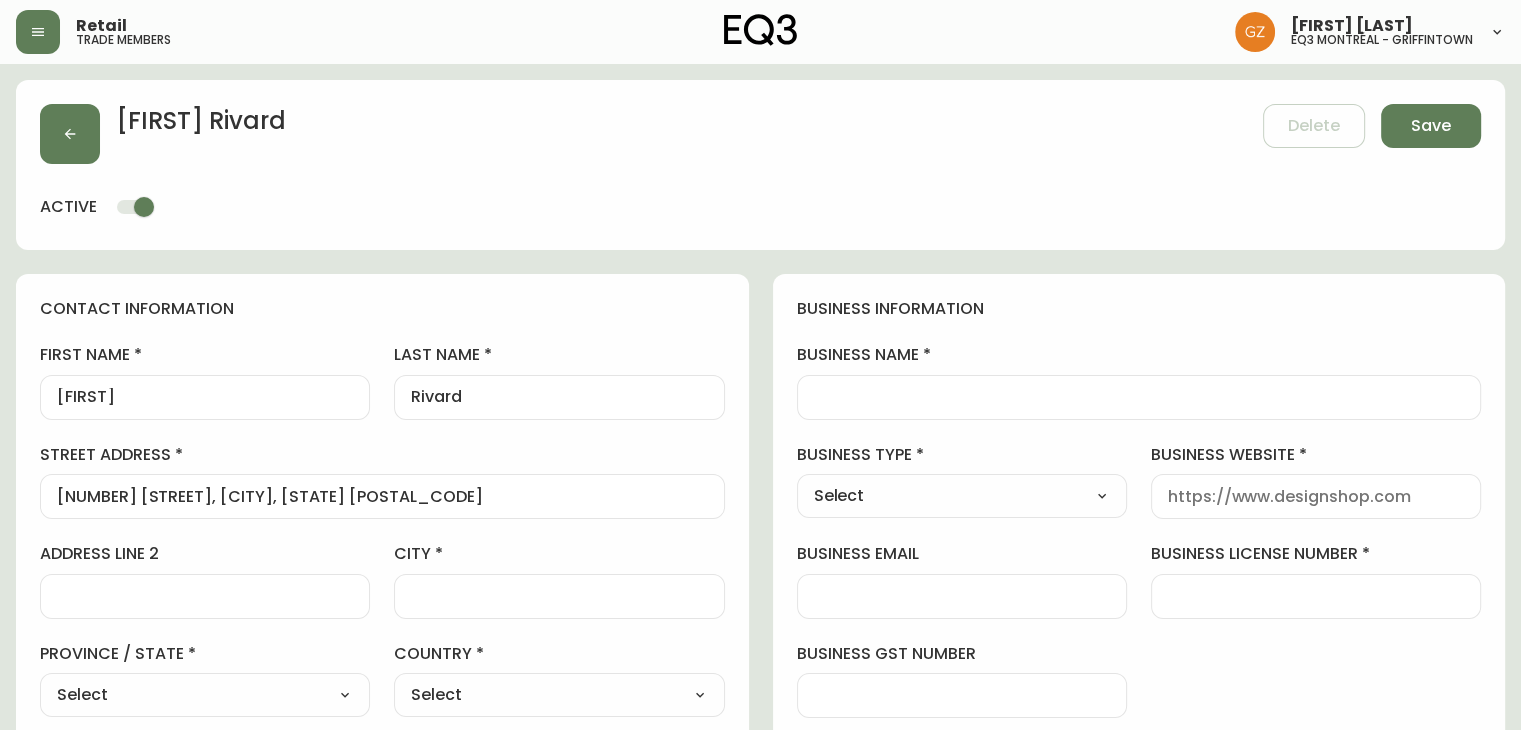 drag, startPoint x: 381, startPoint y: 507, endPoint x: 310, endPoint y: 499, distance: 71.44928 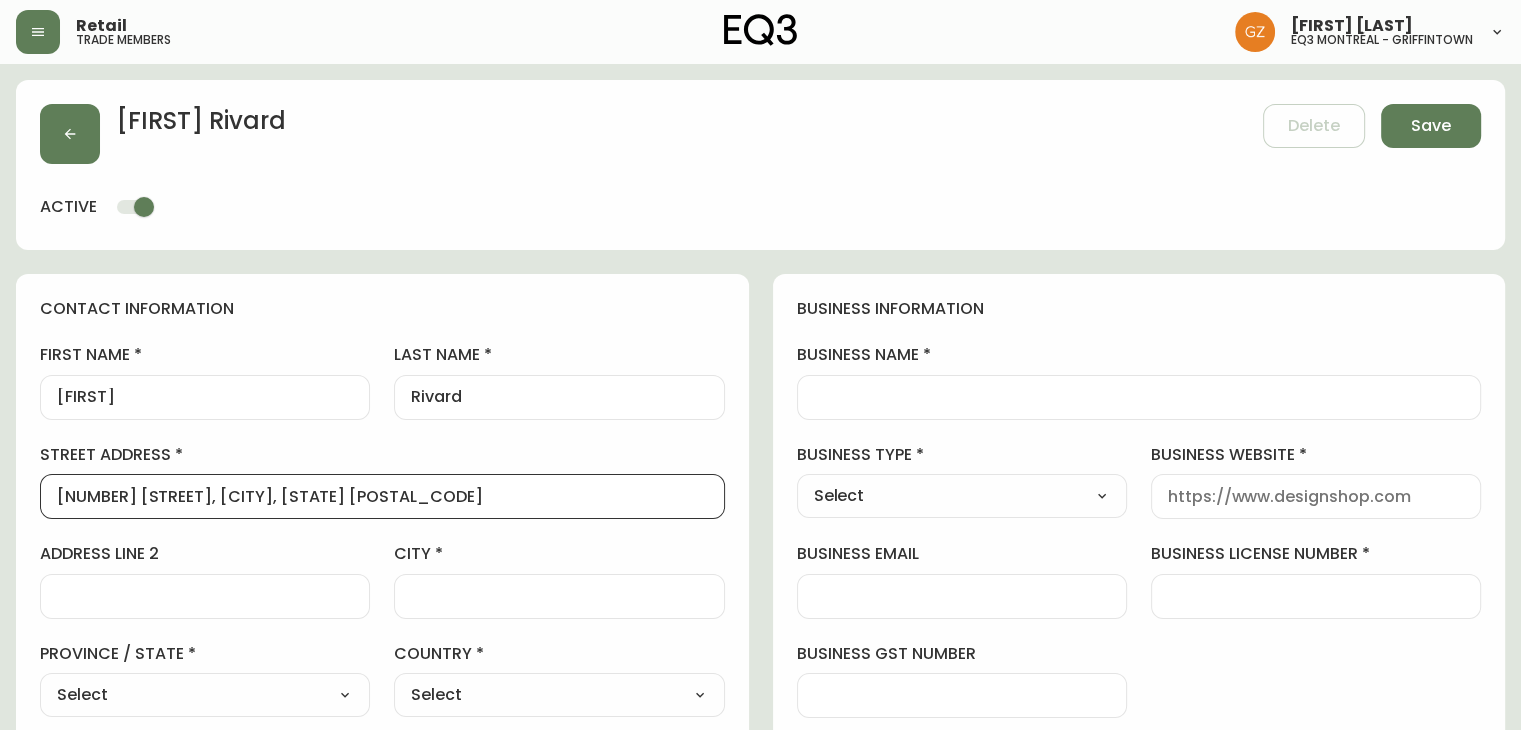 drag, startPoint x: 273, startPoint y: 491, endPoint x: 197, endPoint y: 489, distance: 76.02631 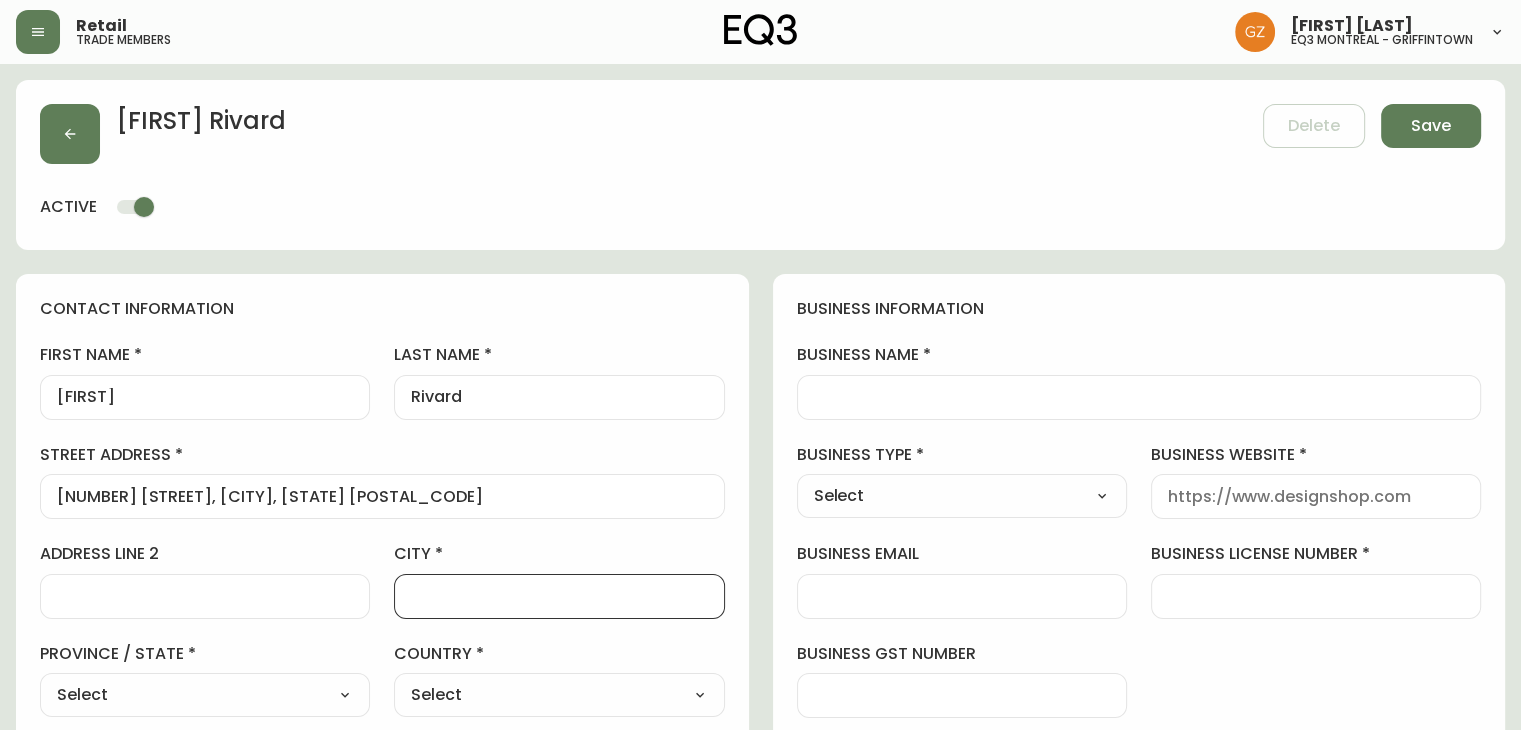 click on "city" at bounding box center (559, 596) 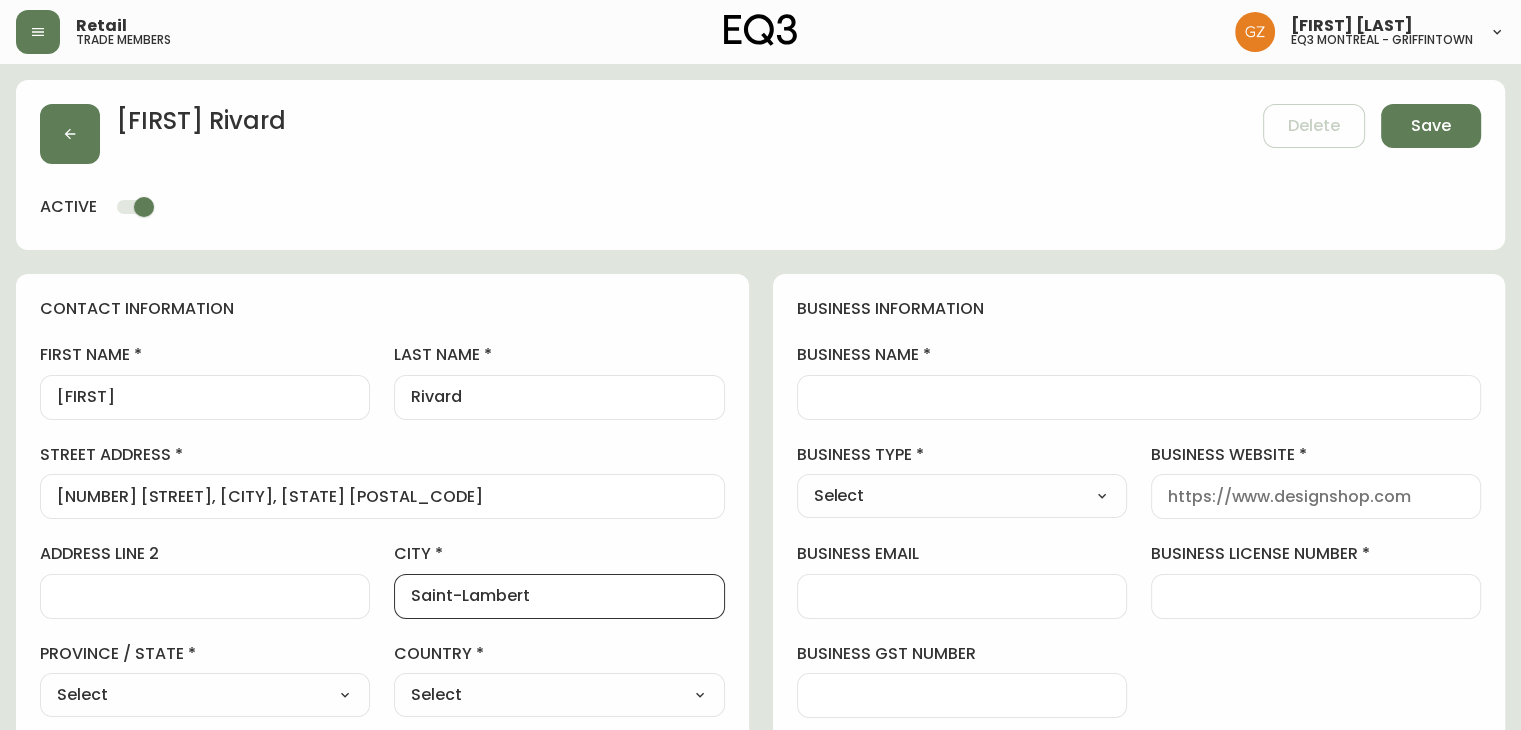 type on "Saint-Lambert" 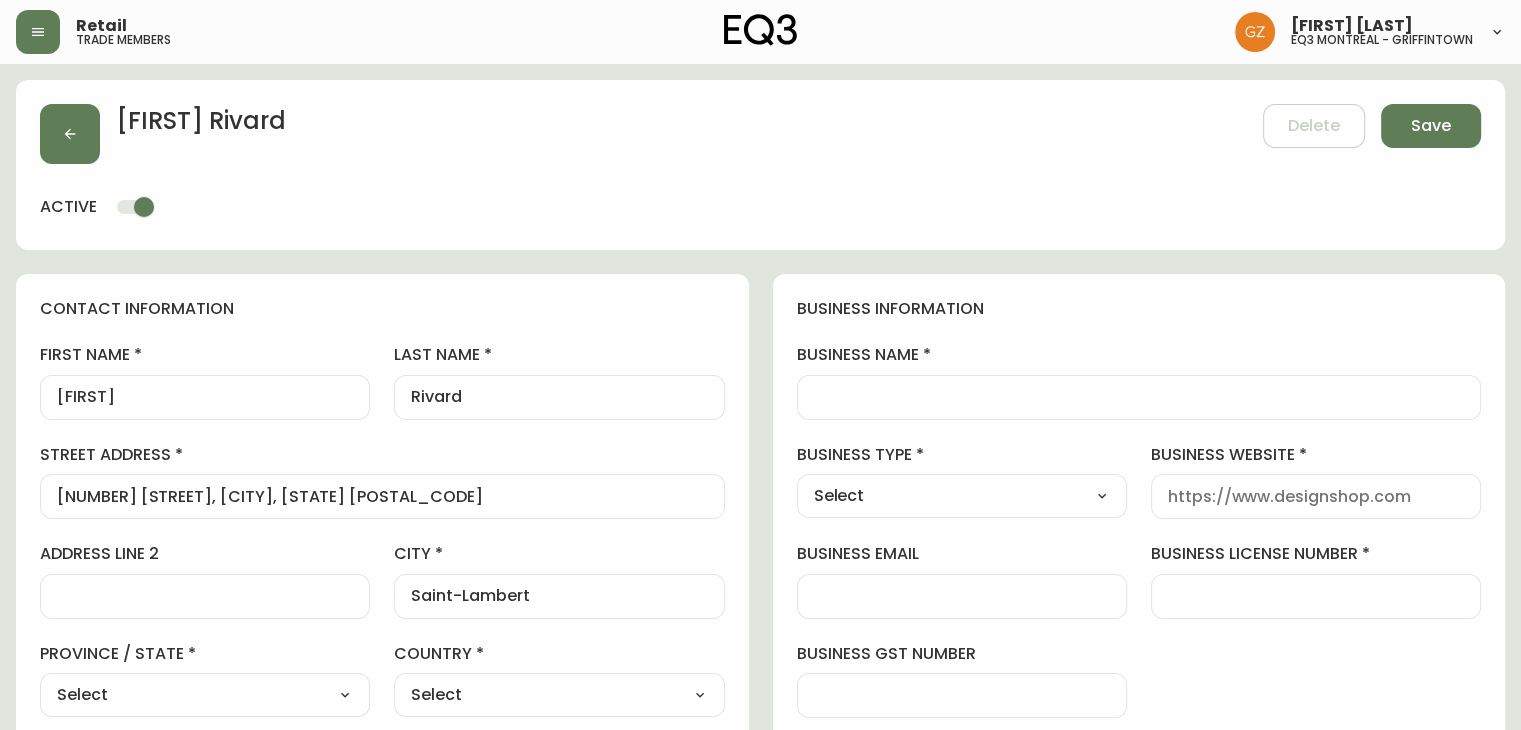 select on "QC" 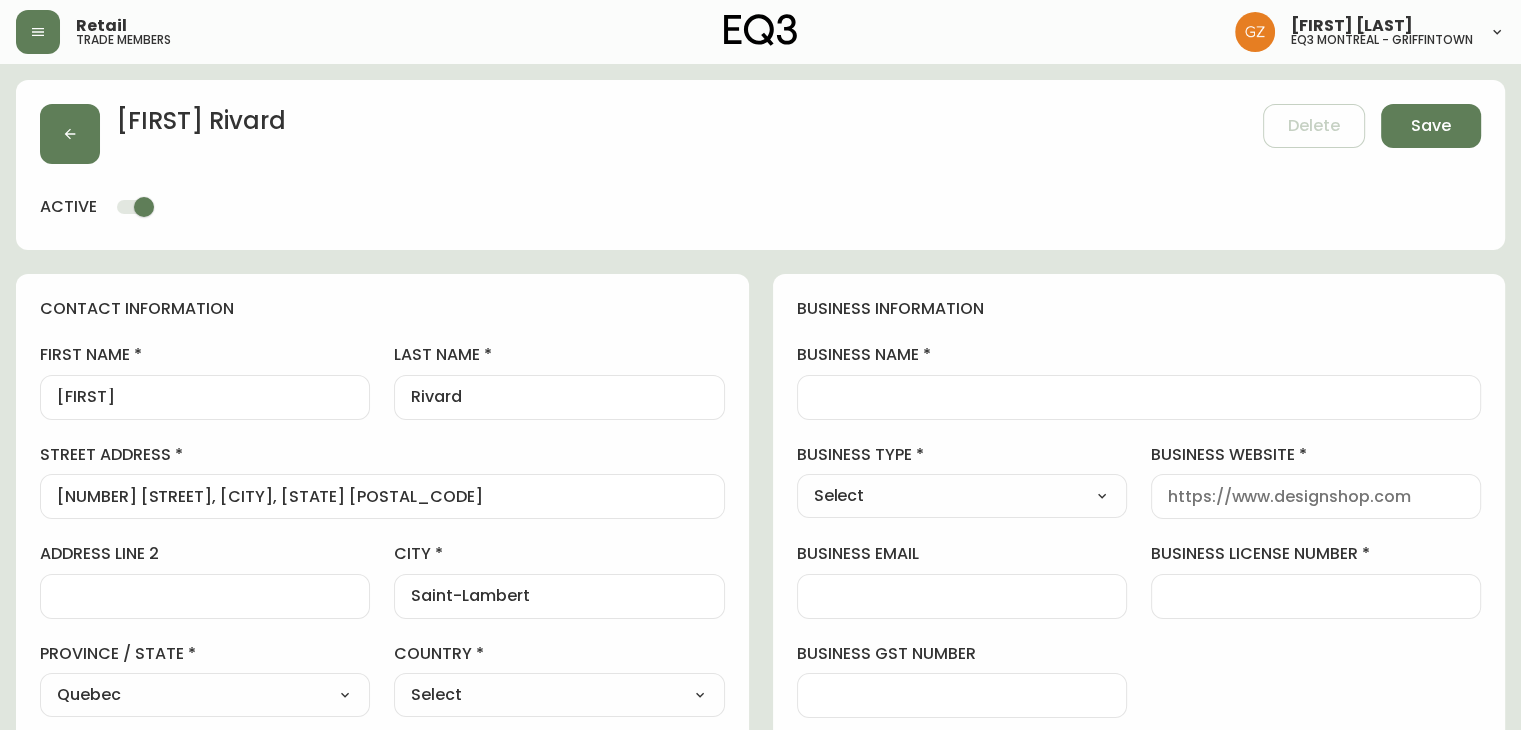 scroll, scrollTop: 200, scrollLeft: 0, axis: vertical 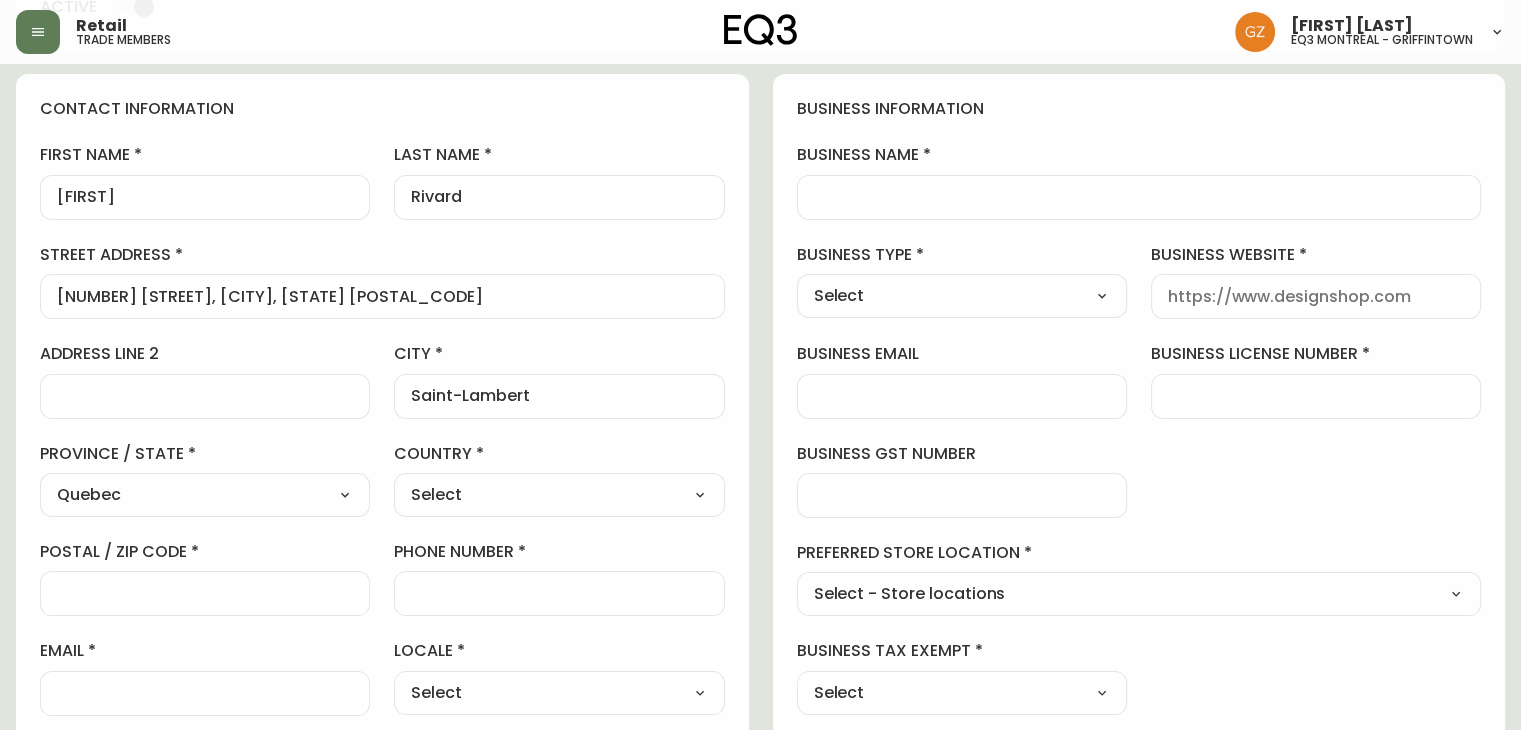 click on "Select Canada United States" at bounding box center [559, 495] 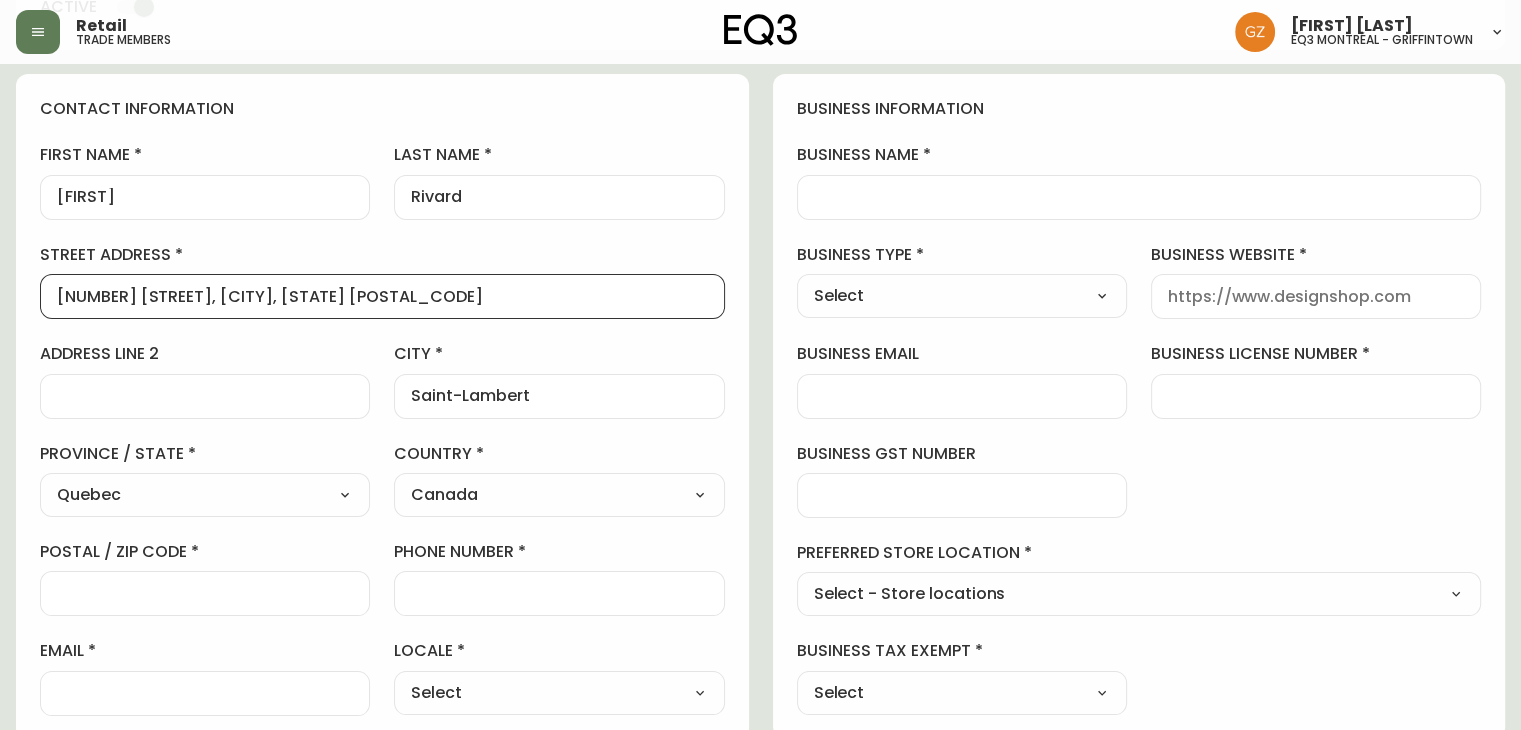 drag, startPoint x: 316, startPoint y: 296, endPoint x: 375, endPoint y: 297, distance: 59.008472 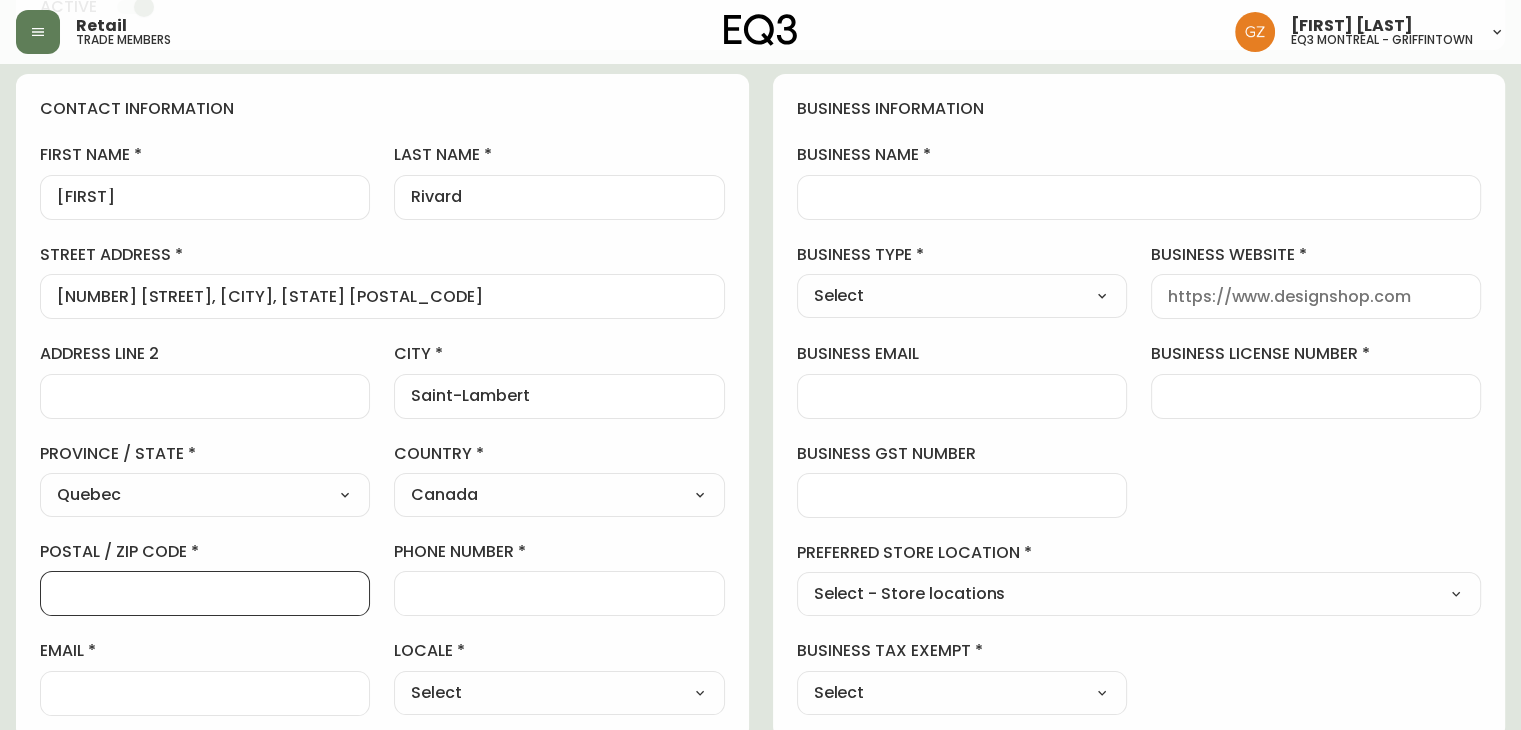click on "postal / zip code" at bounding box center [205, 593] 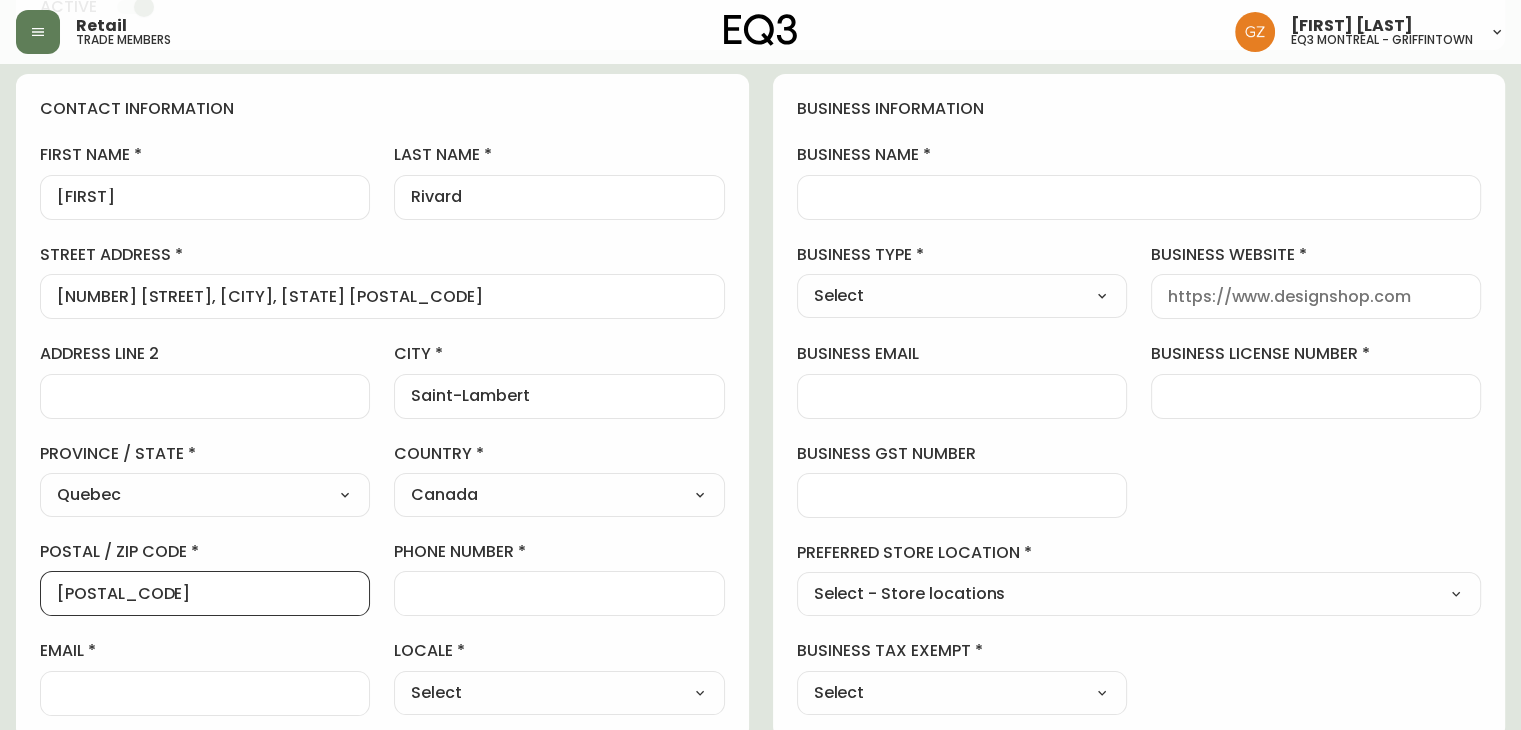 type on "[POSTAL_CODE]" 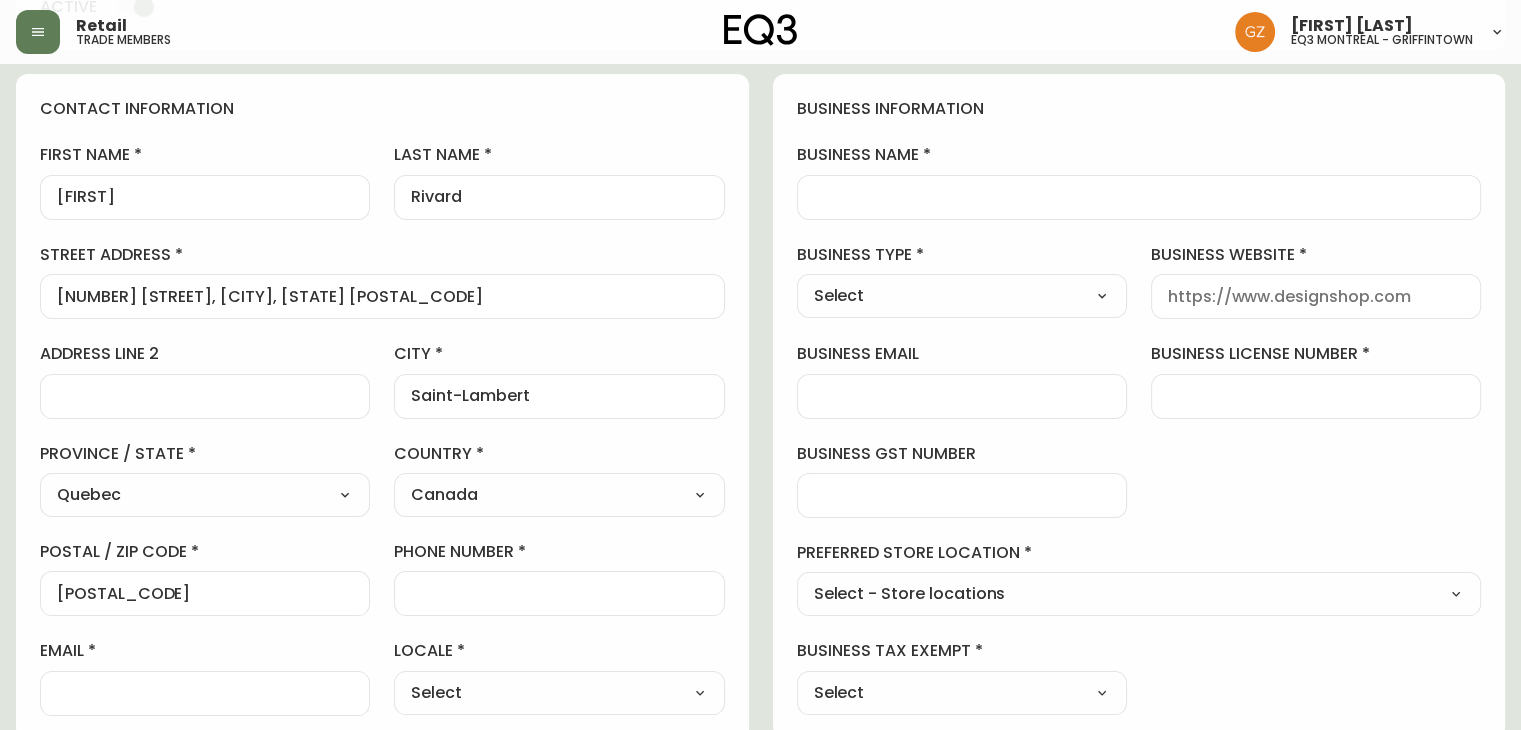 click on "phone number" at bounding box center (559, 593) 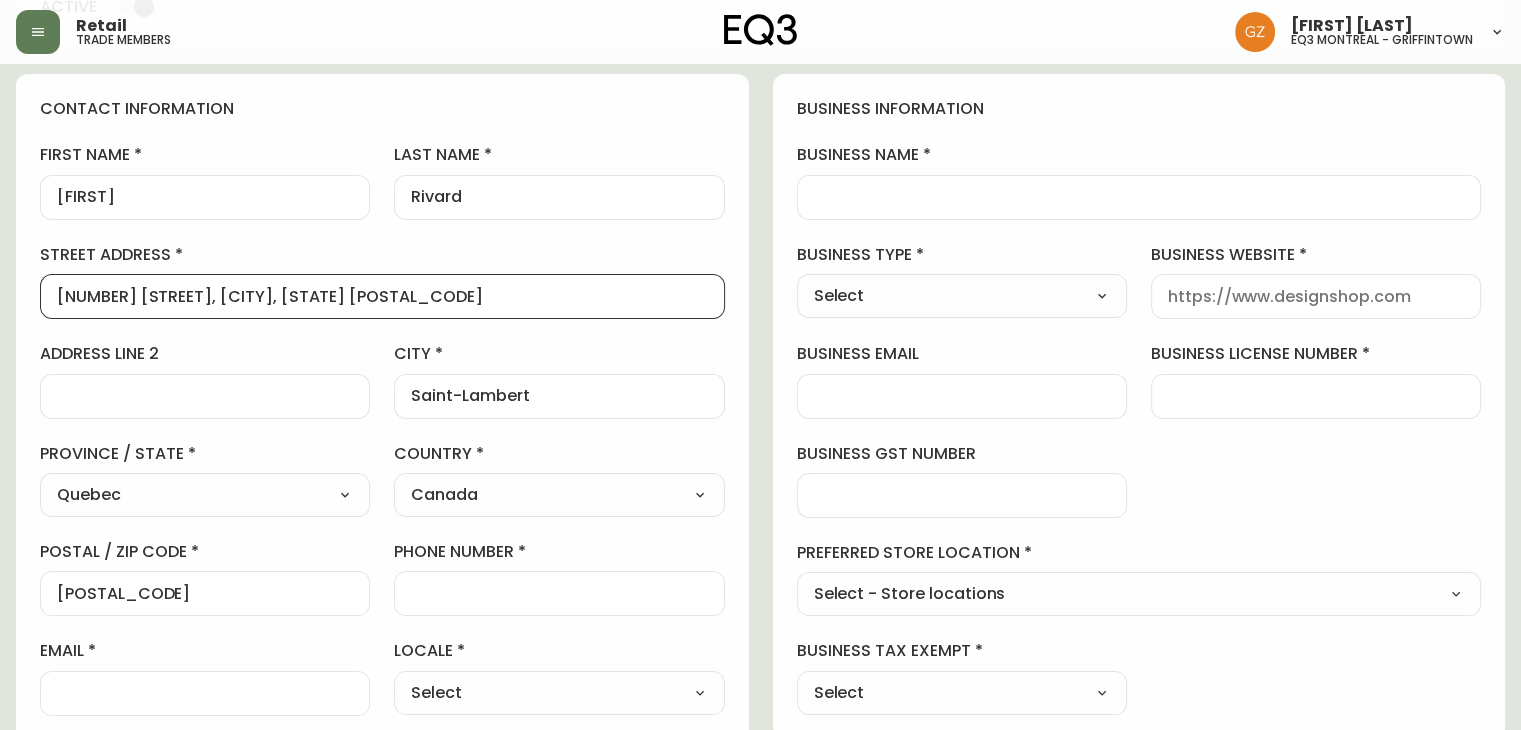 drag, startPoint x: 396, startPoint y: 290, endPoint x: 276, endPoint y: 282, distance: 120.26637 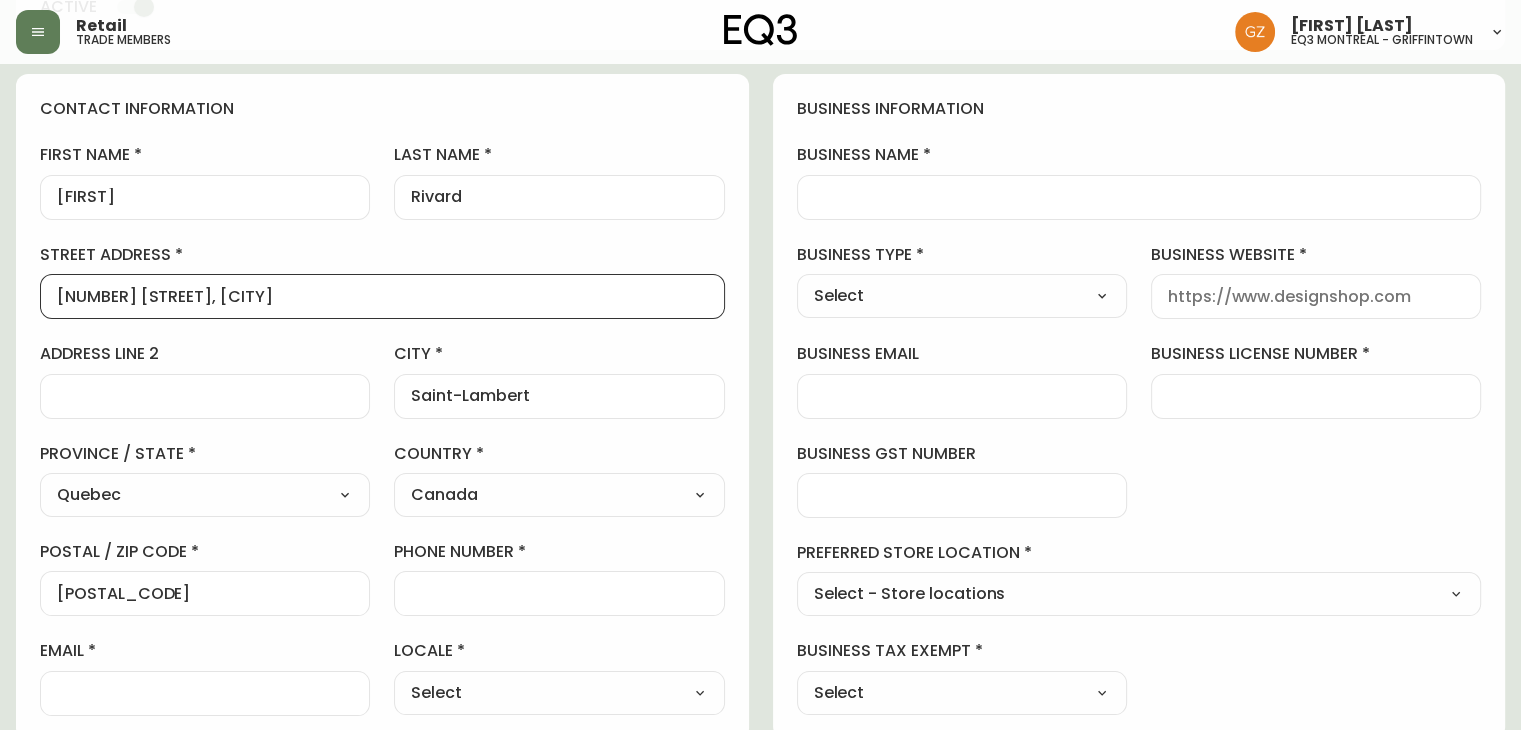 scroll, scrollTop: 0, scrollLeft: 0, axis: both 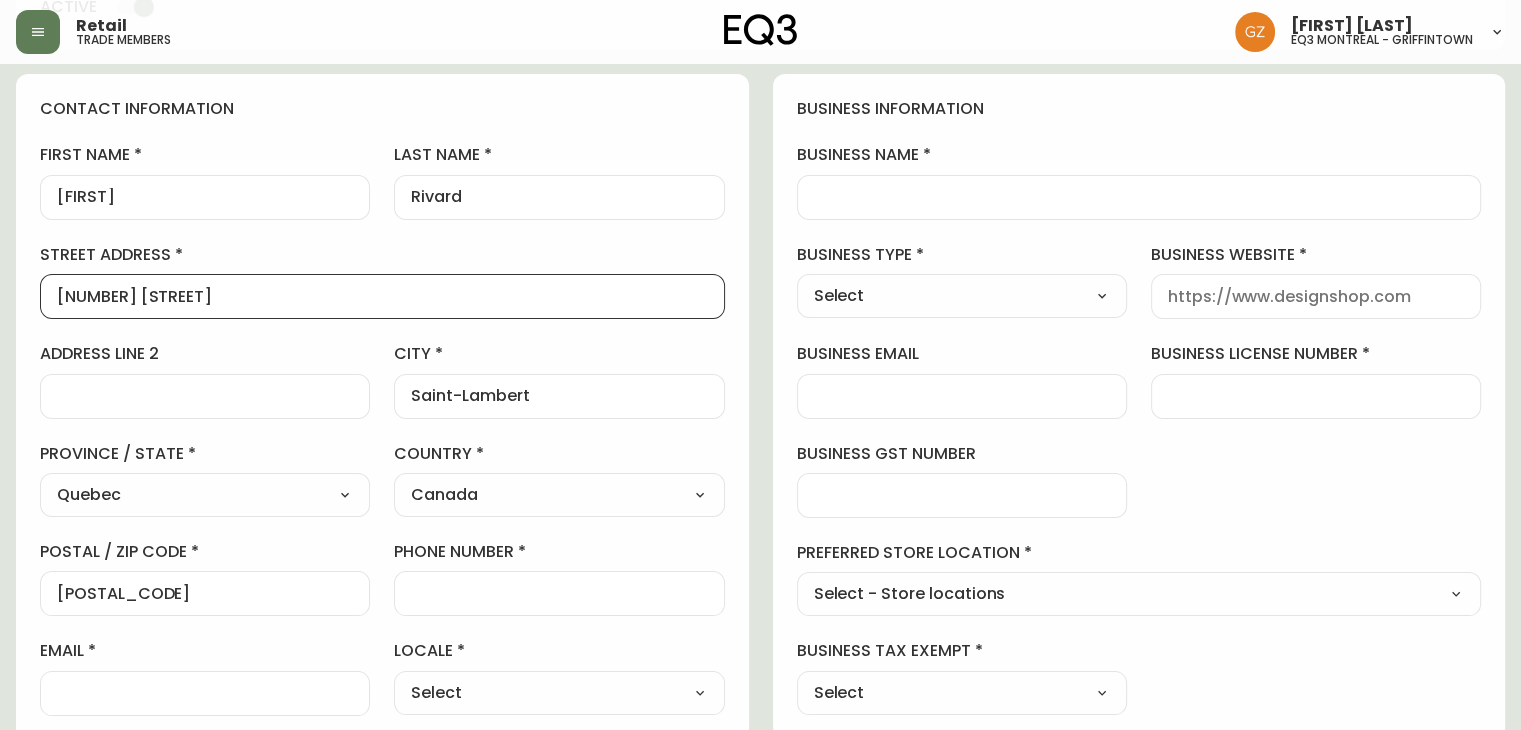 type on "[NUMBER] [STREET]" 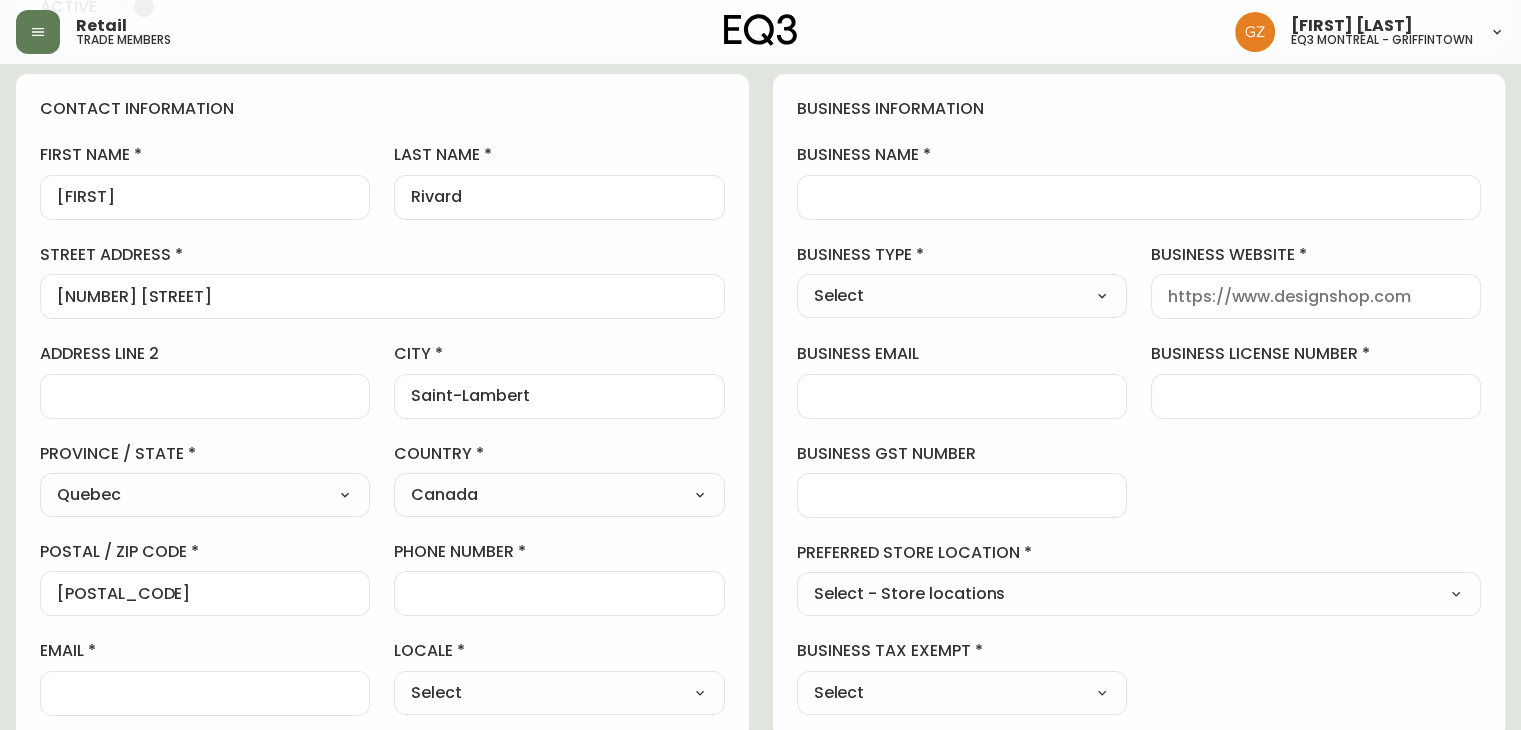 click at bounding box center (559, 593) 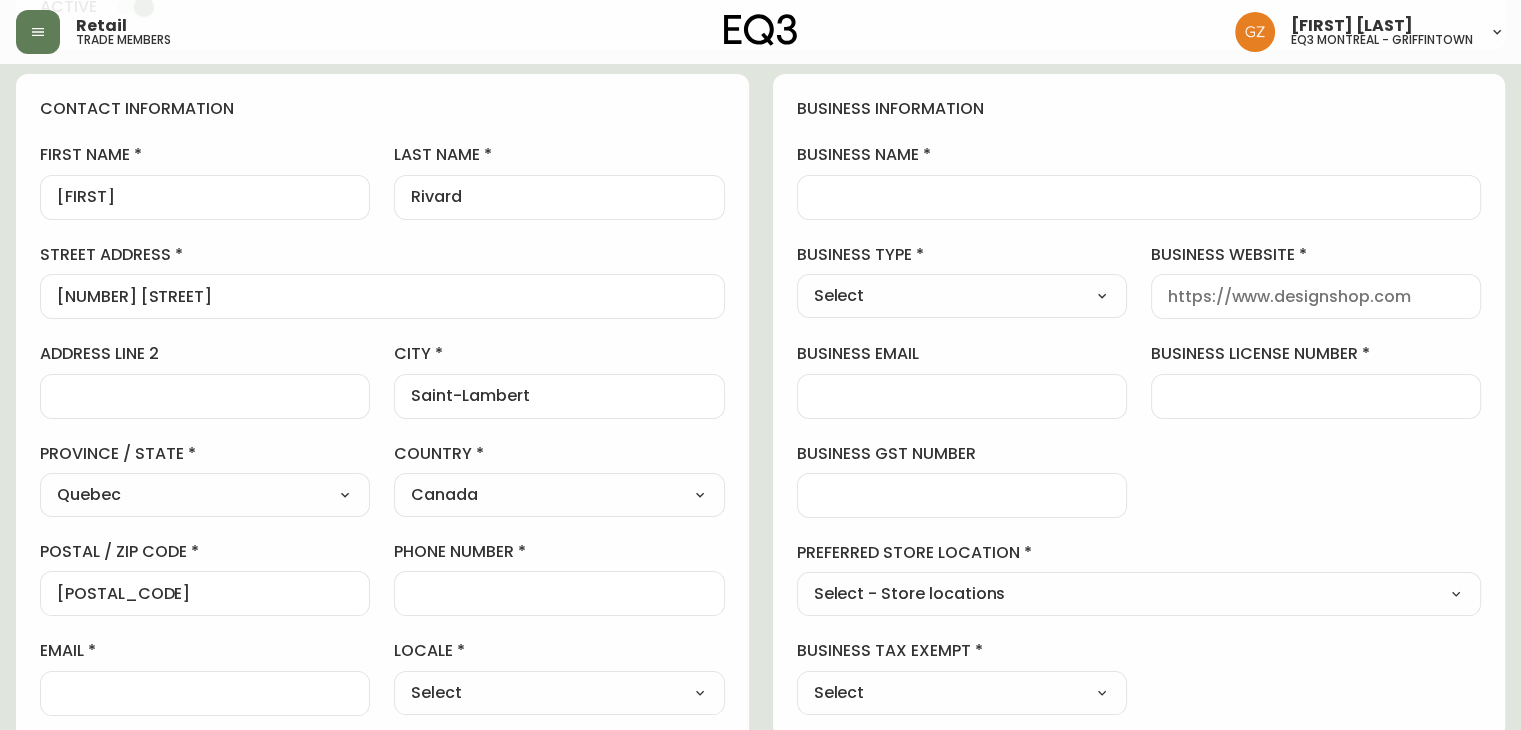 click on "business information business name business type Select Select Interior Designer Architect Home Builder Contractor Real Estate Agent Hospitality Other business website business email business license number business gst number preferred store location Select - Store locations Select - Store locations EQ3 Brossard EQ3 Burlington EQ3 Calgary EQ3 Montréal - Griffintown EQ3 Montréal - St Laurent EQ3 Ottawa EQ3 Outlet - Laval EQ3 Quebec City EQ3 Toronto - Hanna EQ3 Toronto - King EQ3 Vancouver EQ3 Winnipeg Select - Trade locations EQ3 US Trade - Formally East business tax exempt Select Select Yes No" at bounding box center (1139, 406) 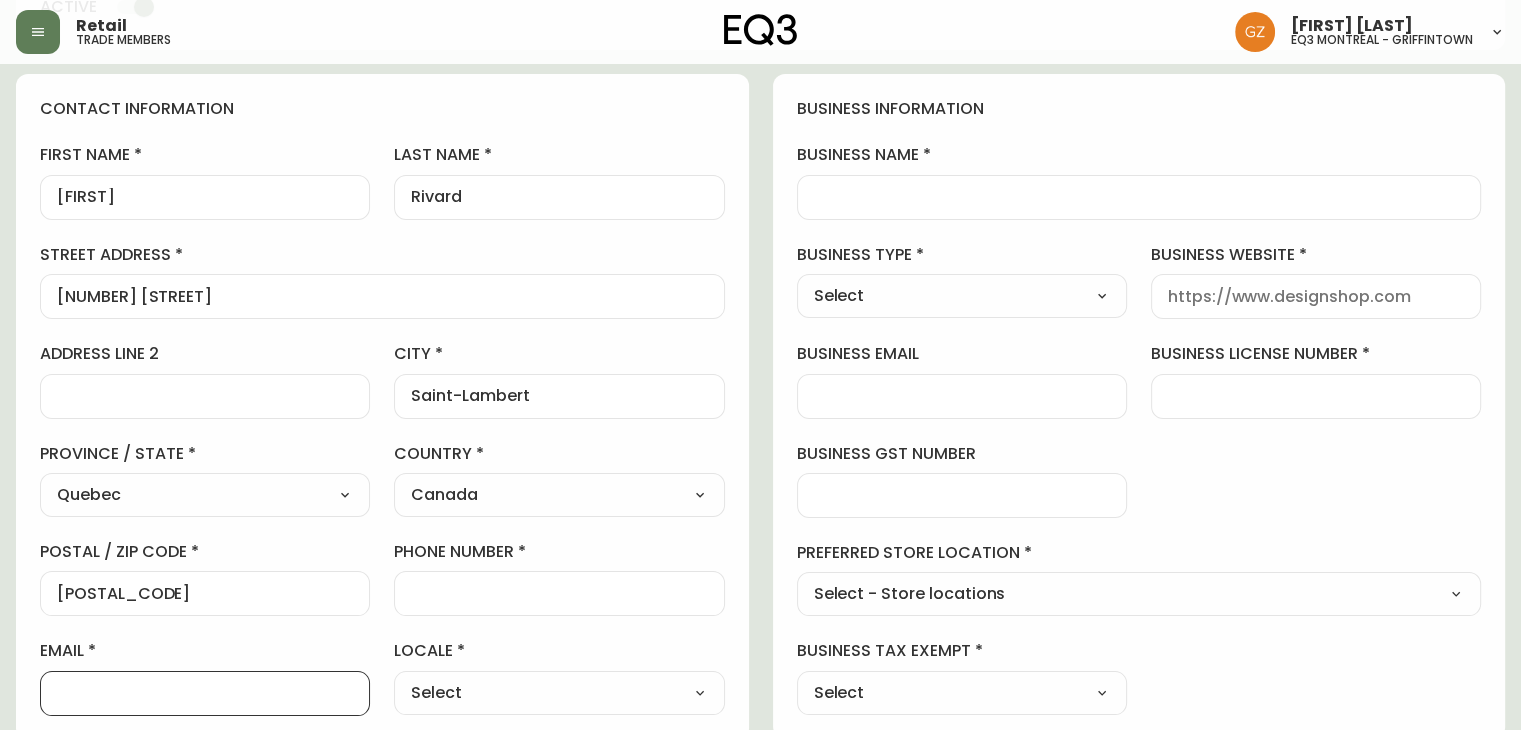 click on "email" at bounding box center [205, 693] 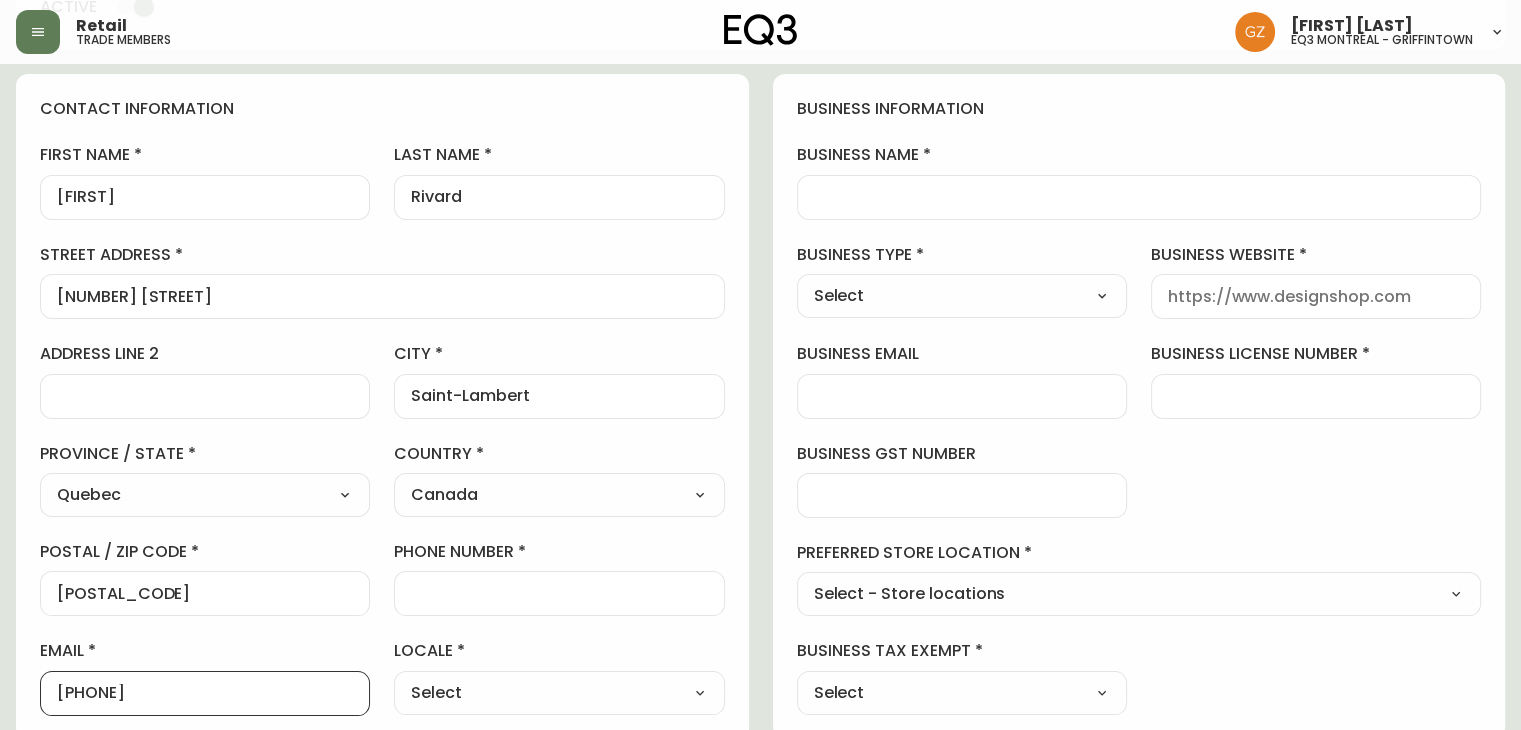 type on "[PHONE]" 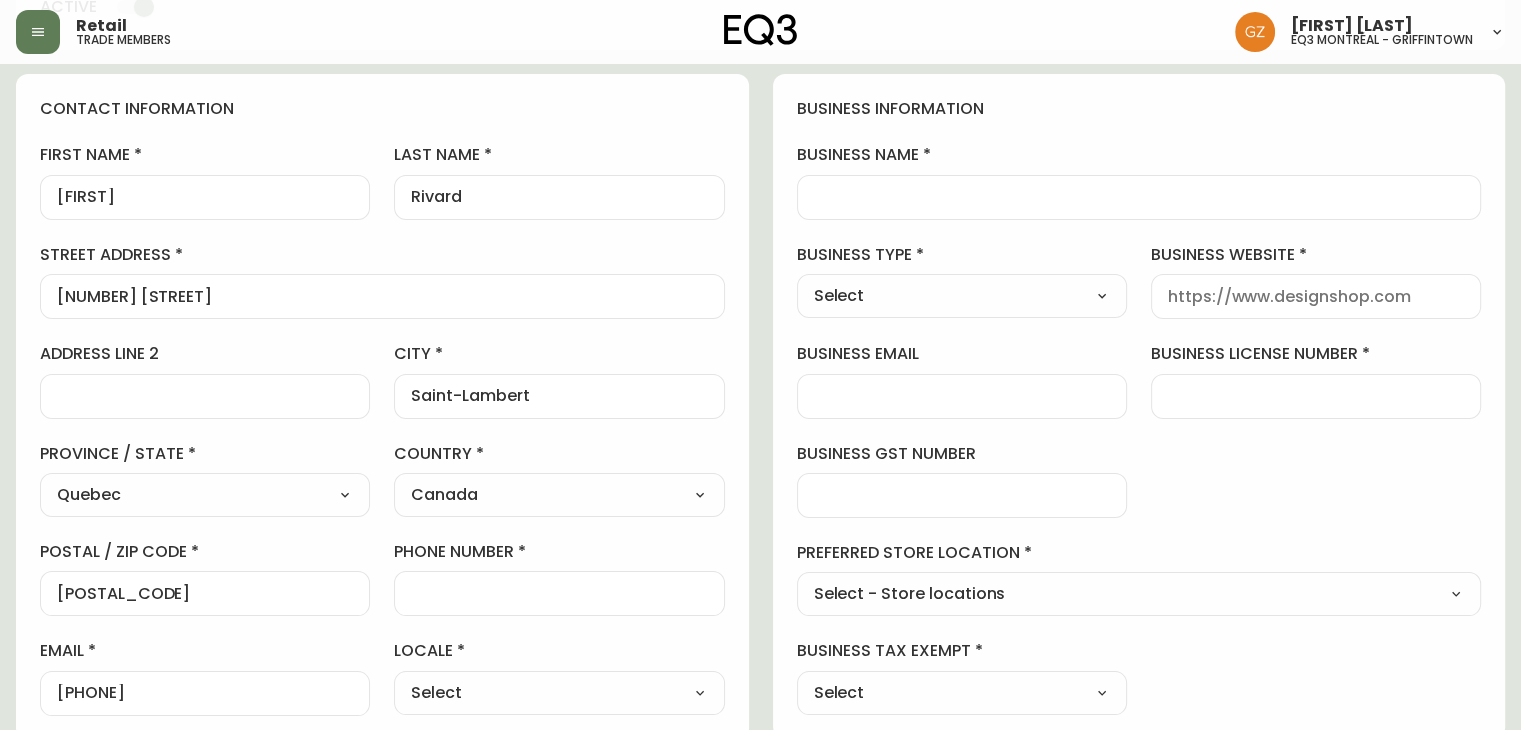 select on "CA_FR" 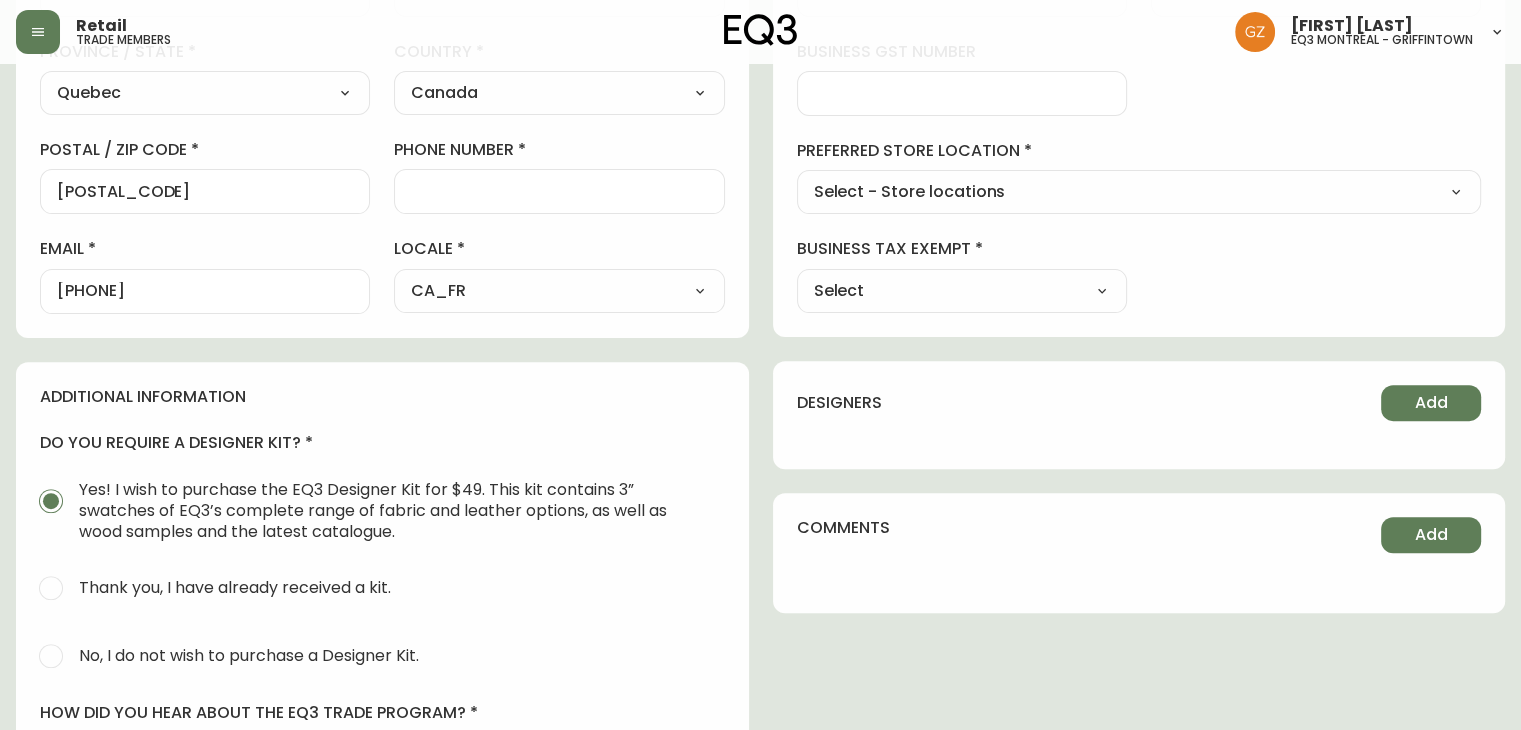 scroll, scrollTop: 700, scrollLeft: 0, axis: vertical 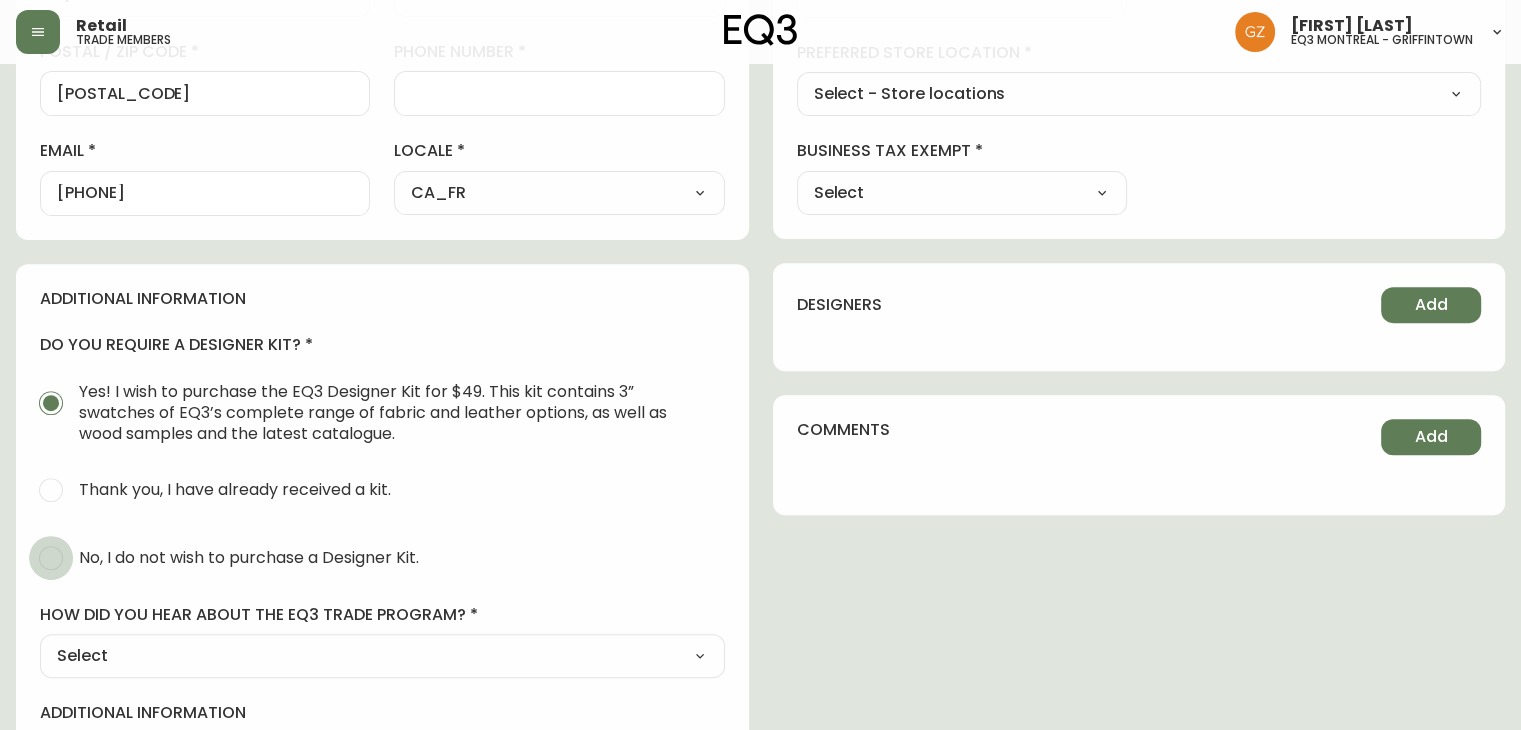 click on "No, I do not wish to purchase a Designer Kit." at bounding box center (51, 558) 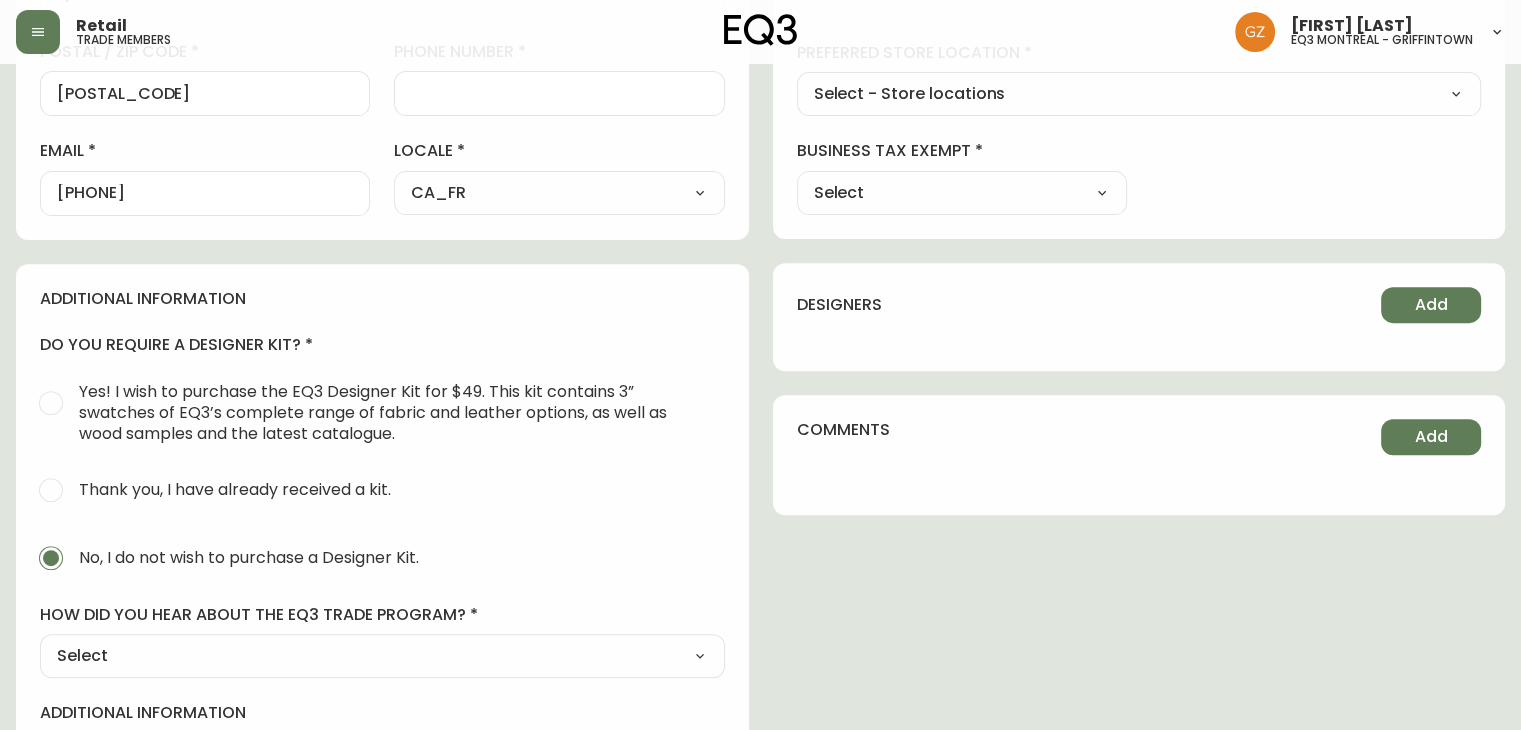 click on "Select Social Media Advertisement Trade Show Outreach from a Trade Rep Other" at bounding box center [382, 656] 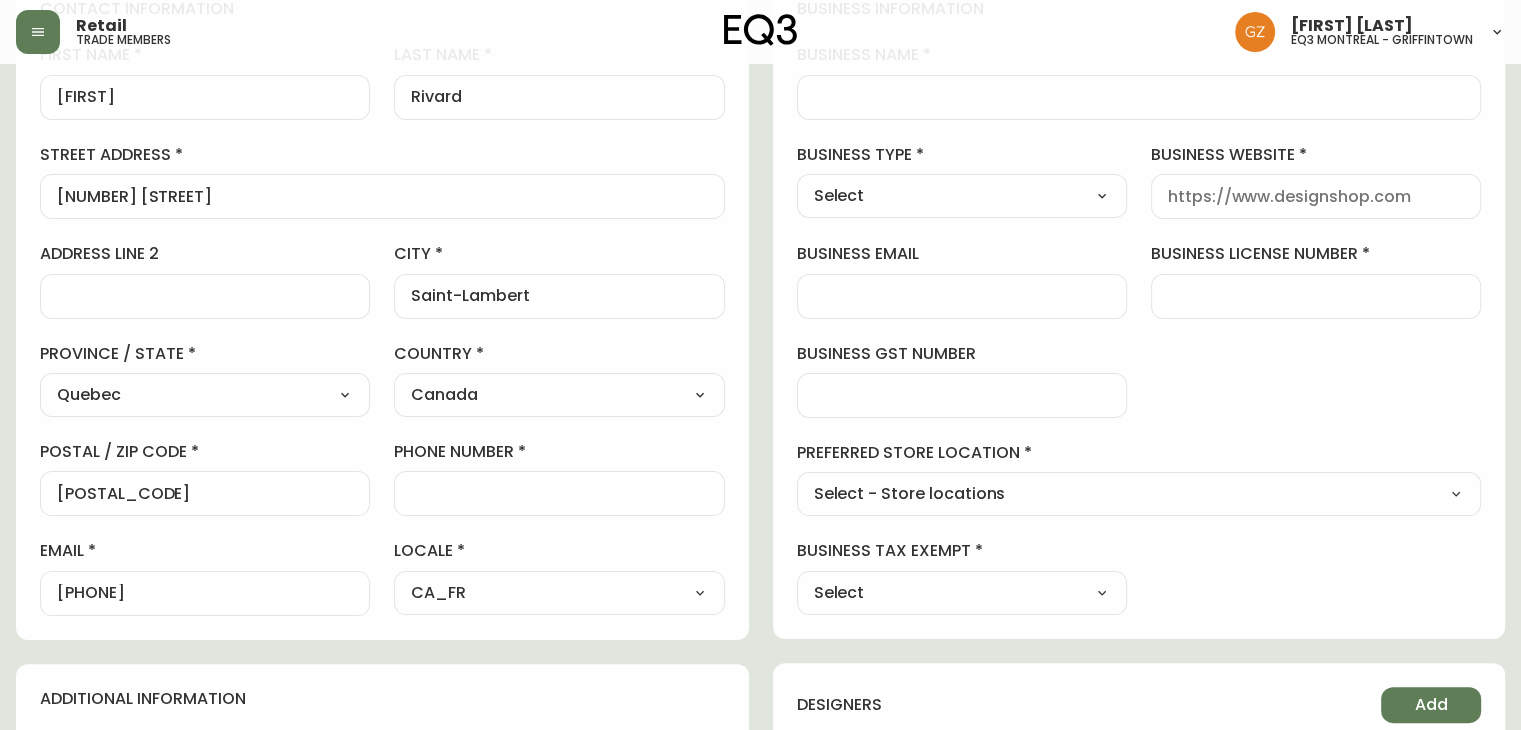 scroll, scrollTop: 100, scrollLeft: 0, axis: vertical 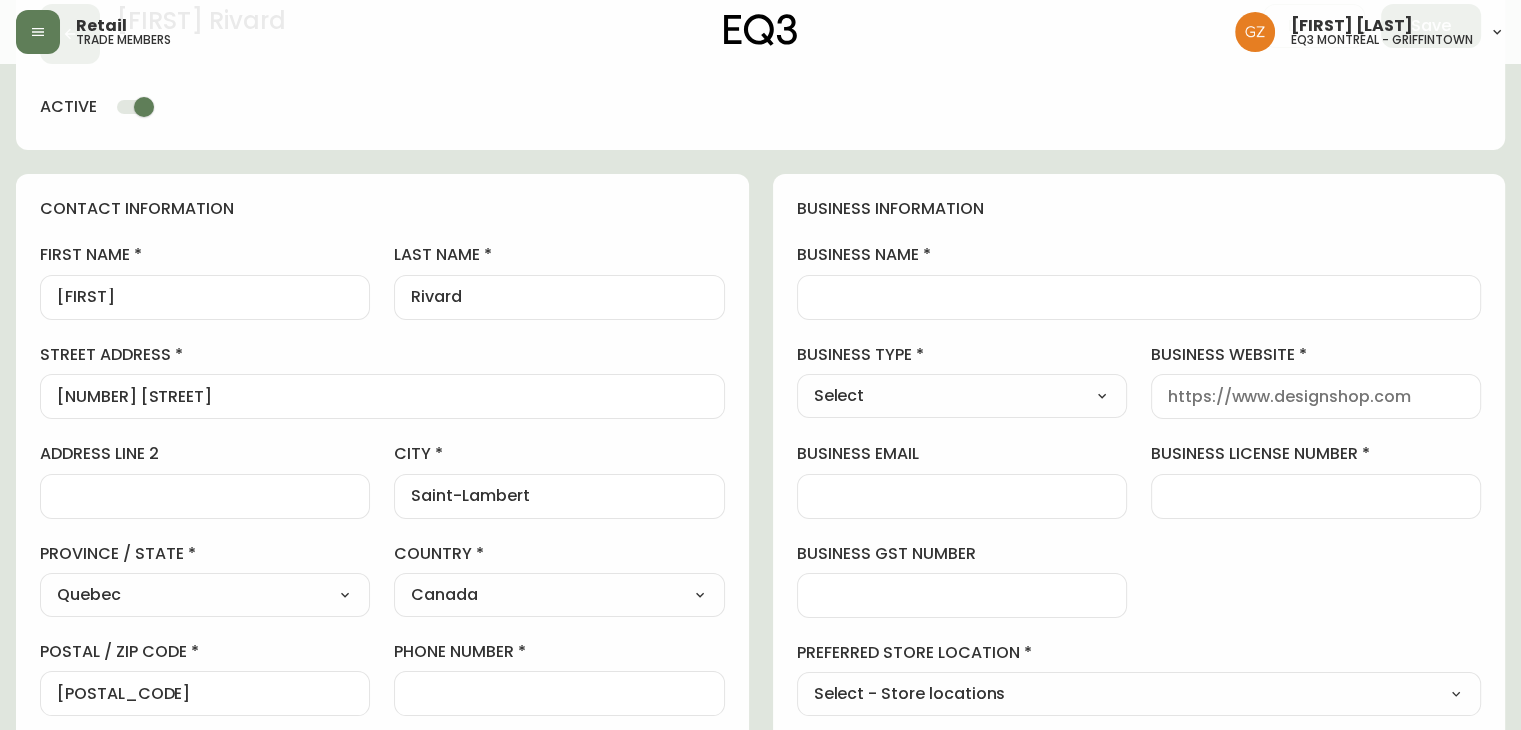 click on "business name" at bounding box center [1139, 297] 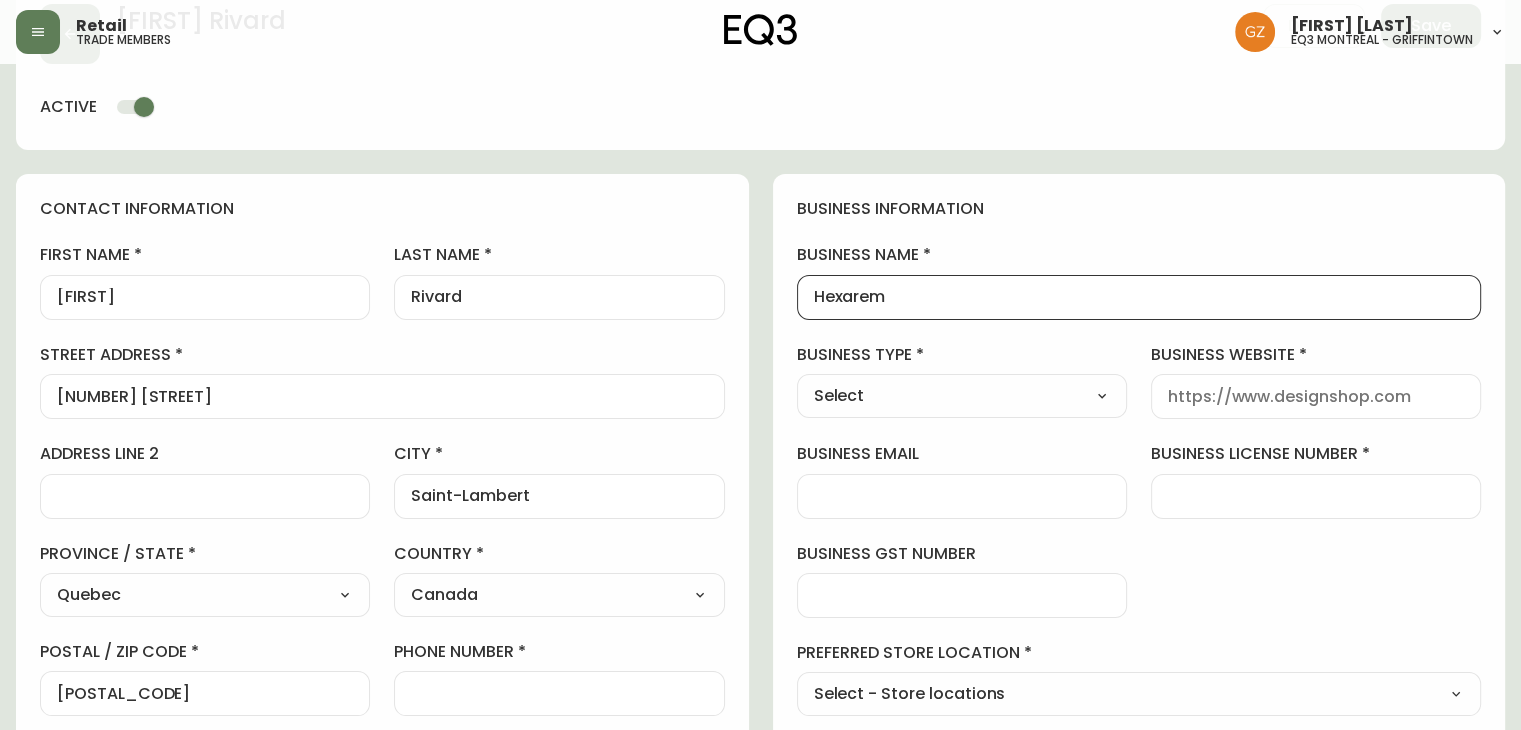 type on "Hexarem" 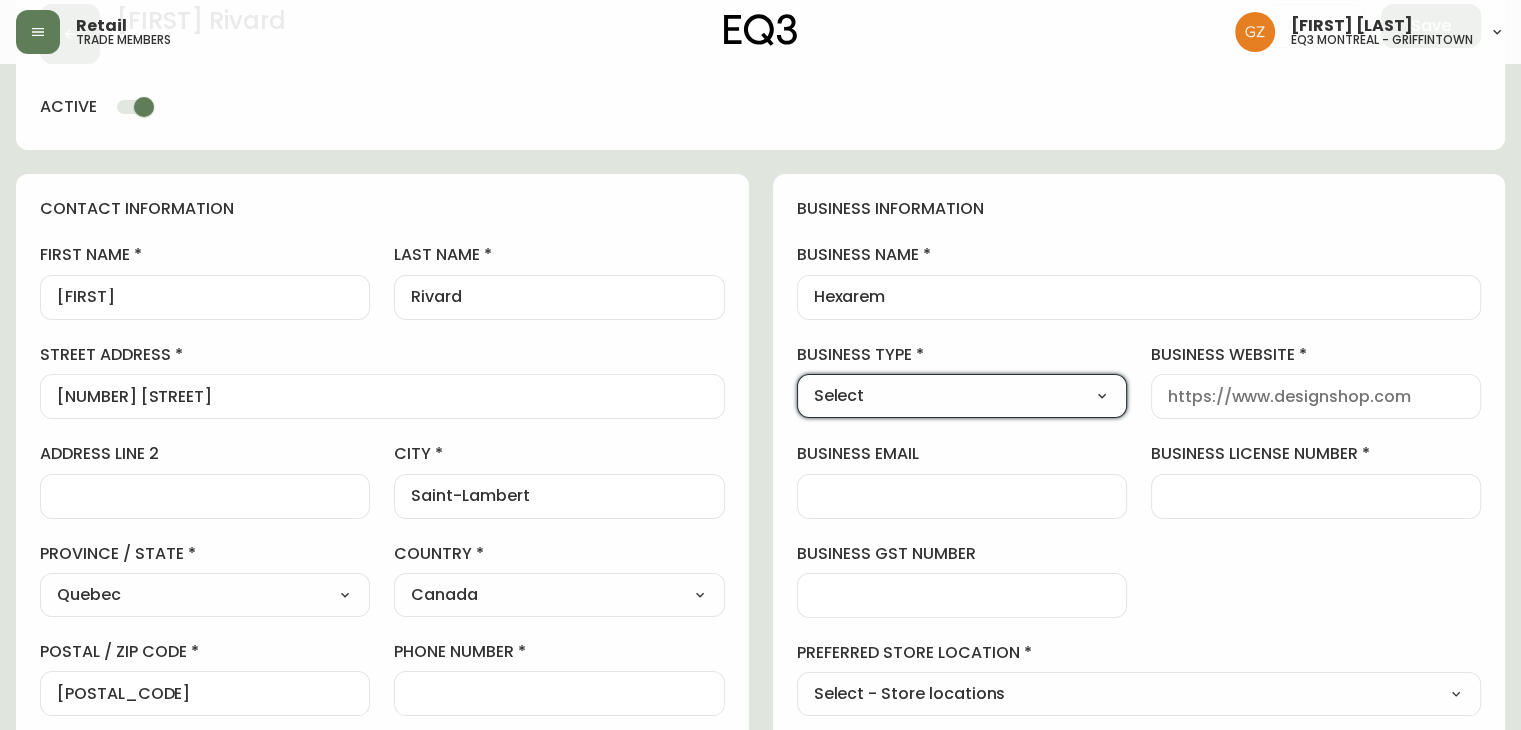 click on "Select Interior Designer Architect Home Builder Contractor Real Estate Agent Hospitality Other" at bounding box center (962, 396) 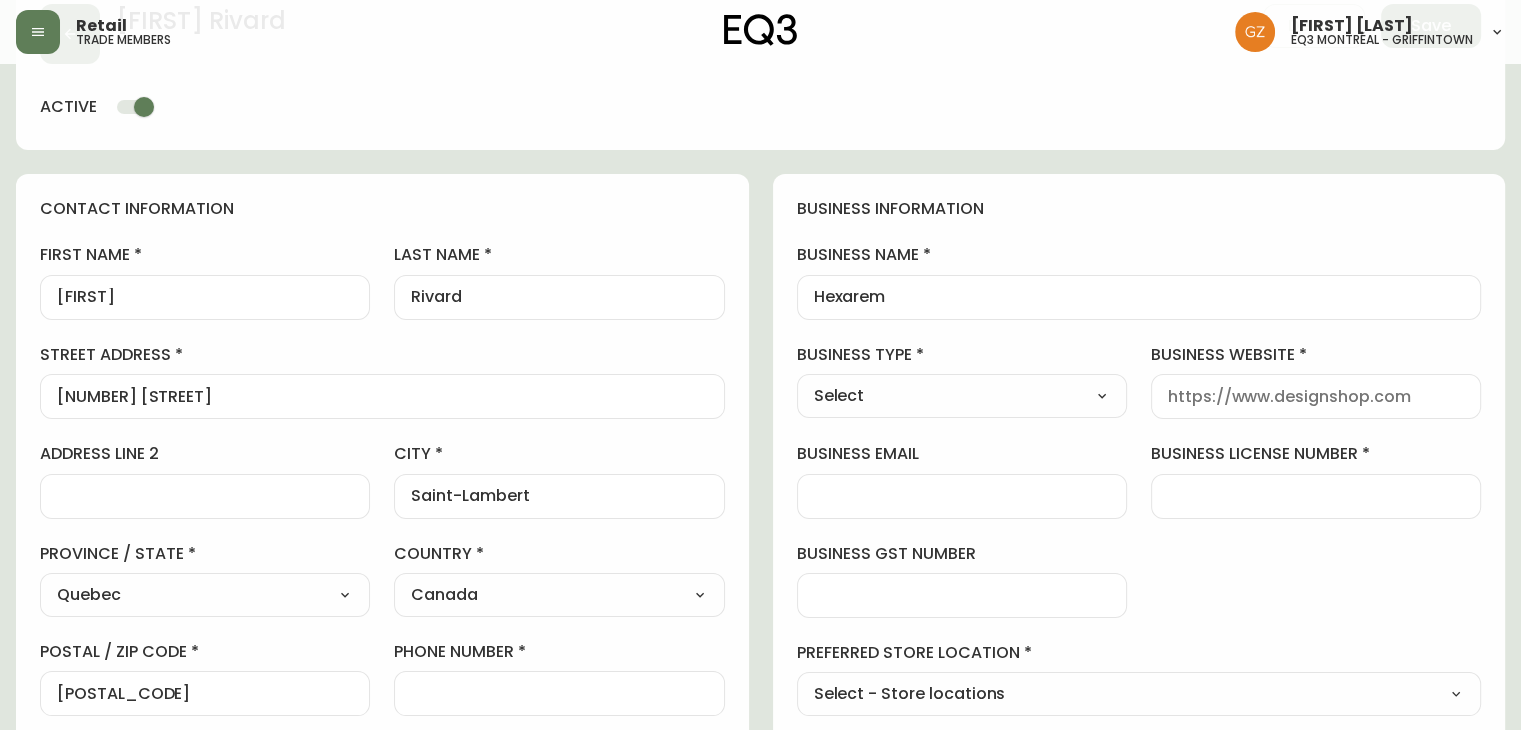 click on "Select Interior Designer Architect Home Builder Contractor Real Estate Agent Hospitality Other" at bounding box center (962, 396) 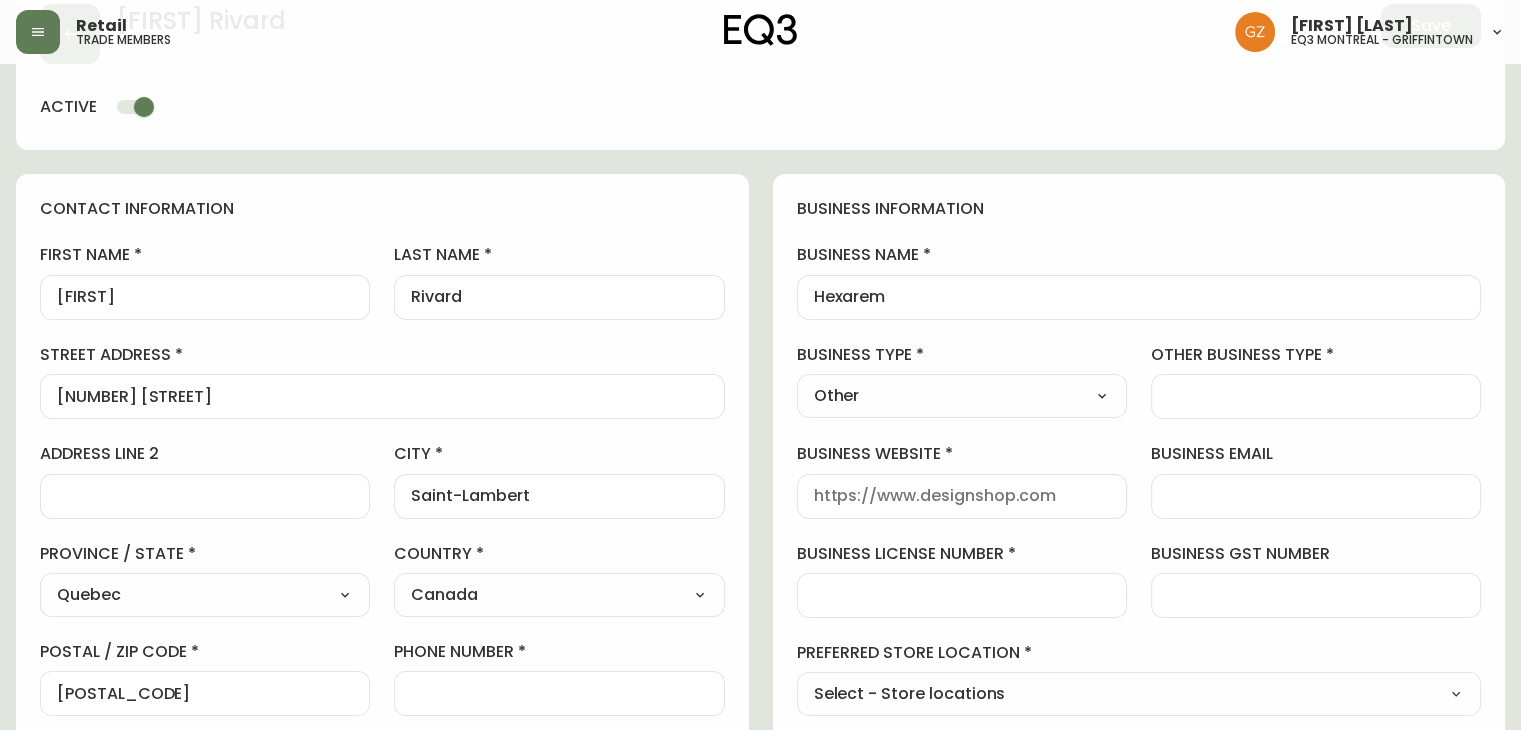 click on "other business type" at bounding box center (1316, 381) 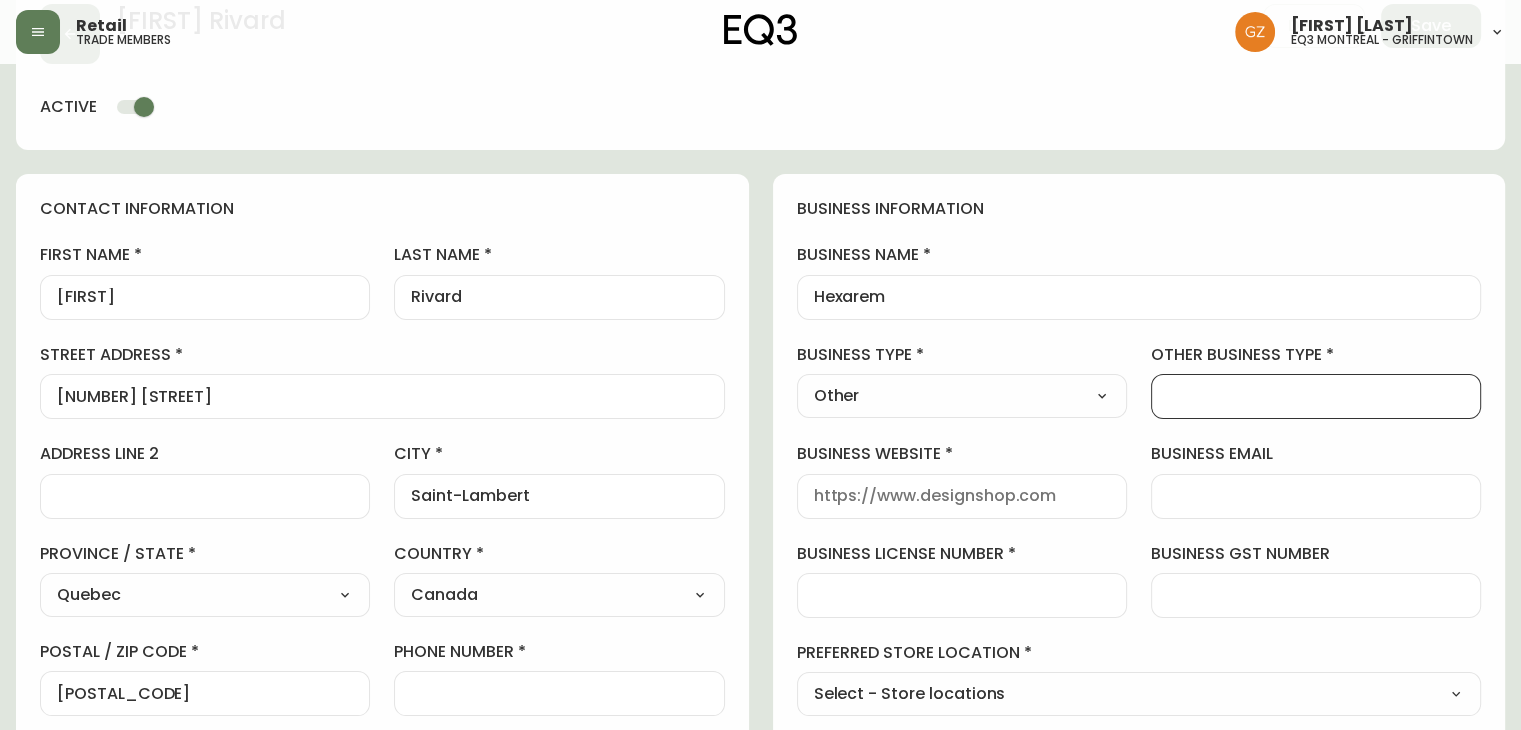 click on "other business type" at bounding box center [1316, 396] 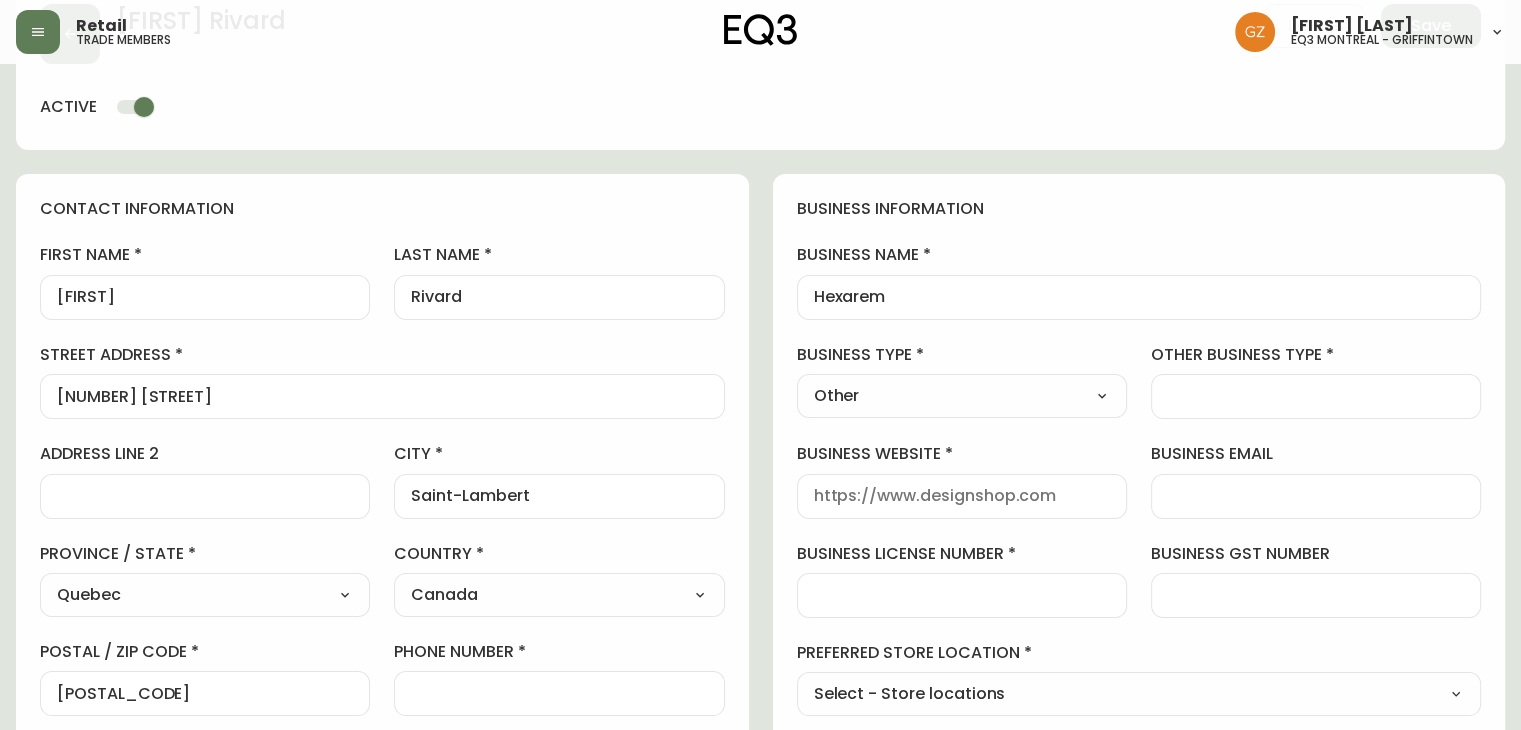 select on "Contractor" 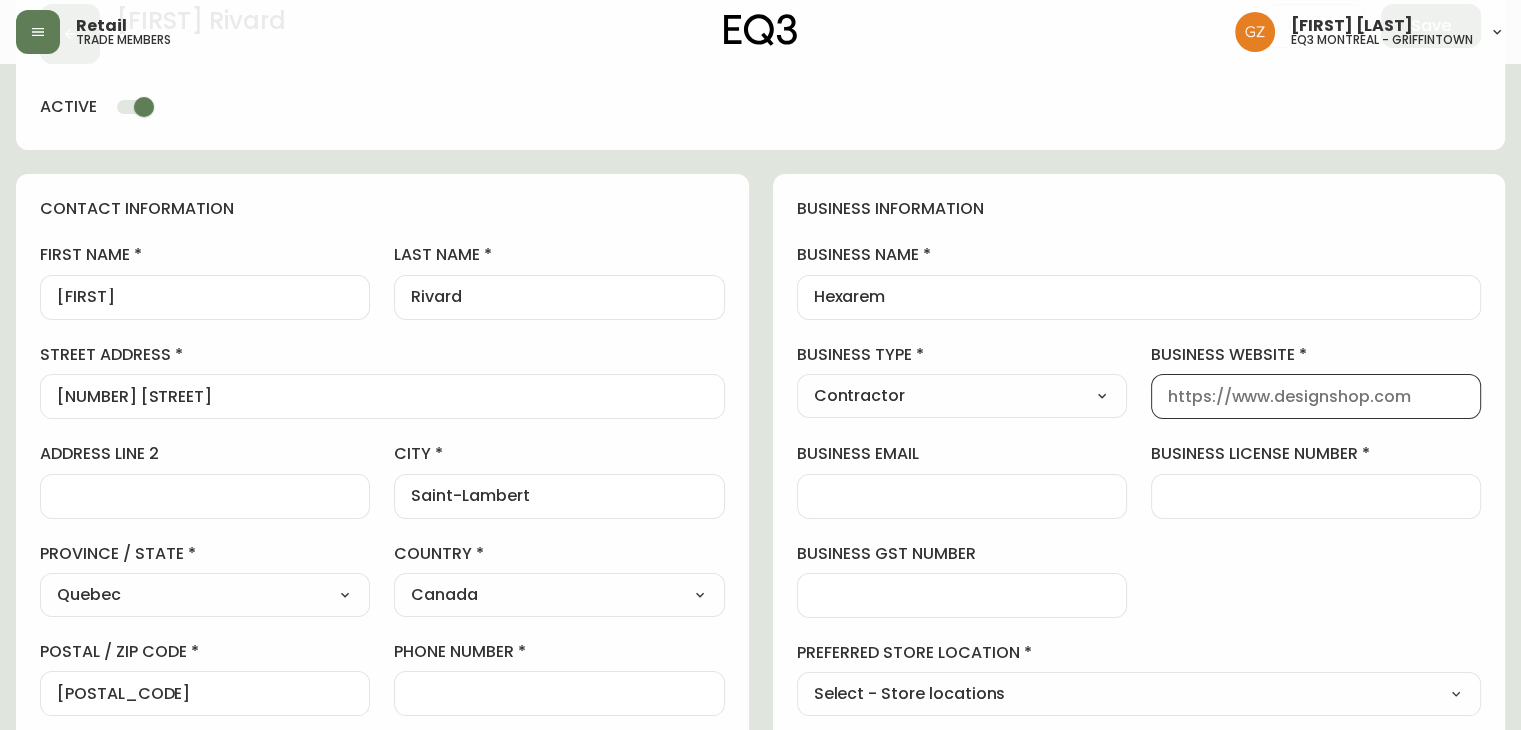 click on "business website" at bounding box center (1316, 396) 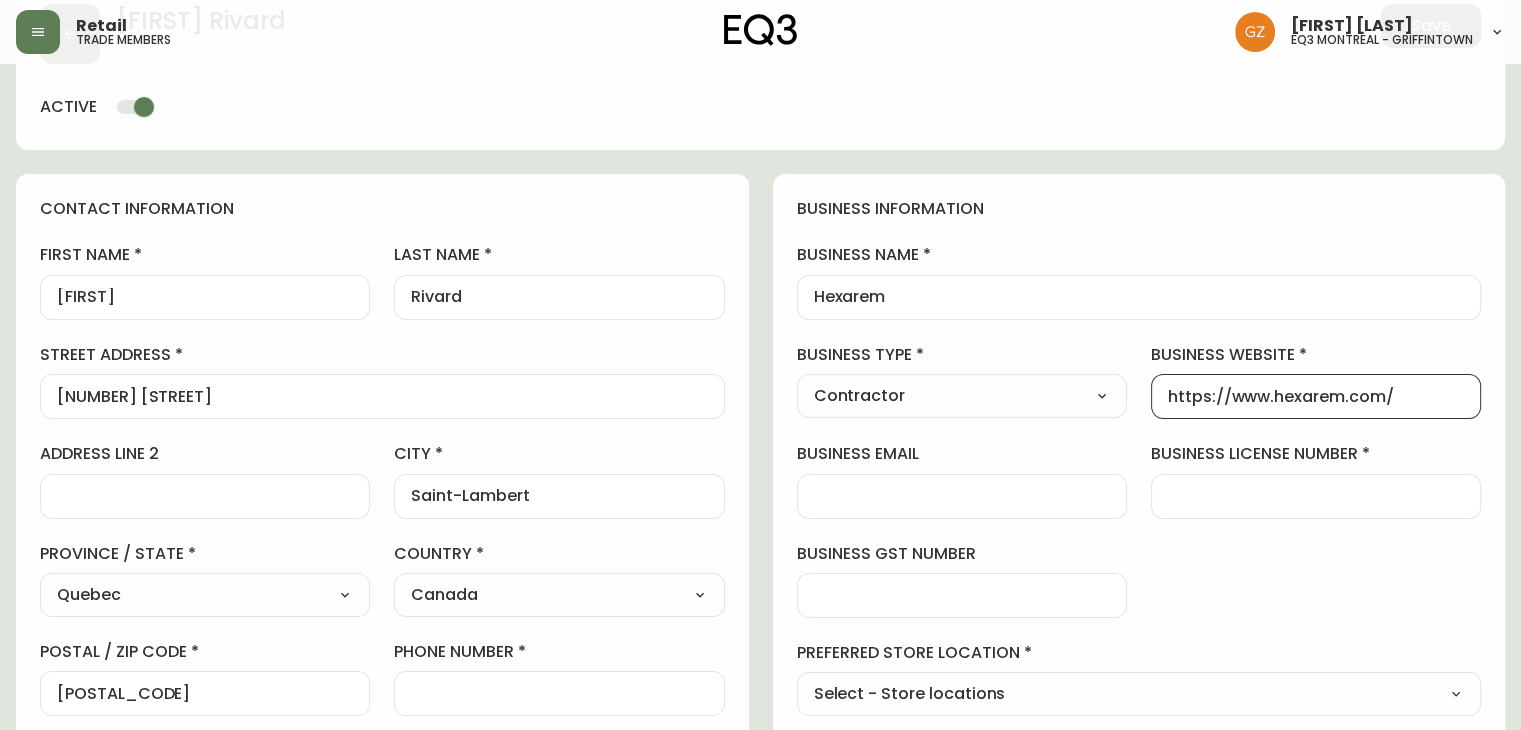 type on "https://www.hexarem.com/" 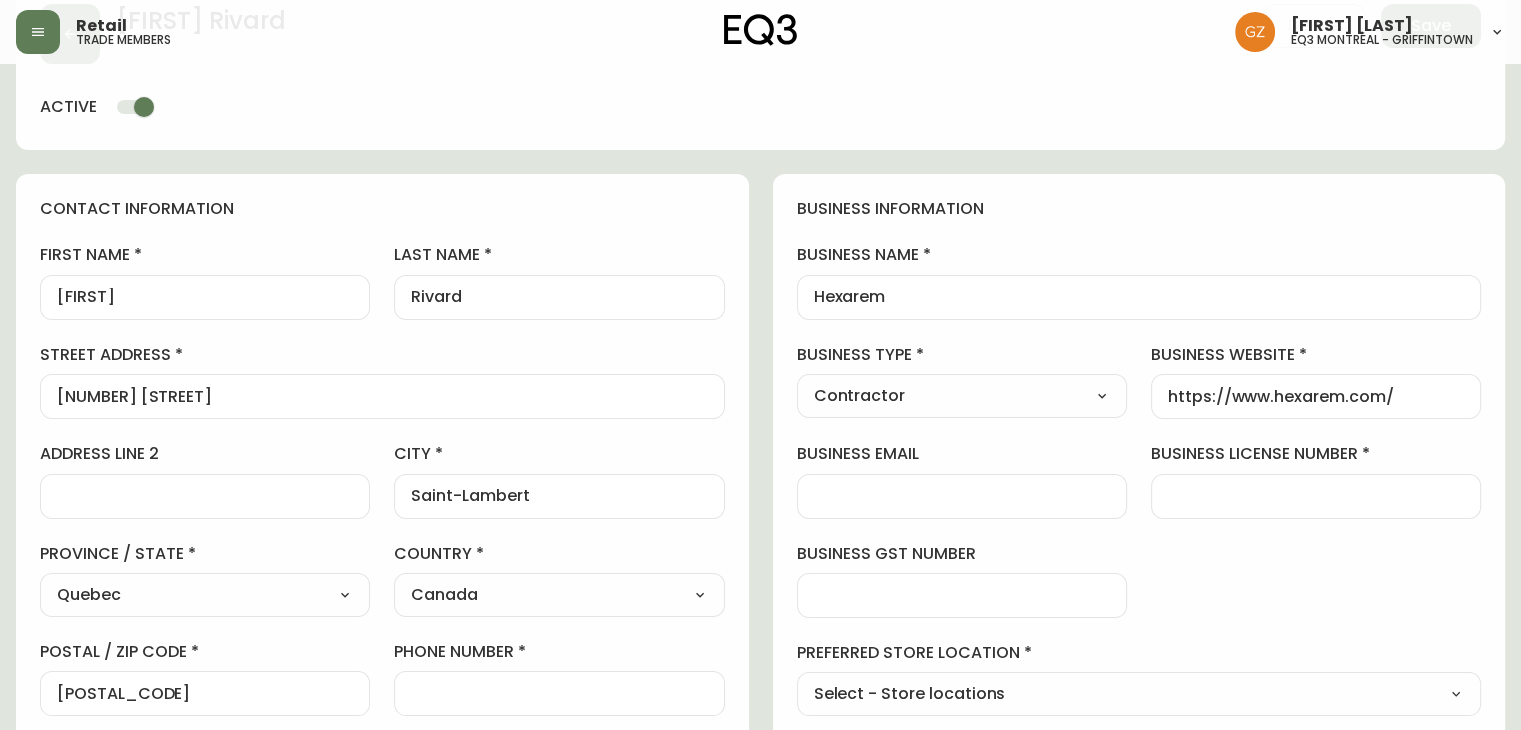 select on "Hospitality" 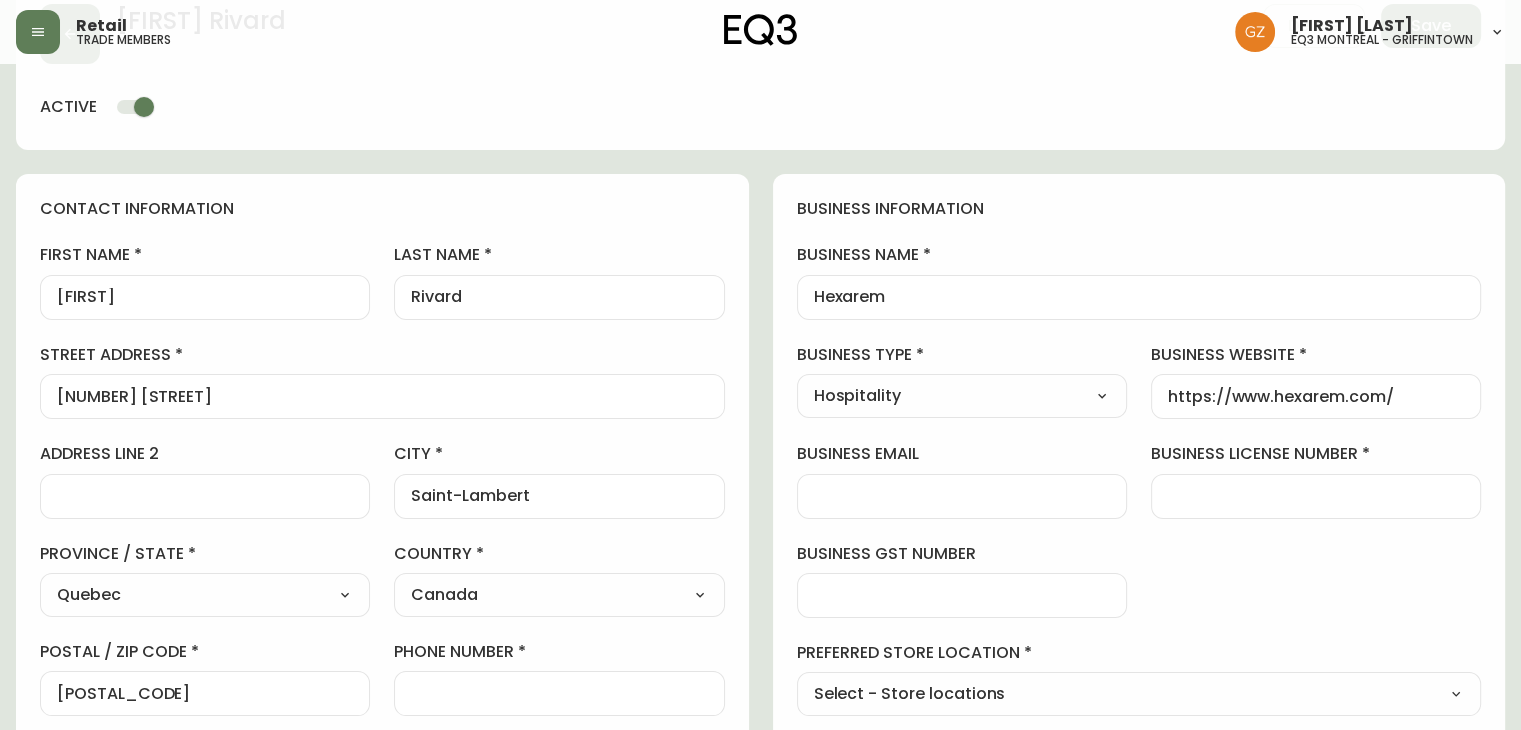 click at bounding box center (1316, 496) 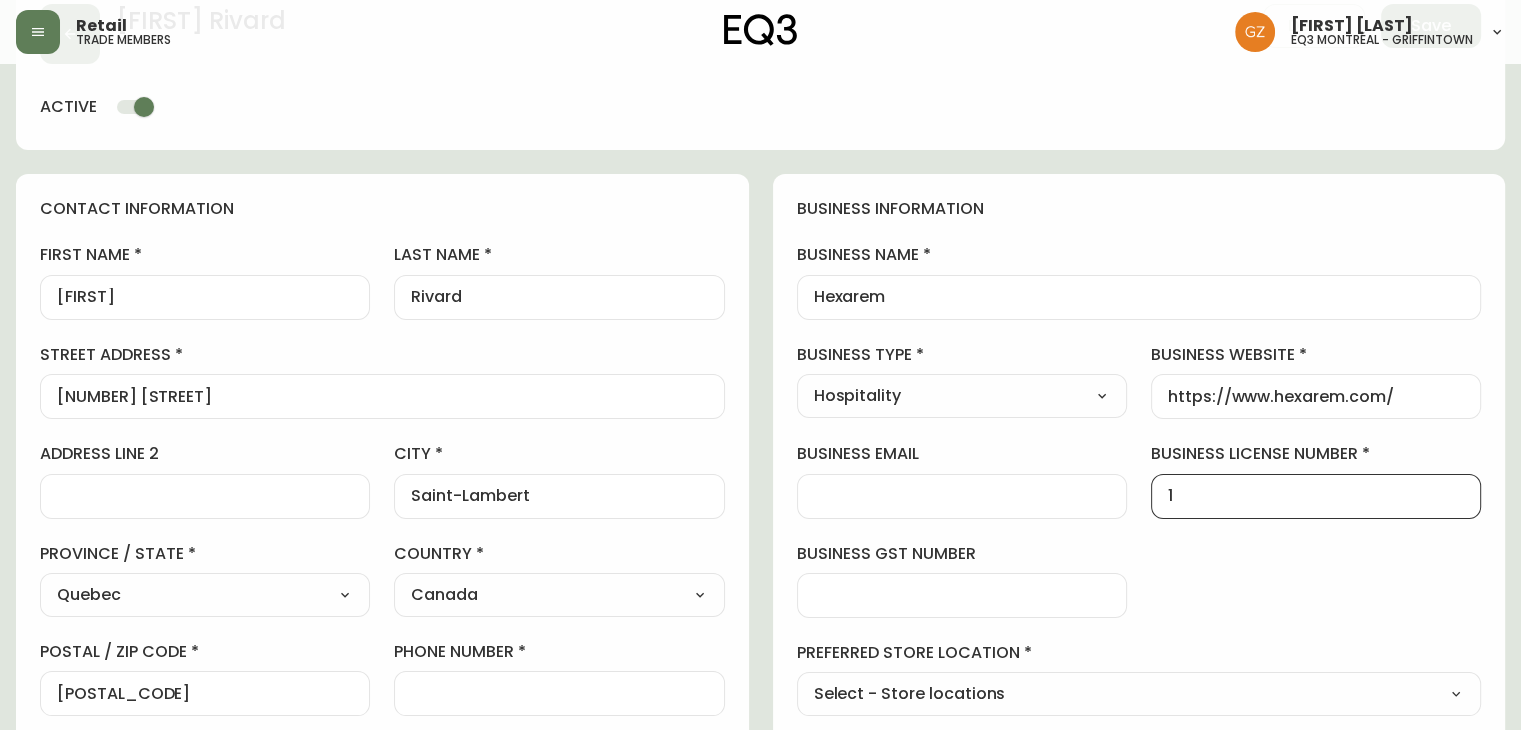 type on "1" 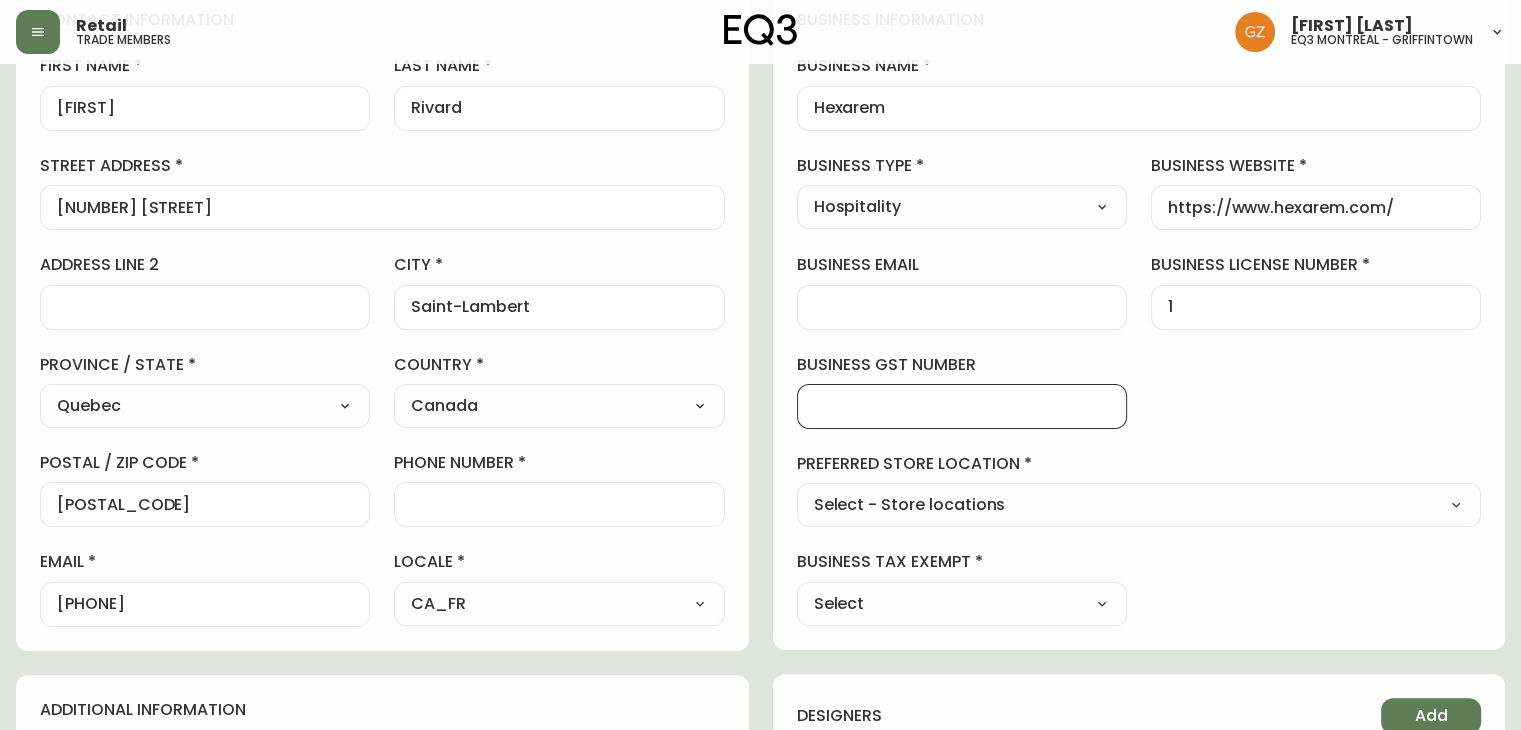 scroll, scrollTop: 300, scrollLeft: 0, axis: vertical 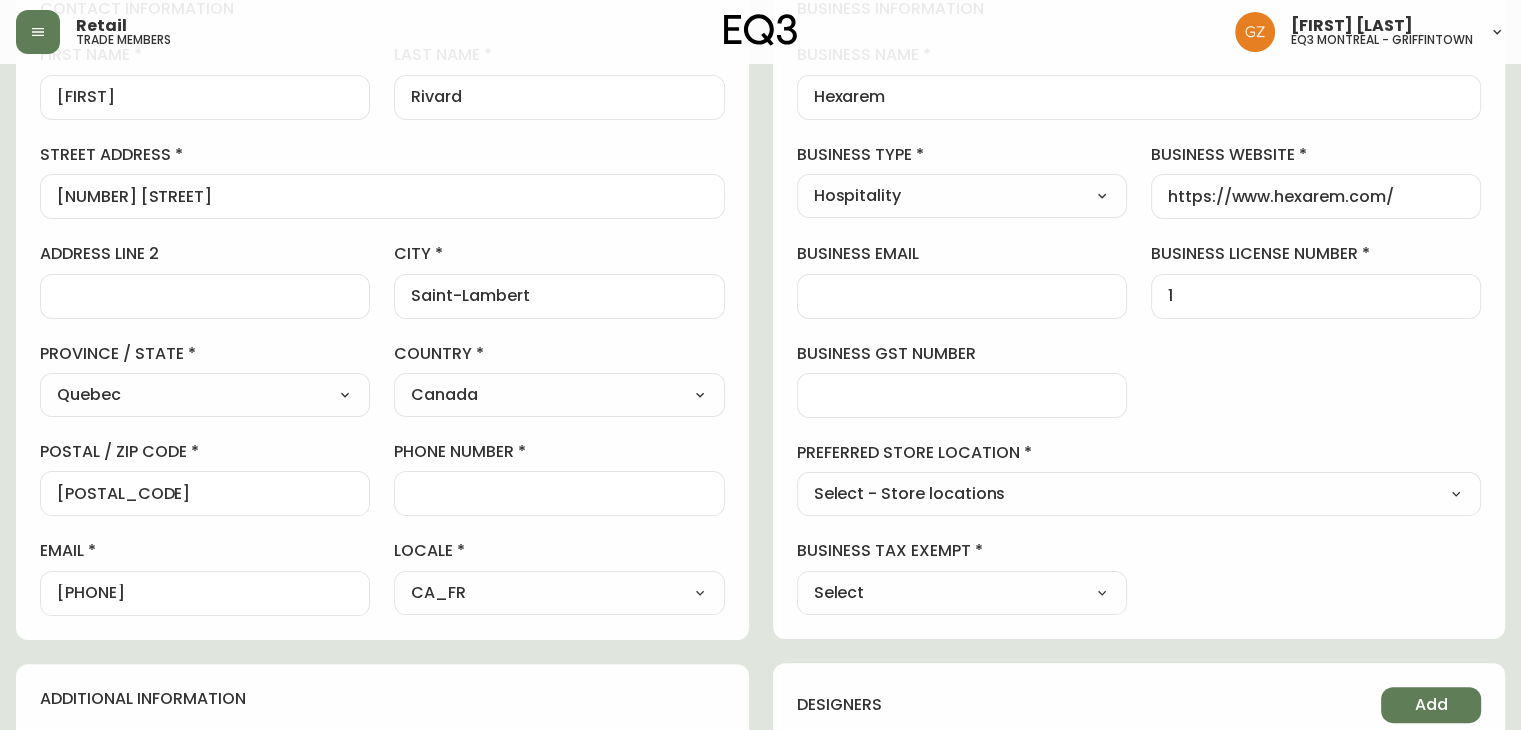 click on "Select - Store locations EQ3 Brossard EQ3 Burlington EQ3 Calgary EQ3 Montréal - Griffintown EQ3 Montréal - St Laurent EQ3 Ottawa EQ3 Outlet - Laval EQ3 Quebec City EQ3 Toronto - Hanna EQ3 Toronto - King EQ3 Vancouver EQ3 Winnipeg Select - Trade locations EQ3 US Trade - Formally East" at bounding box center (1139, 495) 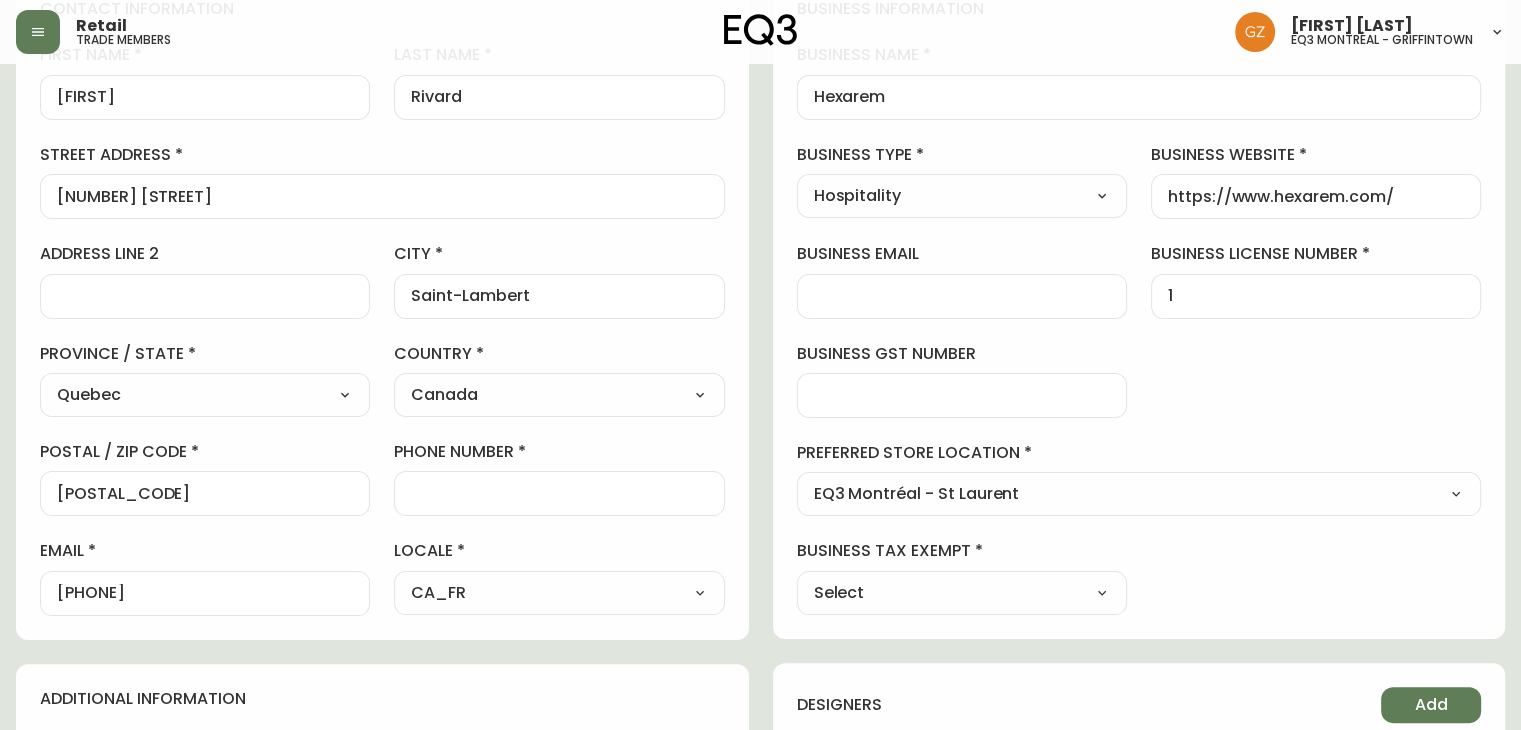 type on "EQ3 Montréal - St Laurent" 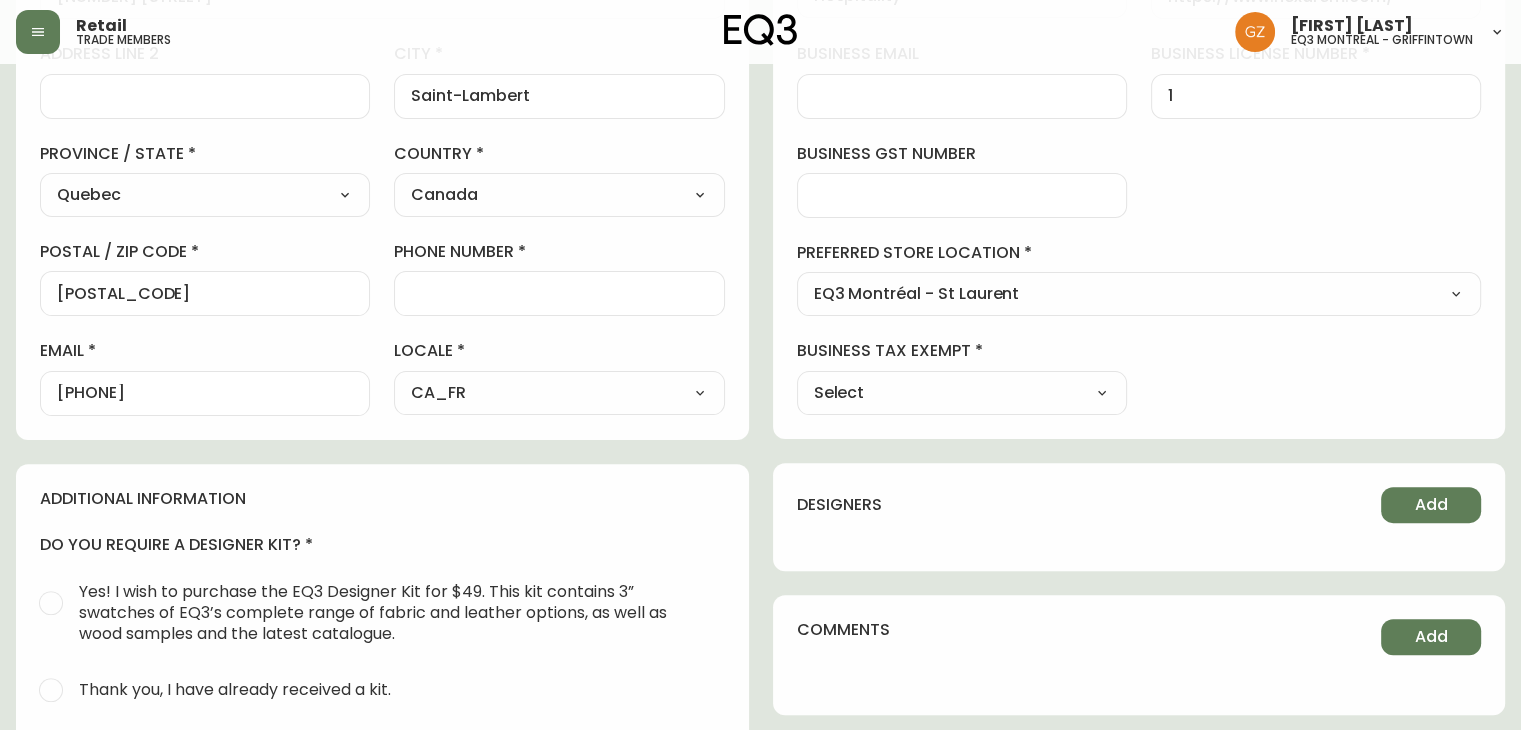 click on "Select Yes No" at bounding box center [962, 393] 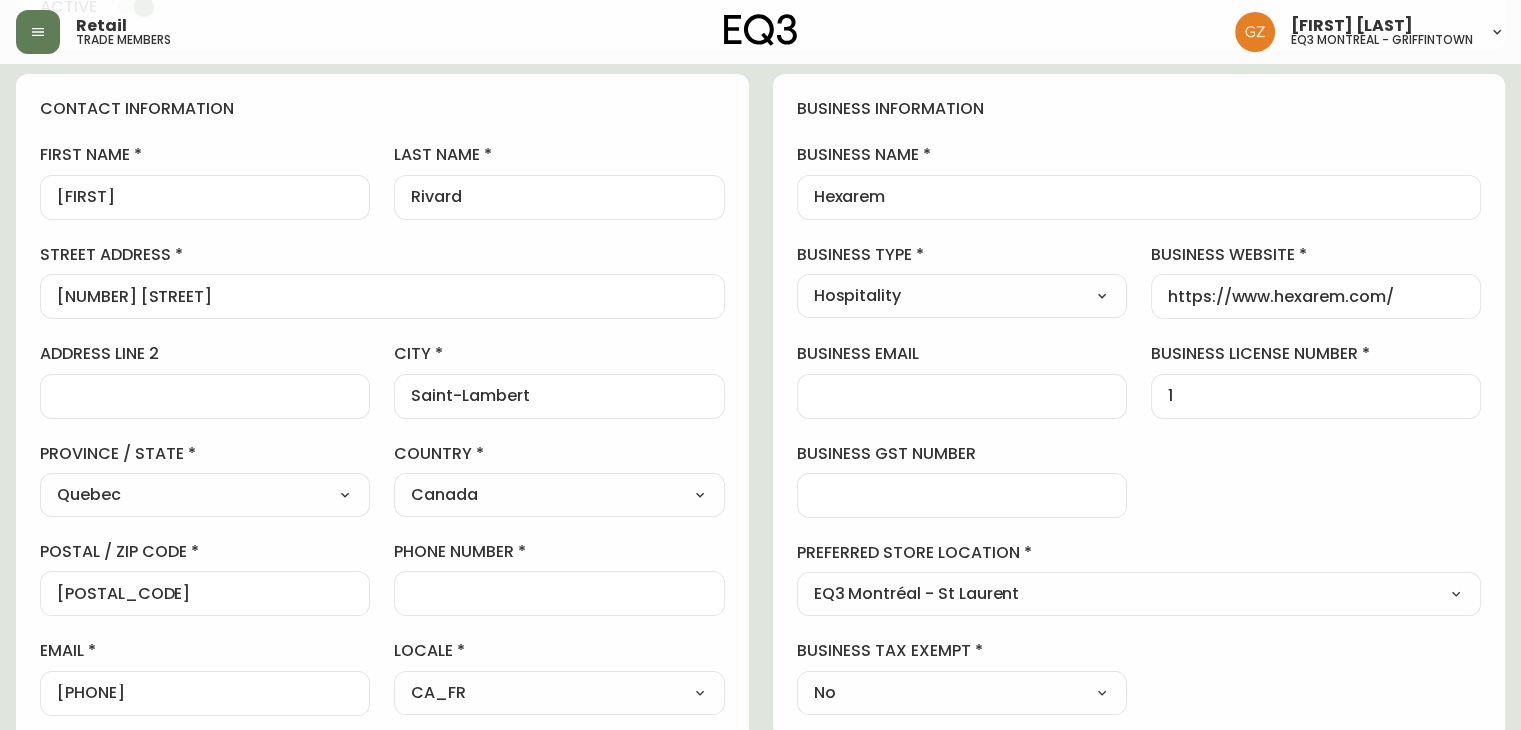 scroll, scrollTop: 0, scrollLeft: 0, axis: both 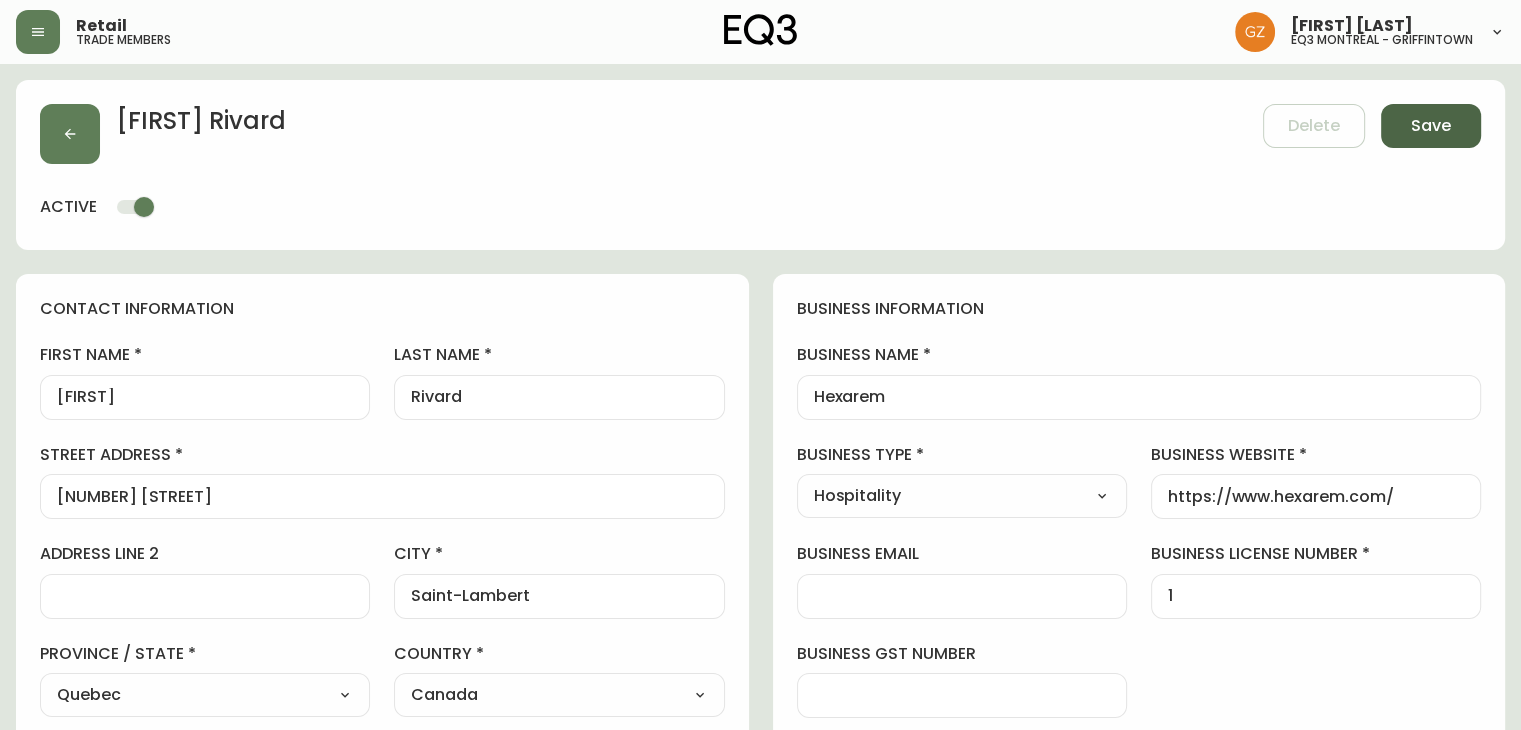 click on "Save" at bounding box center [1431, 126] 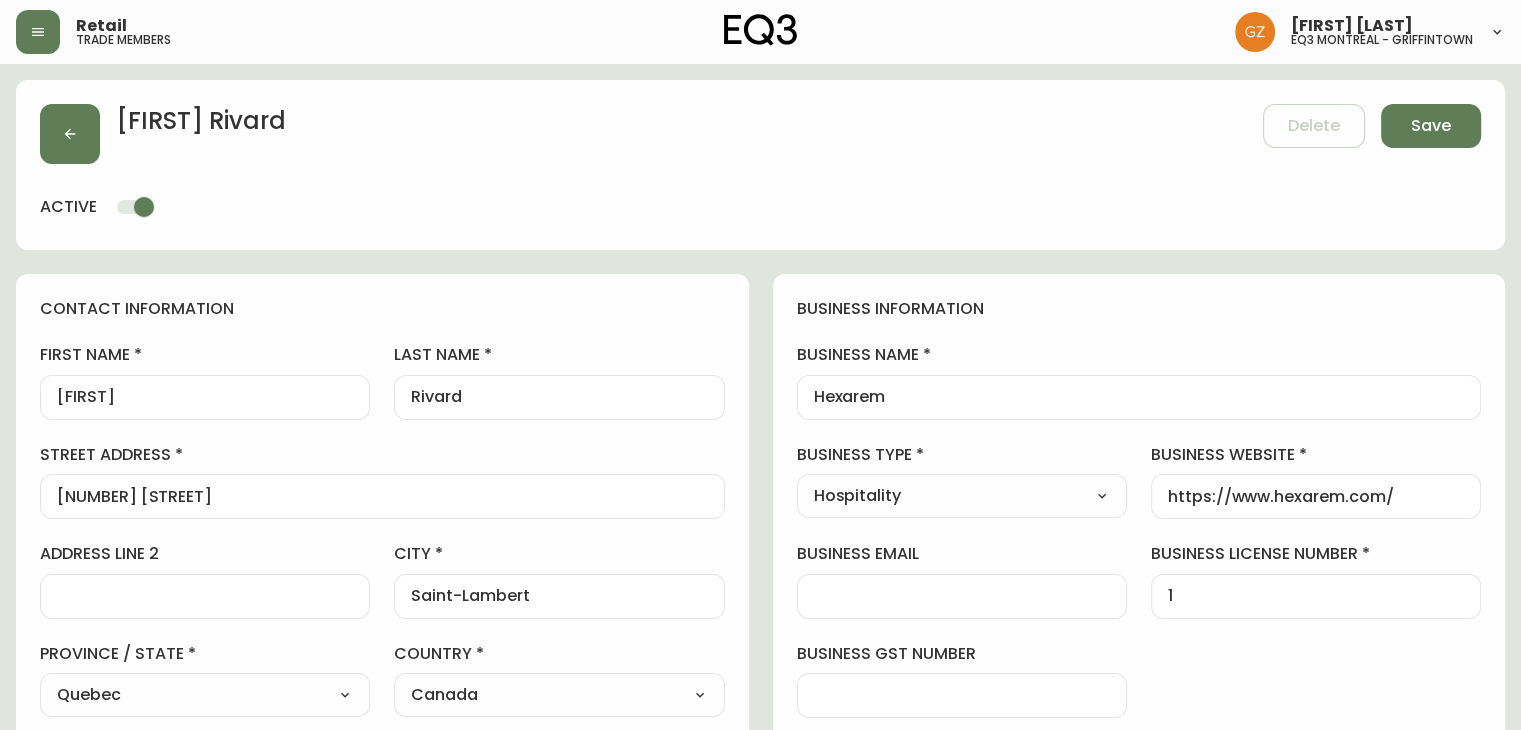 scroll, scrollTop: 400, scrollLeft: 0, axis: vertical 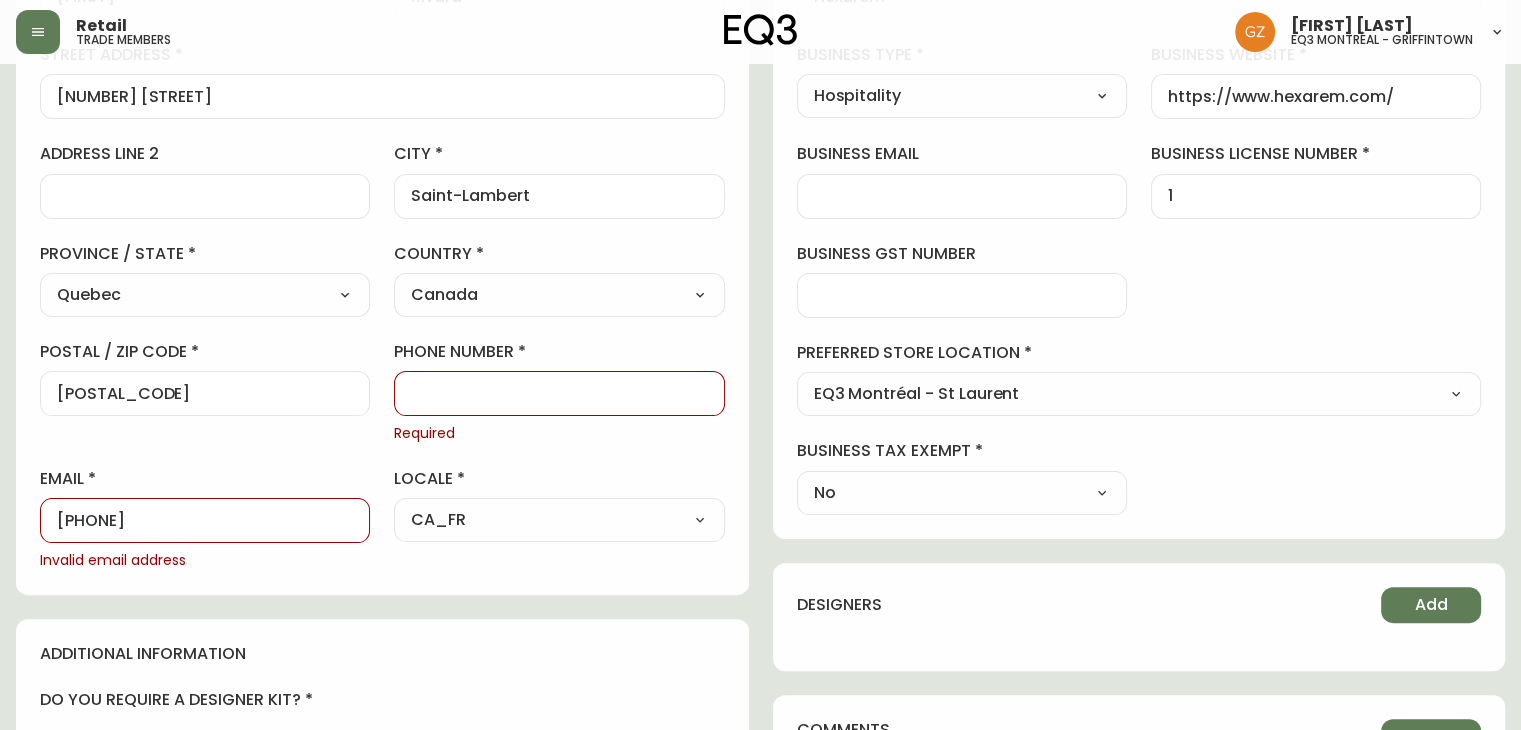 click on "phone number" at bounding box center (559, 393) 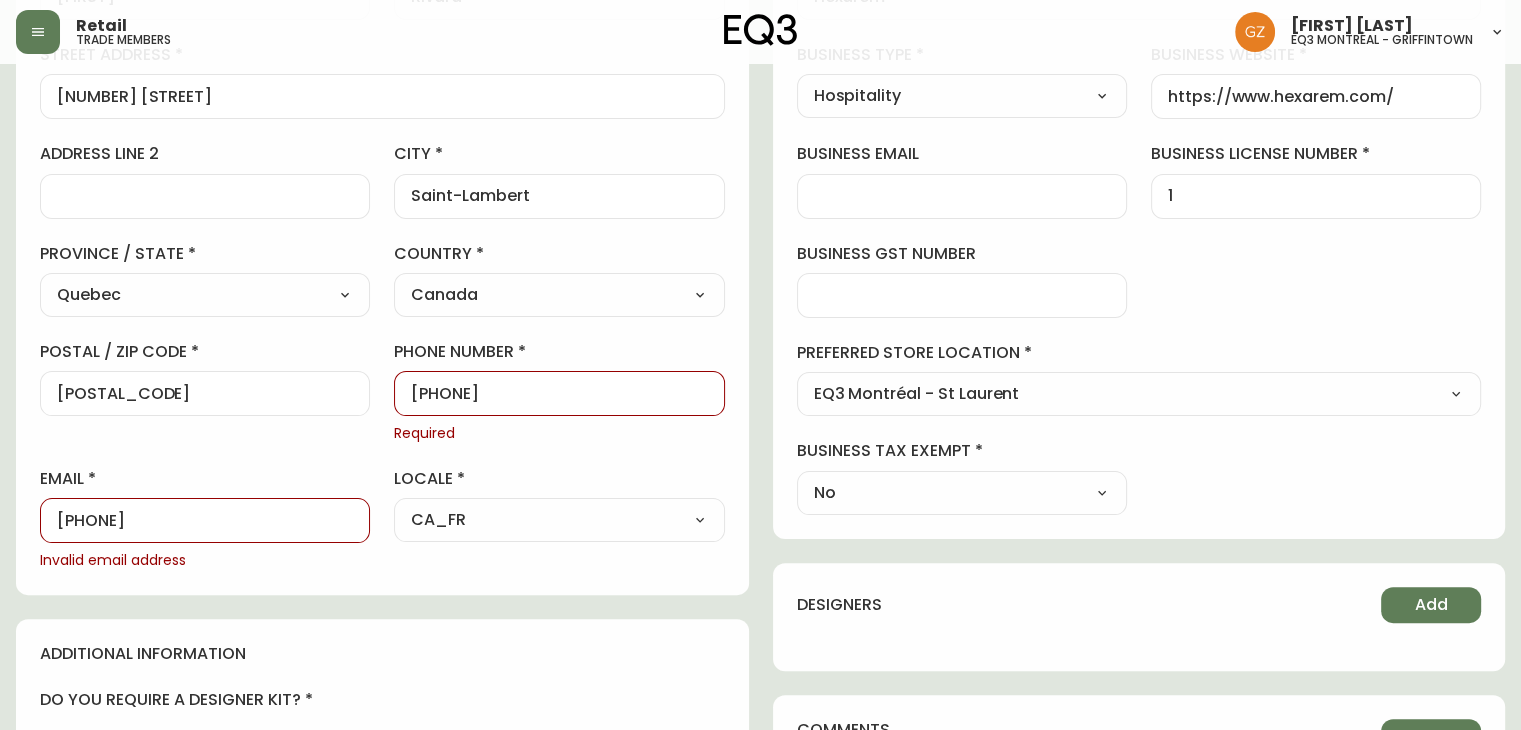 type on "[PHONE]" 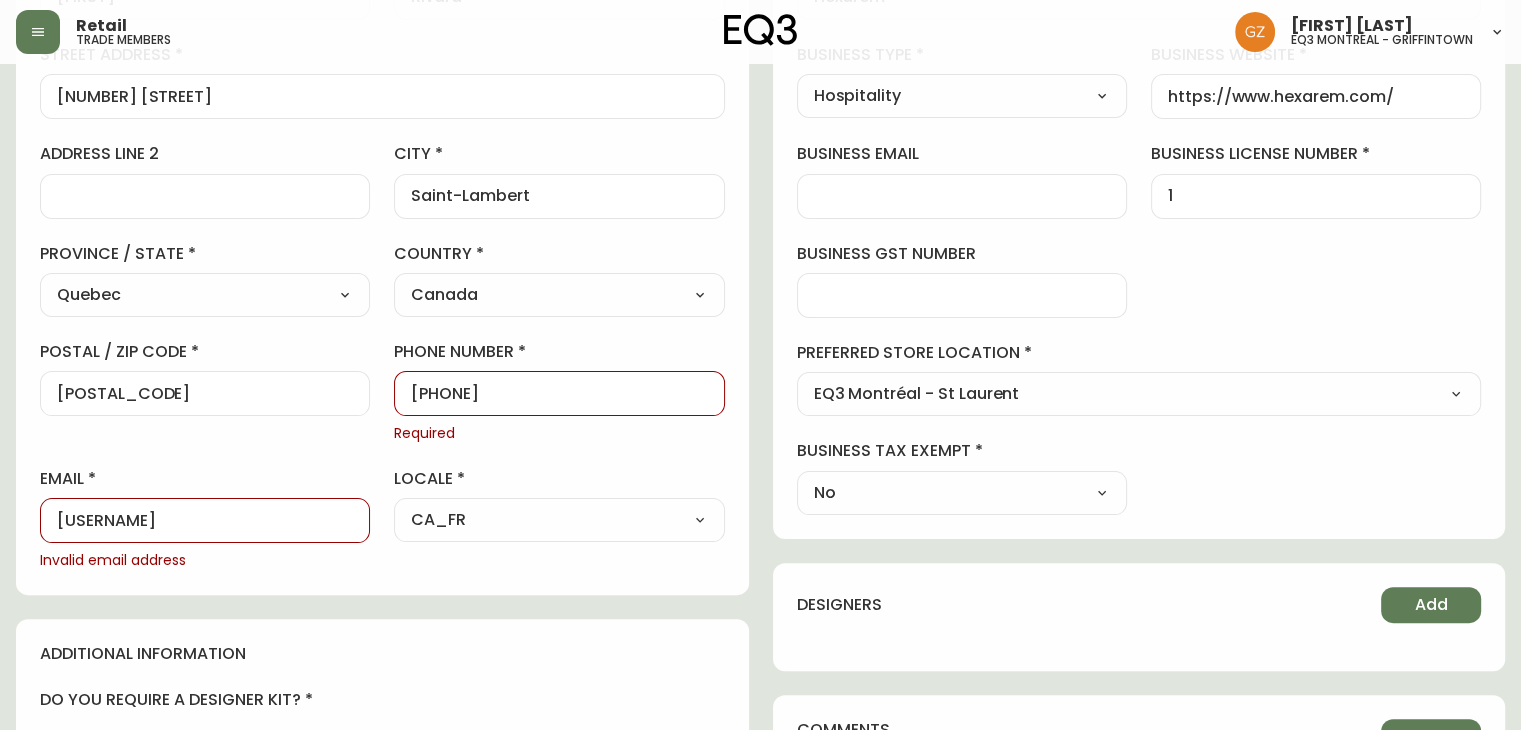 type on "[USERNAME]" 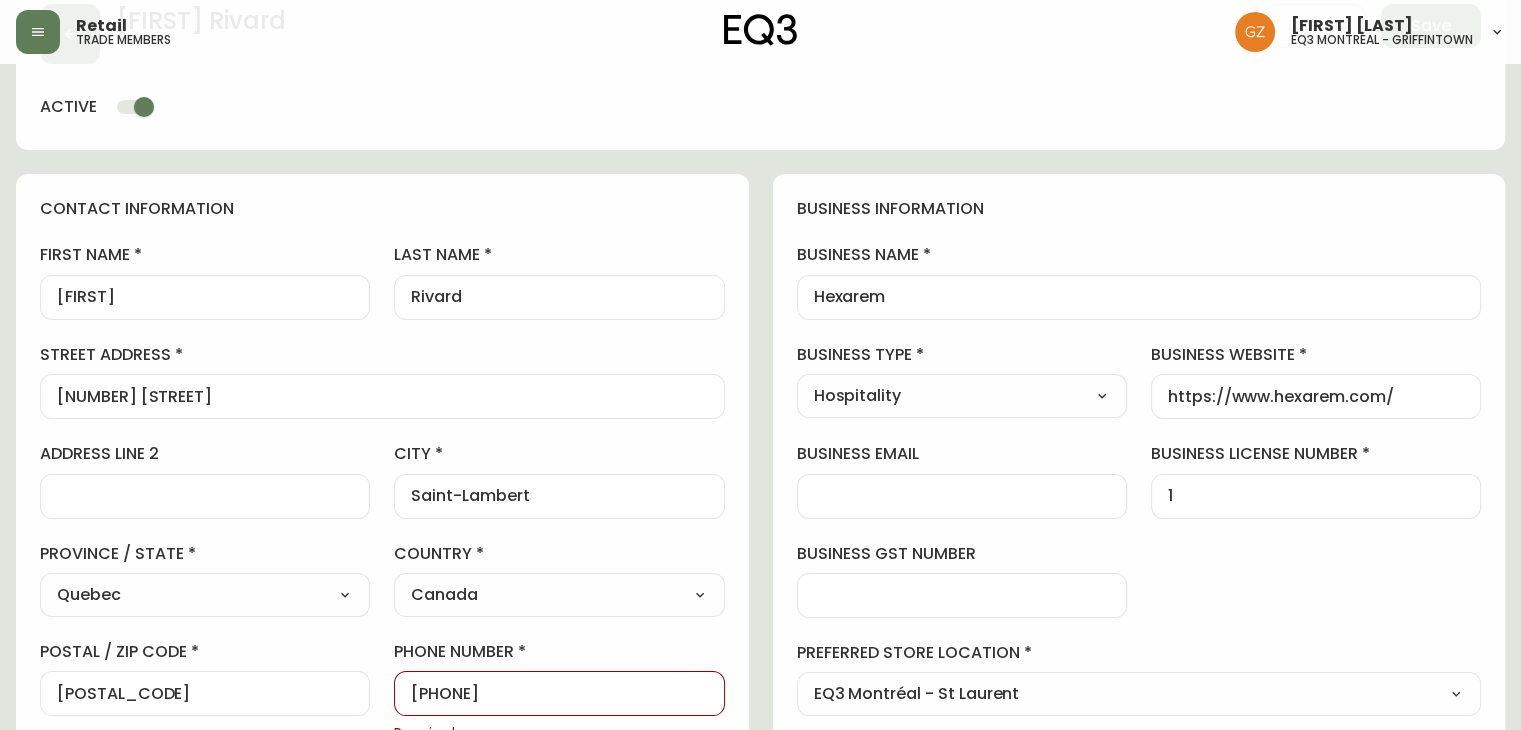 click on "Select Interior Designer Architect Home Builder Contractor Real Estate Agent Hospitality Other" at bounding box center (962, 396) 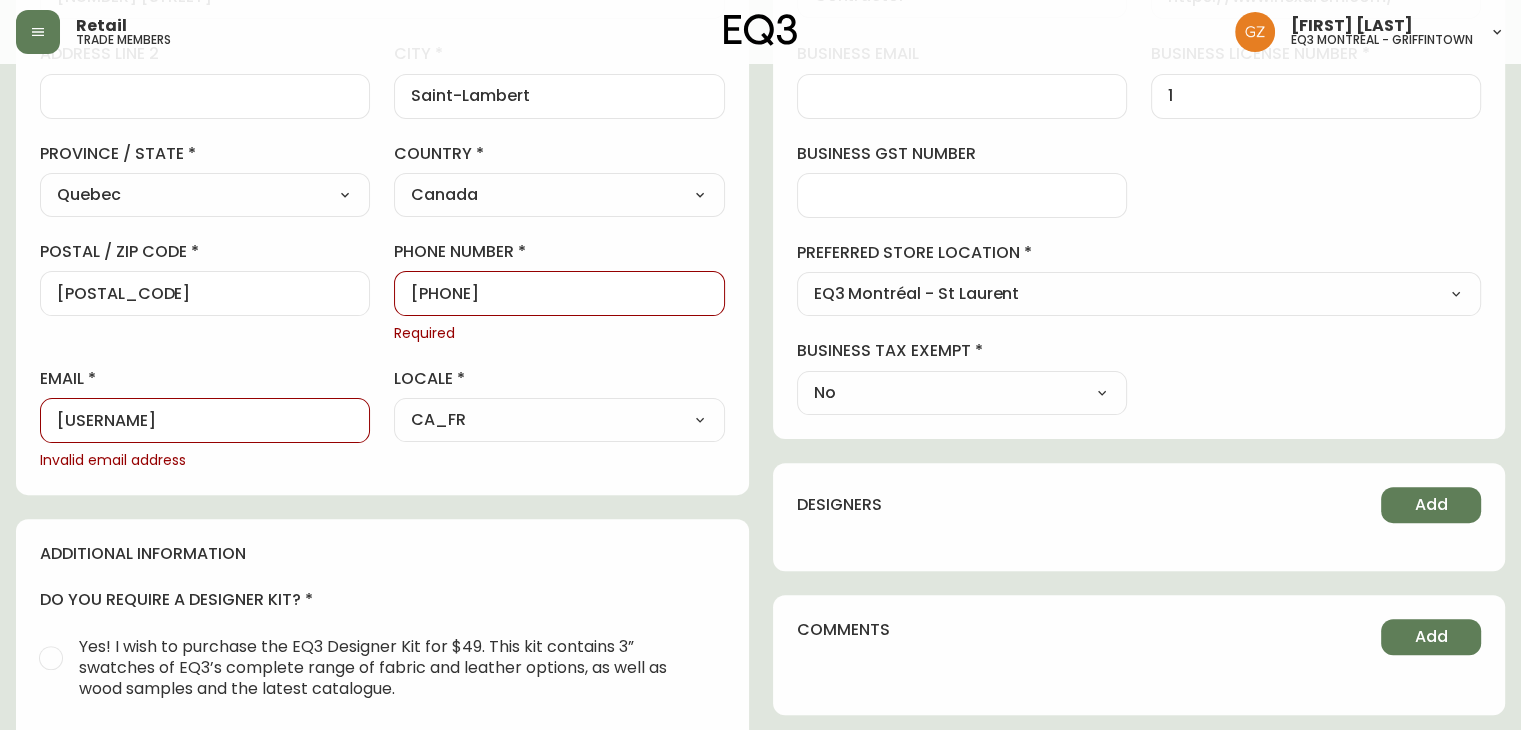 scroll, scrollTop: 900, scrollLeft: 0, axis: vertical 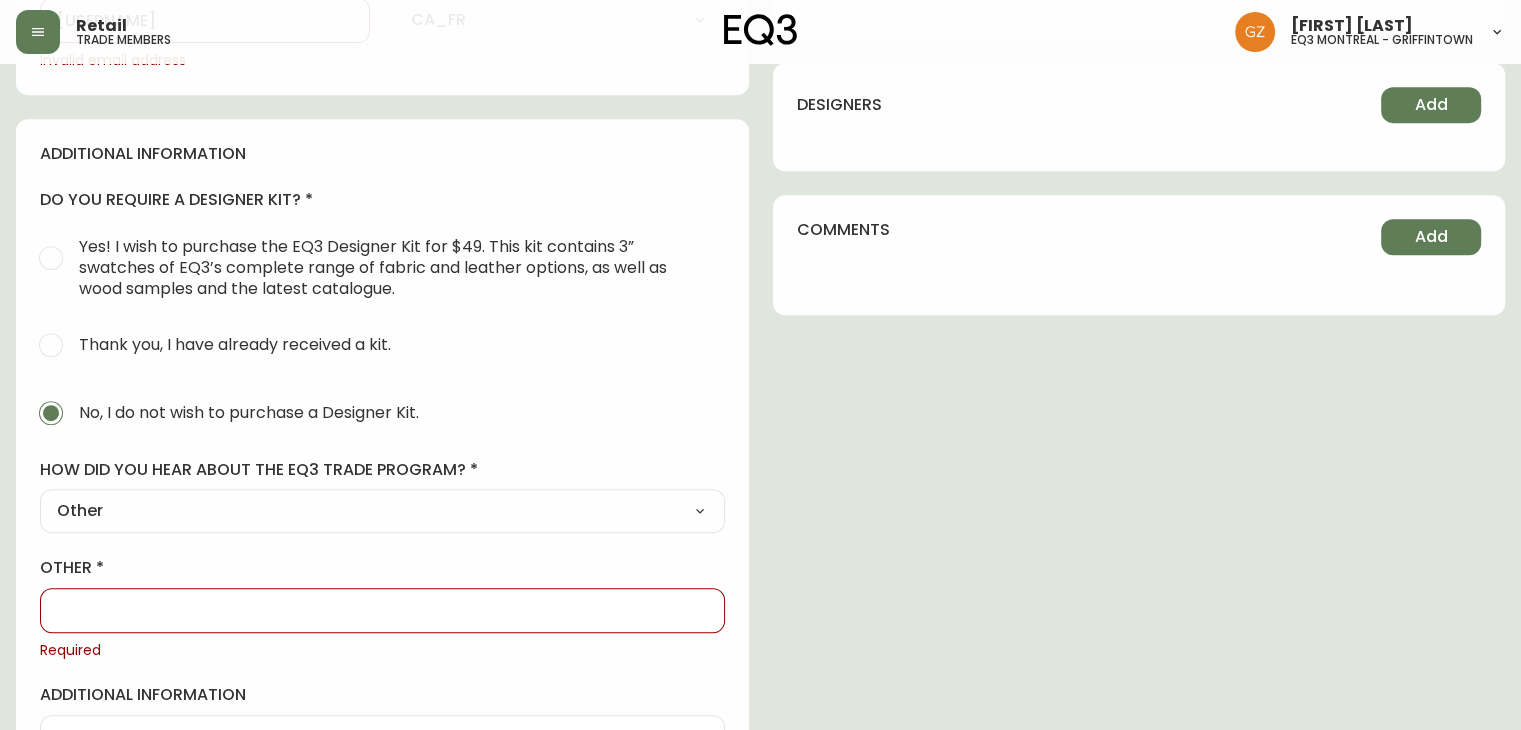 click on "other" at bounding box center (382, 610) 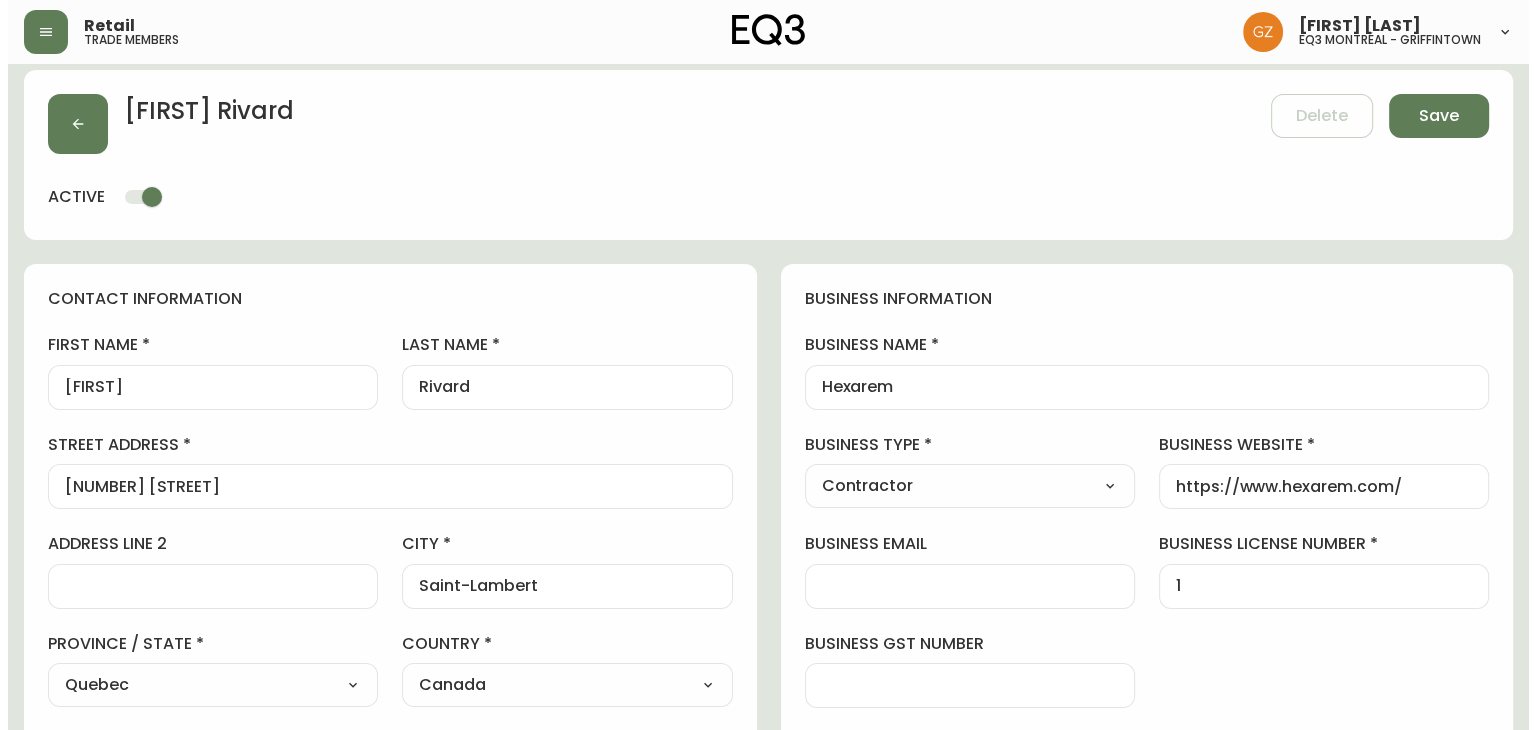 scroll, scrollTop: 0, scrollLeft: 0, axis: both 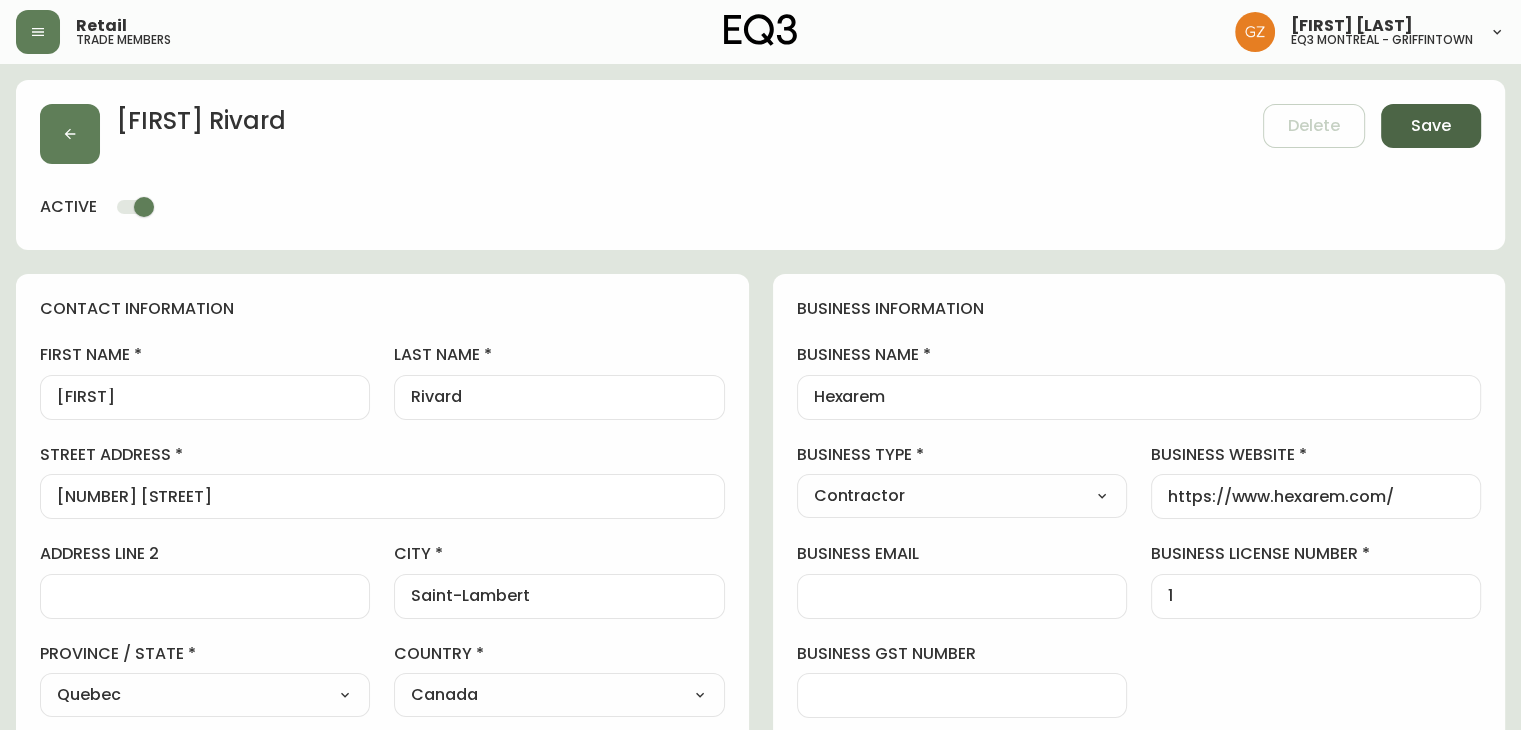 type on "walk- in" 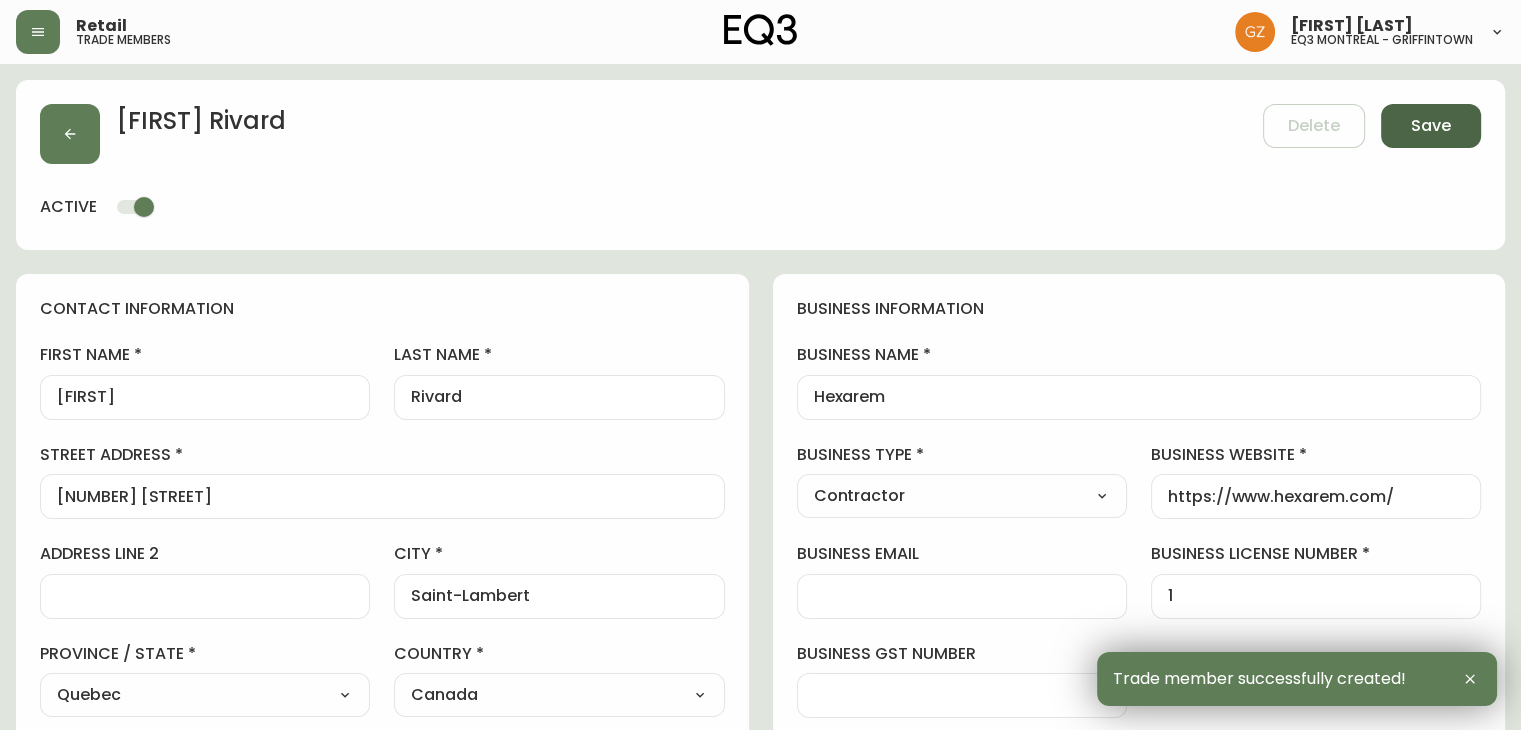 type on "[PHONE]" 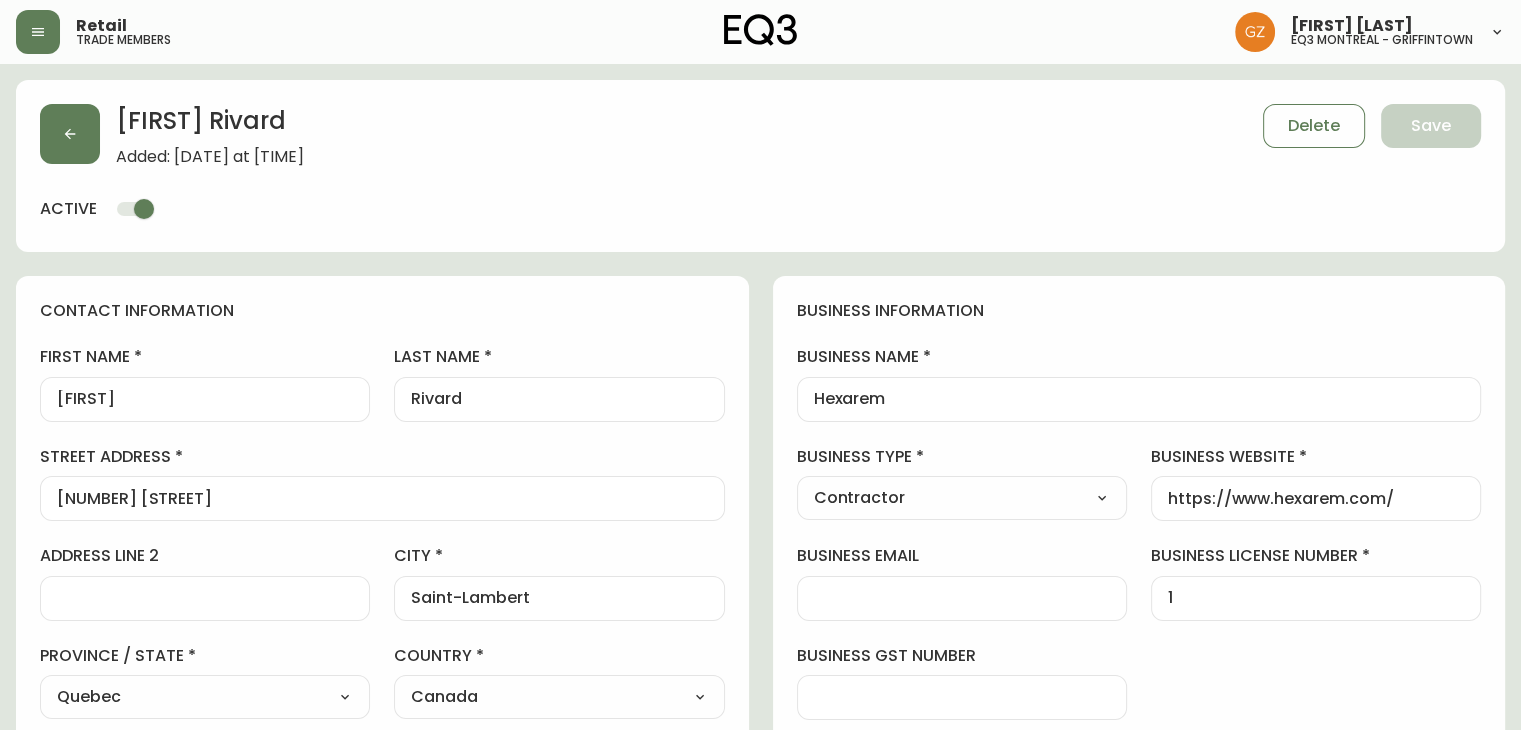 click on "Retail" at bounding box center (101, 26) 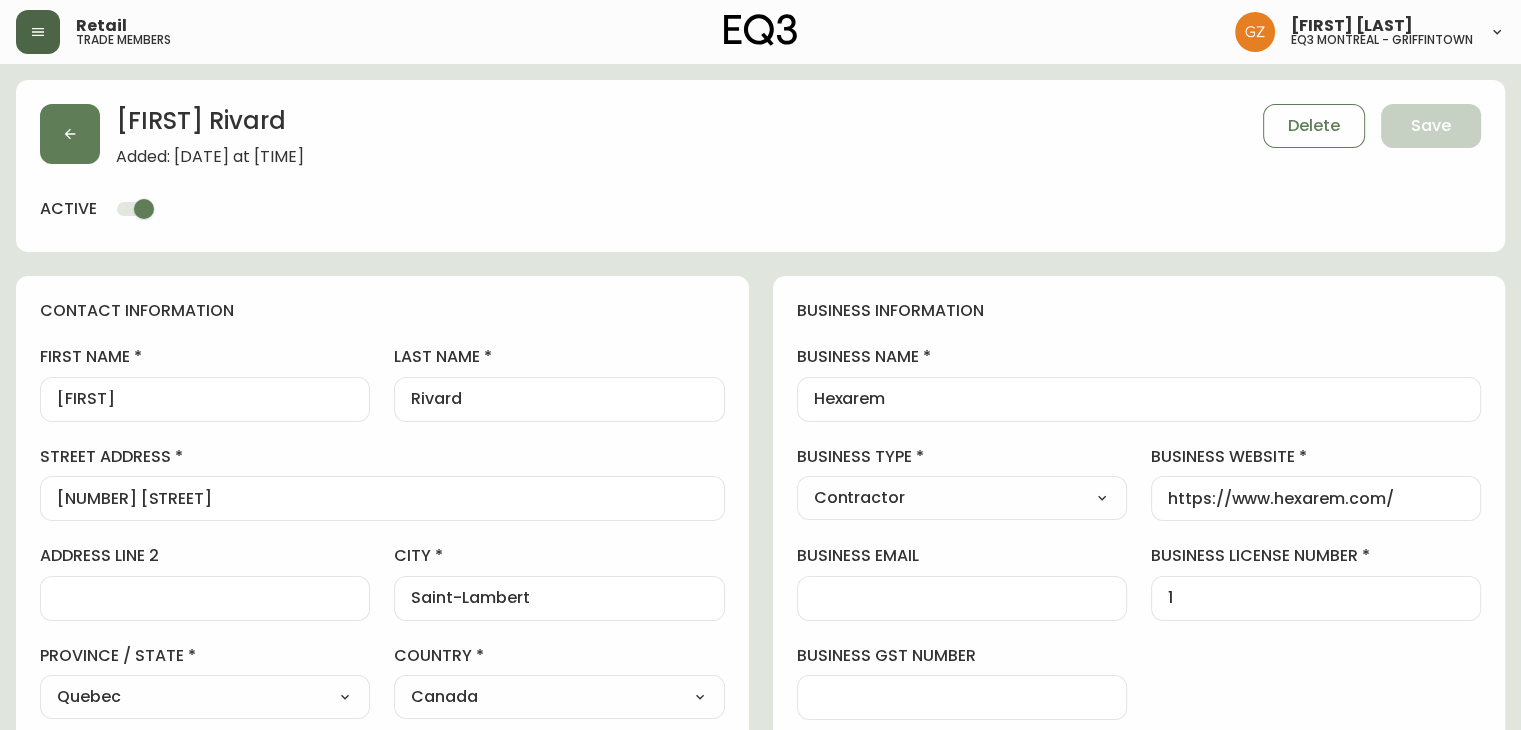 click at bounding box center (38, 32) 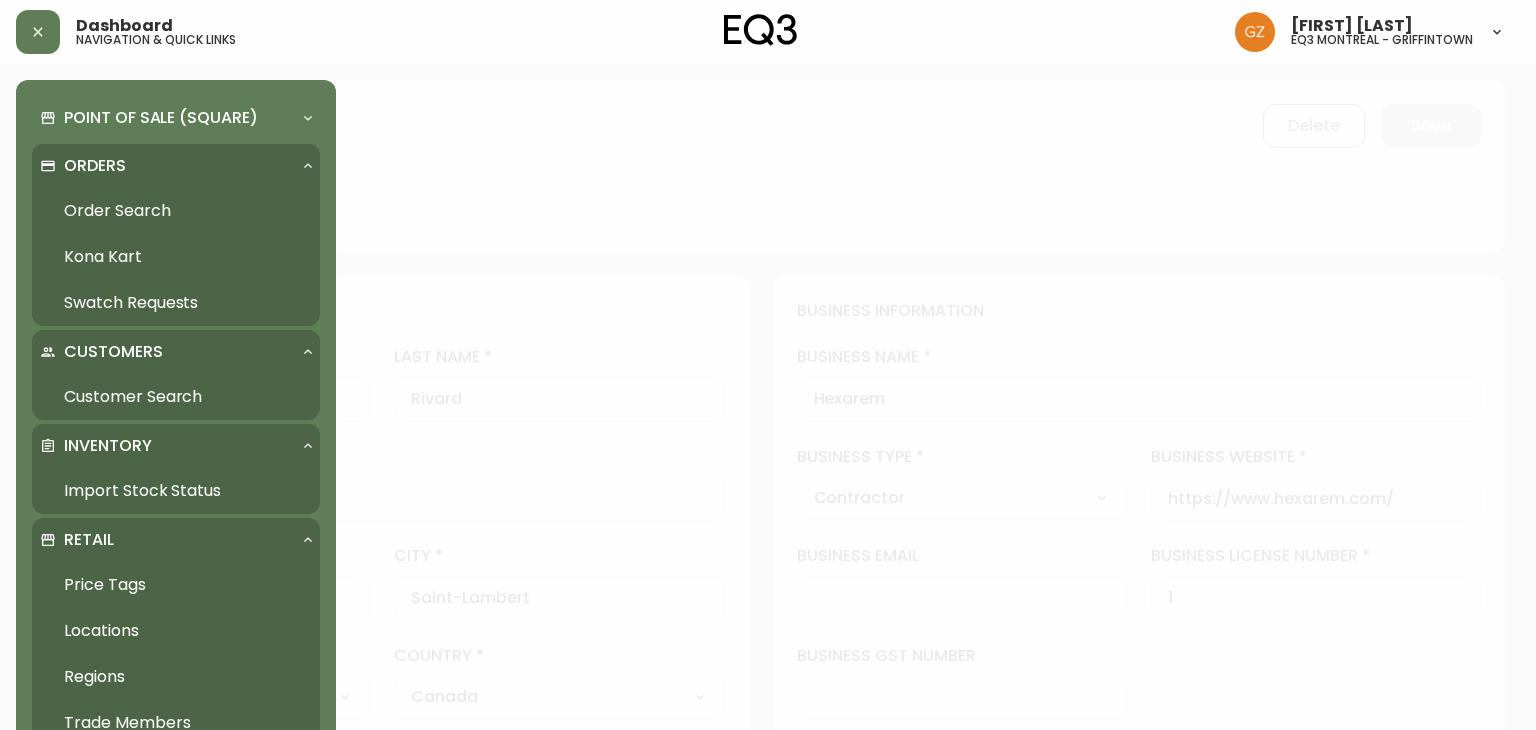 click on "Orders" at bounding box center [95, 166] 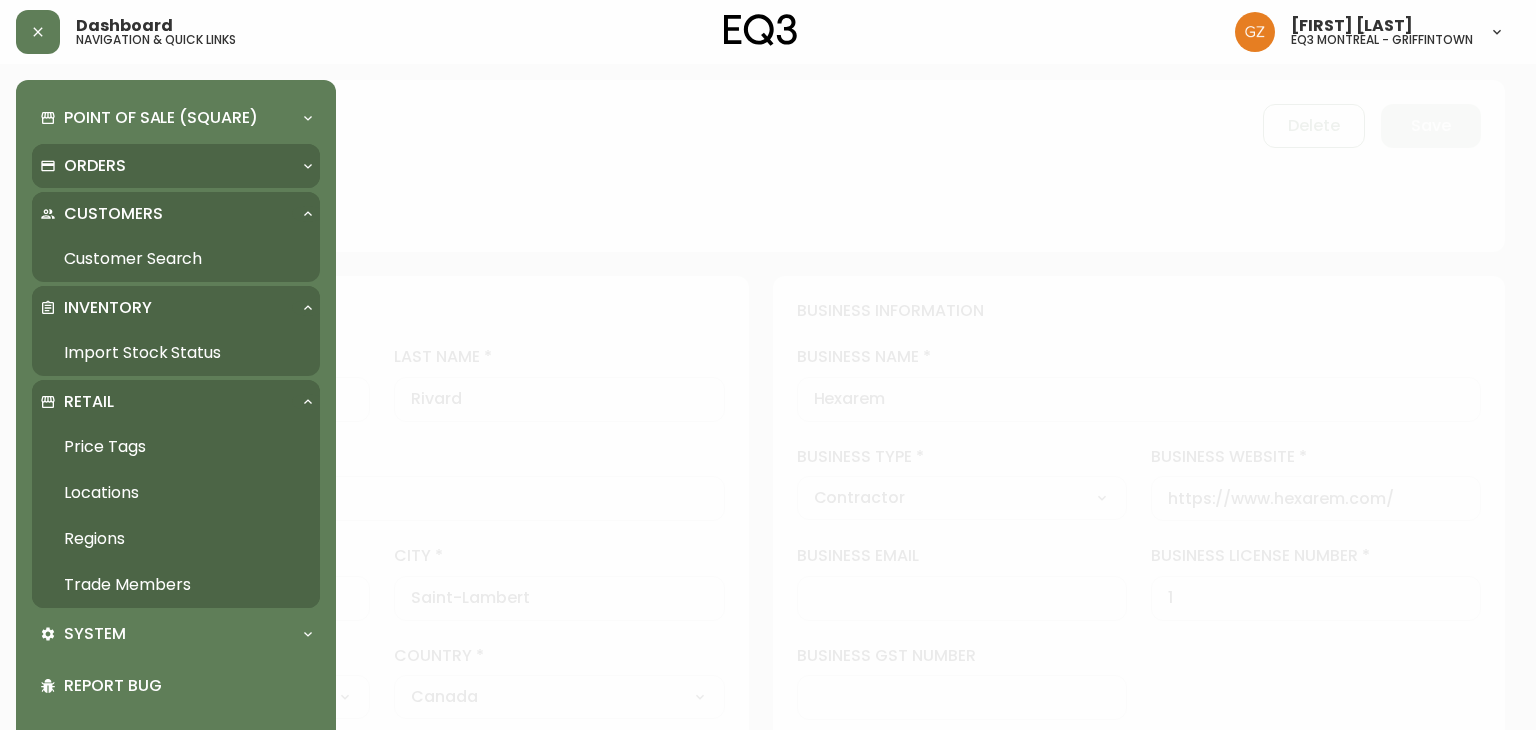 click on "Orders" at bounding box center (95, 166) 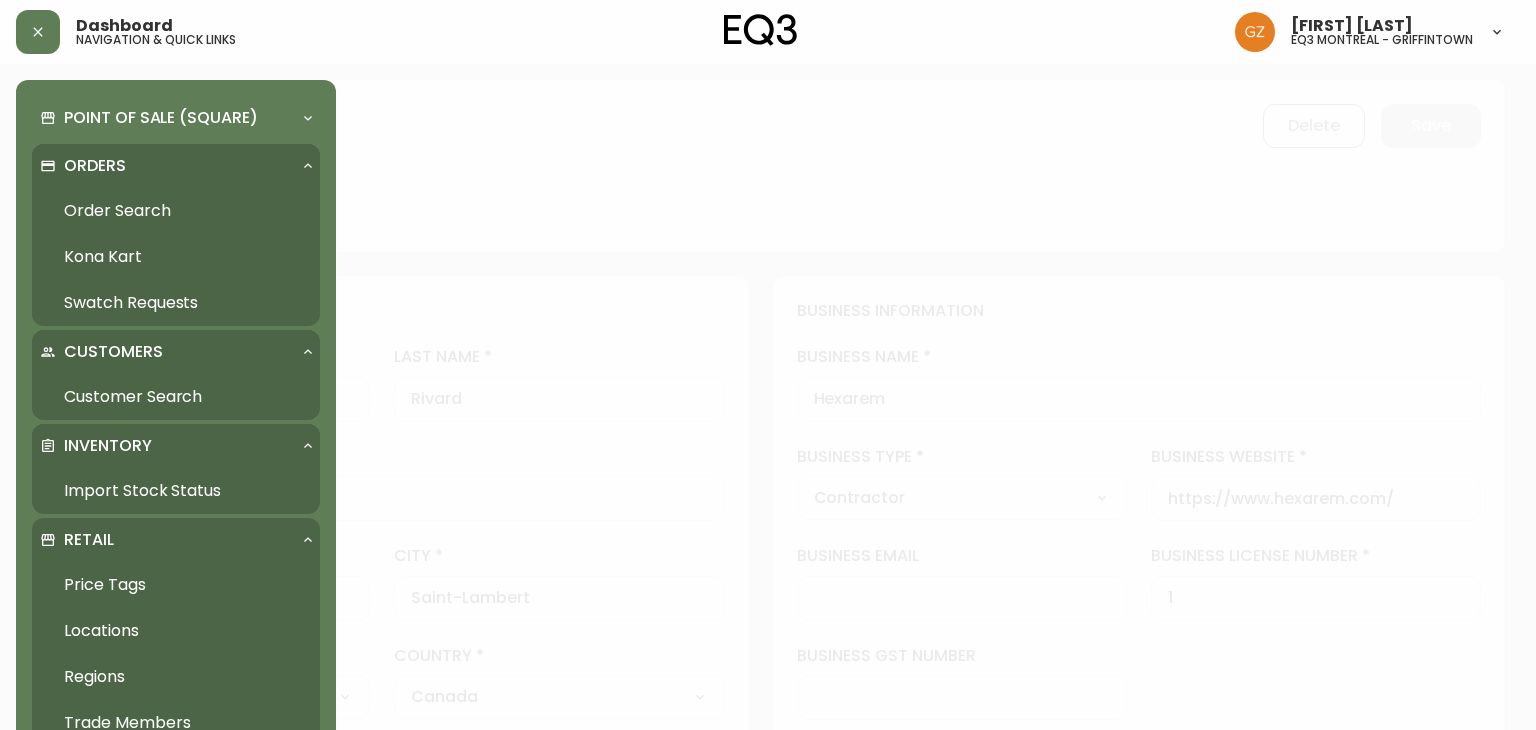 click on "Order Search" at bounding box center [176, 211] 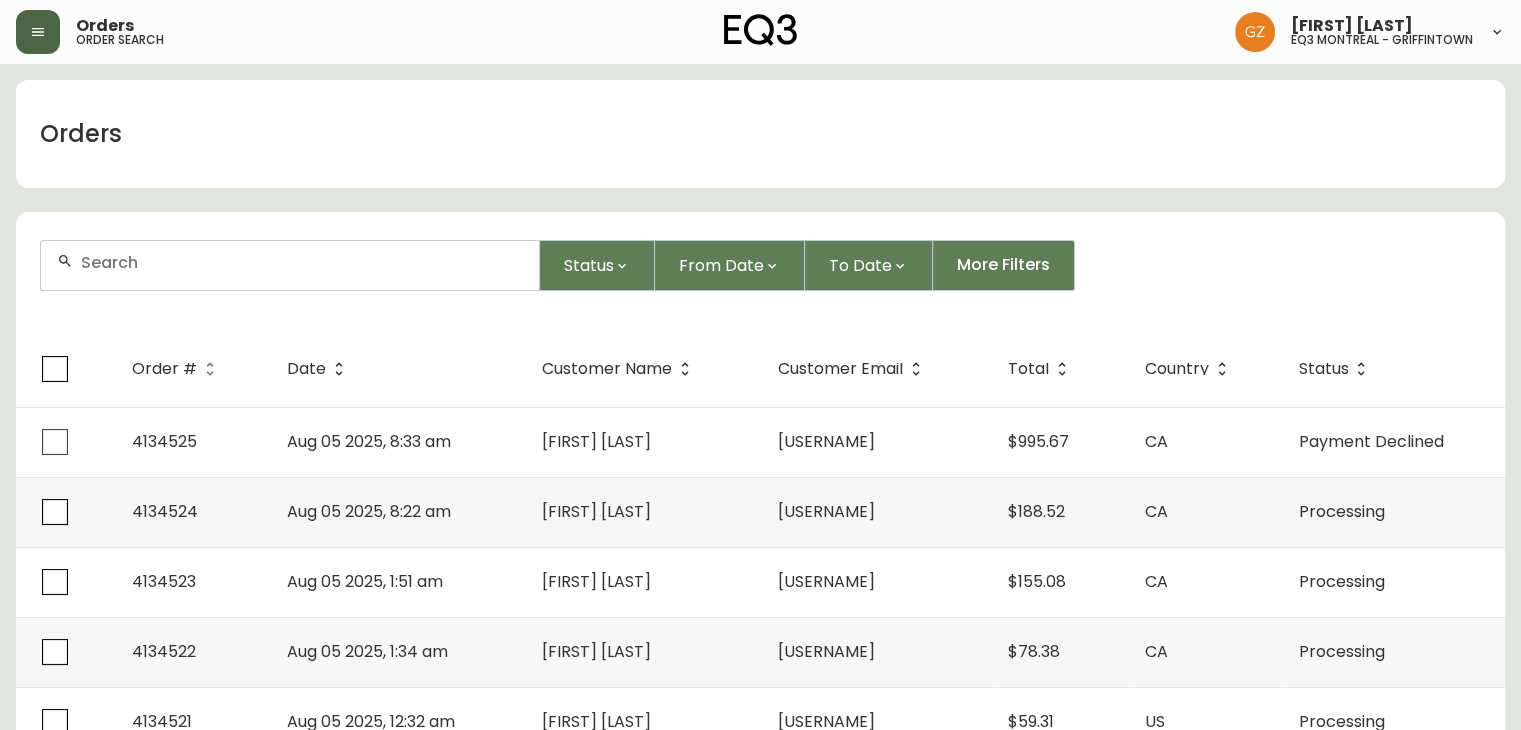 click at bounding box center [38, 32] 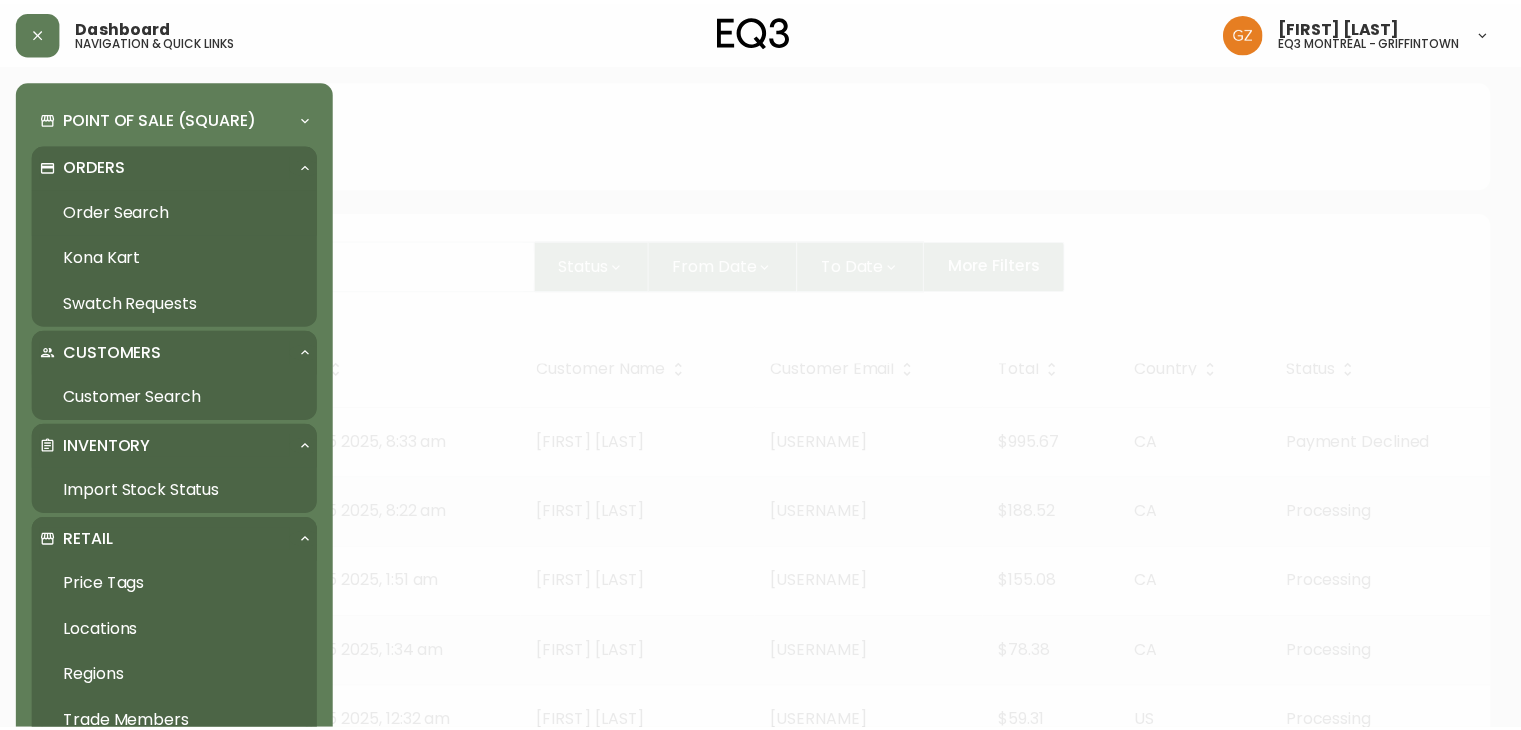 scroll, scrollTop: 204, scrollLeft: 0, axis: vertical 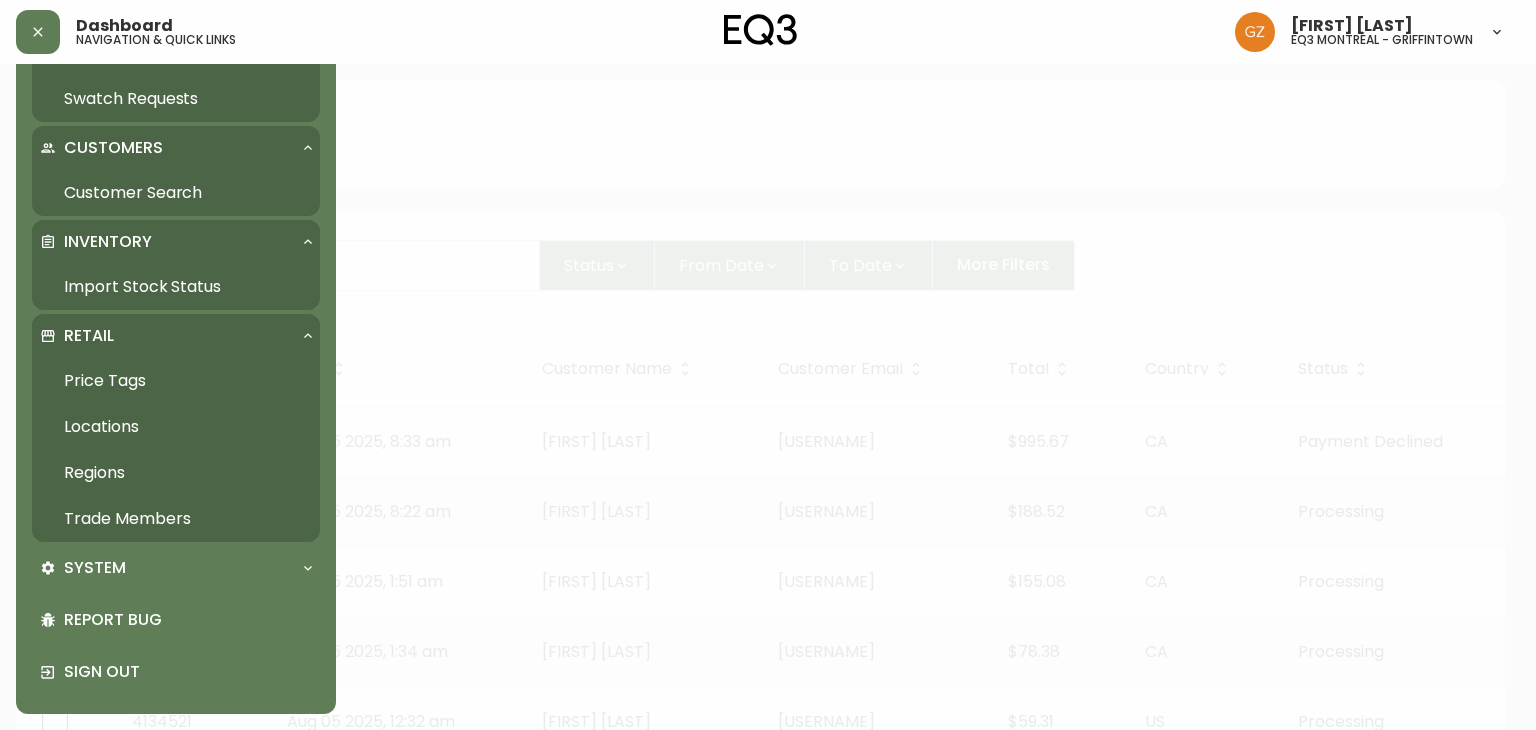 click on "Trade Members" at bounding box center [176, 519] 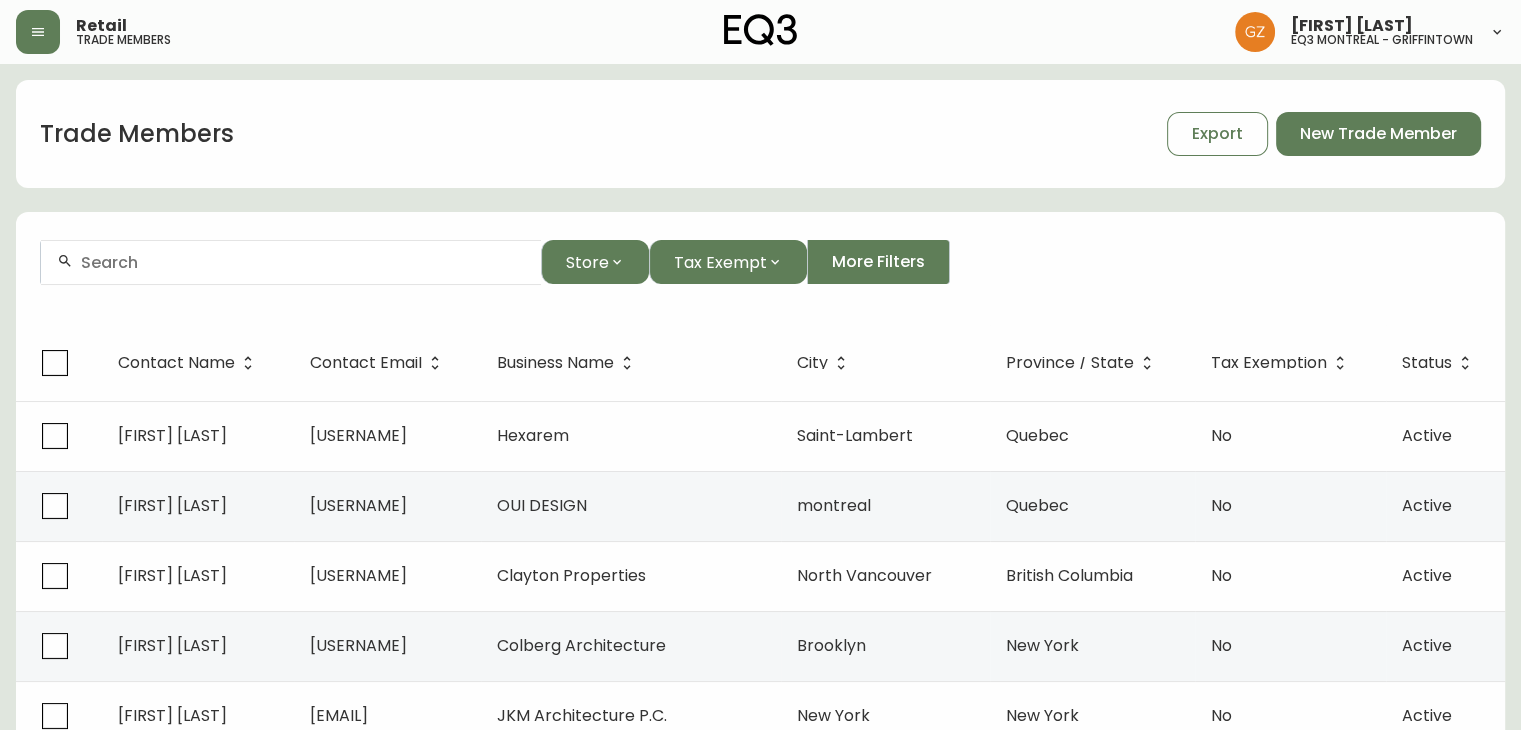 click at bounding box center [303, 262] 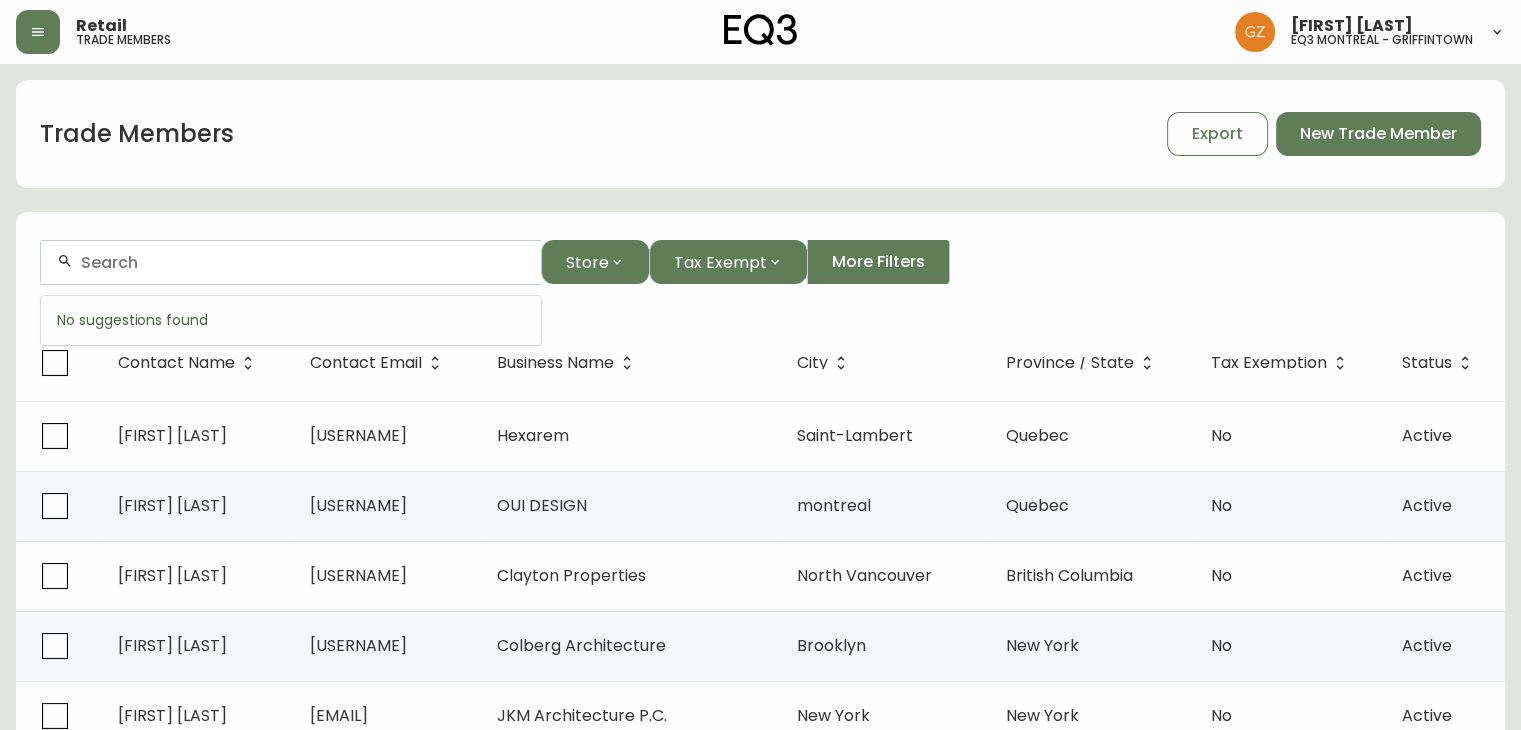 paste on "OUI DESIGN" 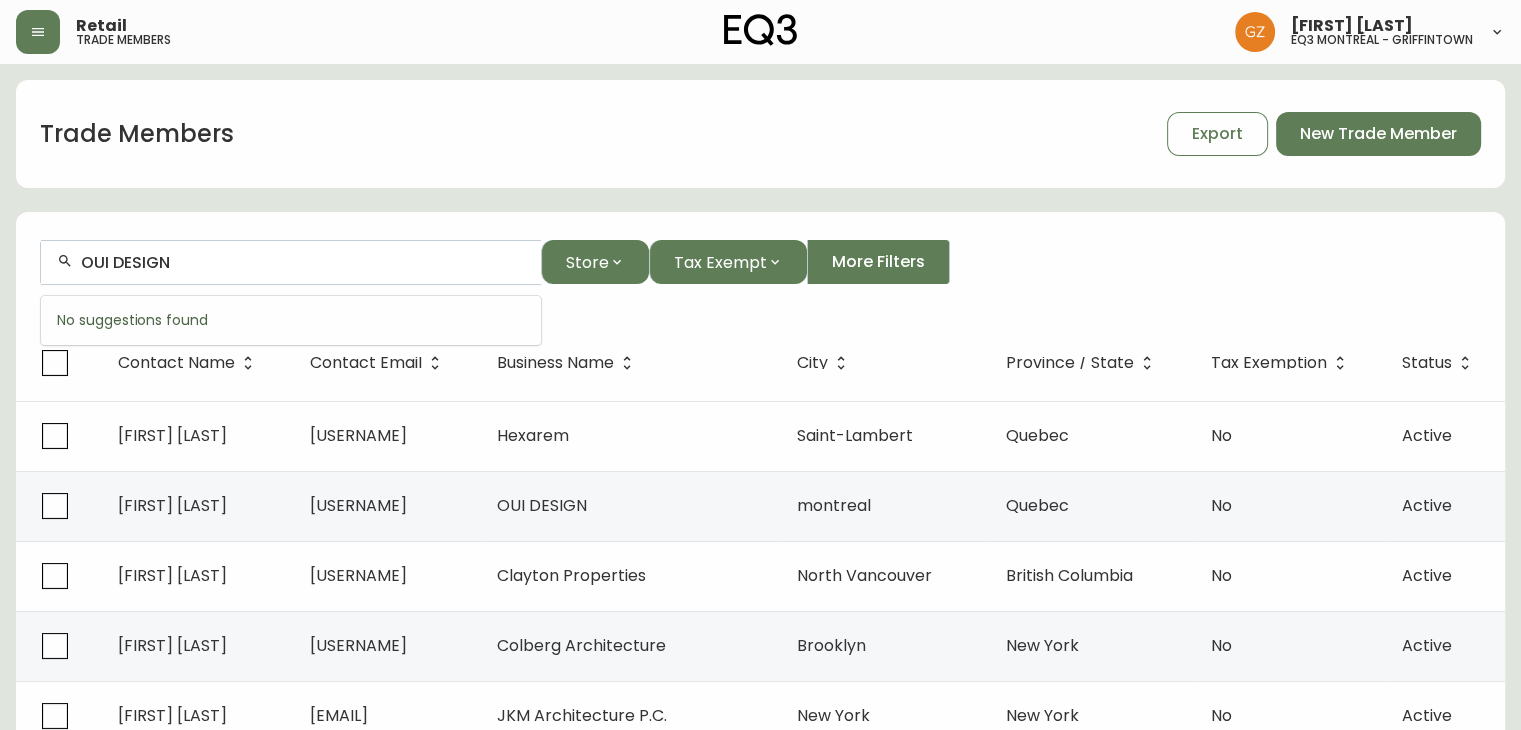 type on "OUI DESIGN" 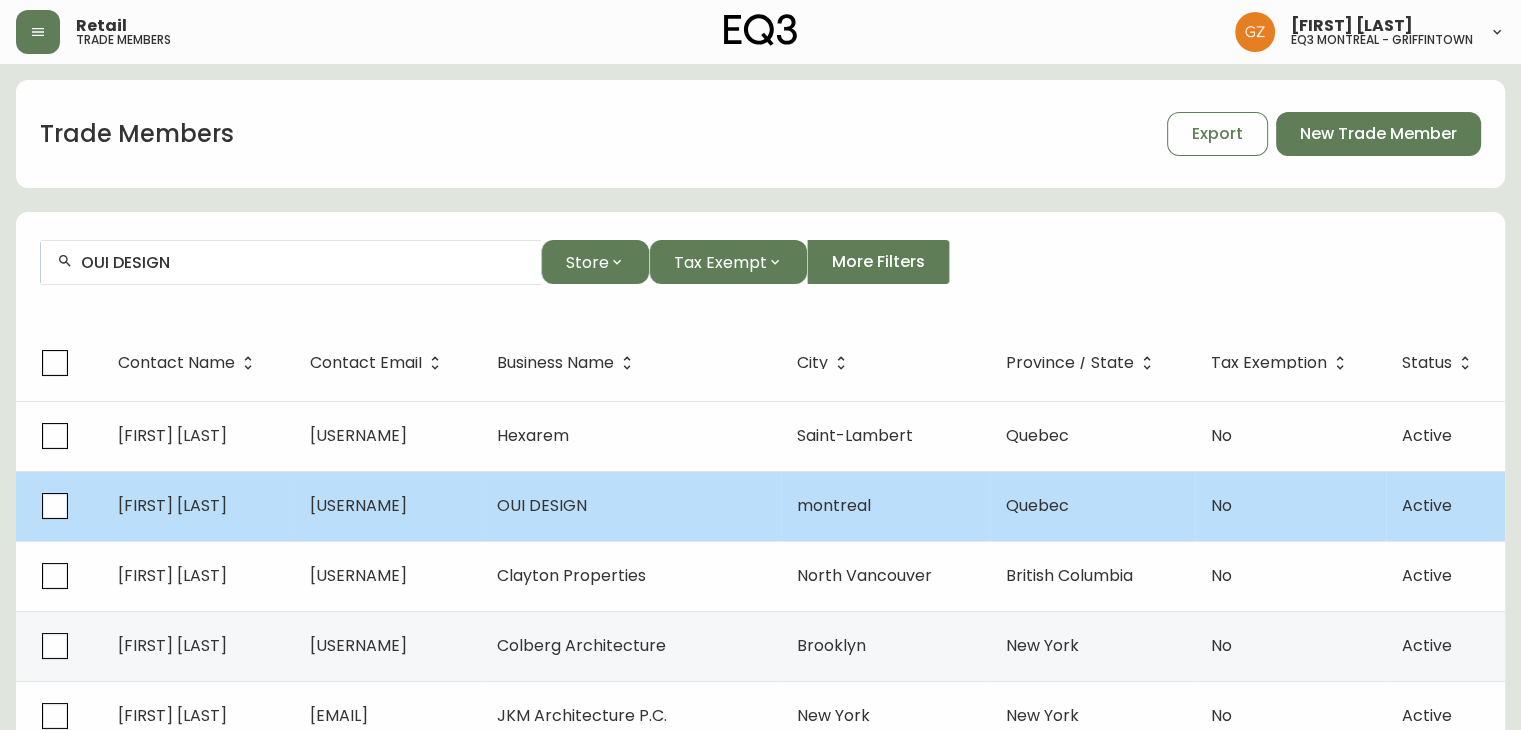 click on "[FIRST] [LAST]" at bounding box center (172, 505) 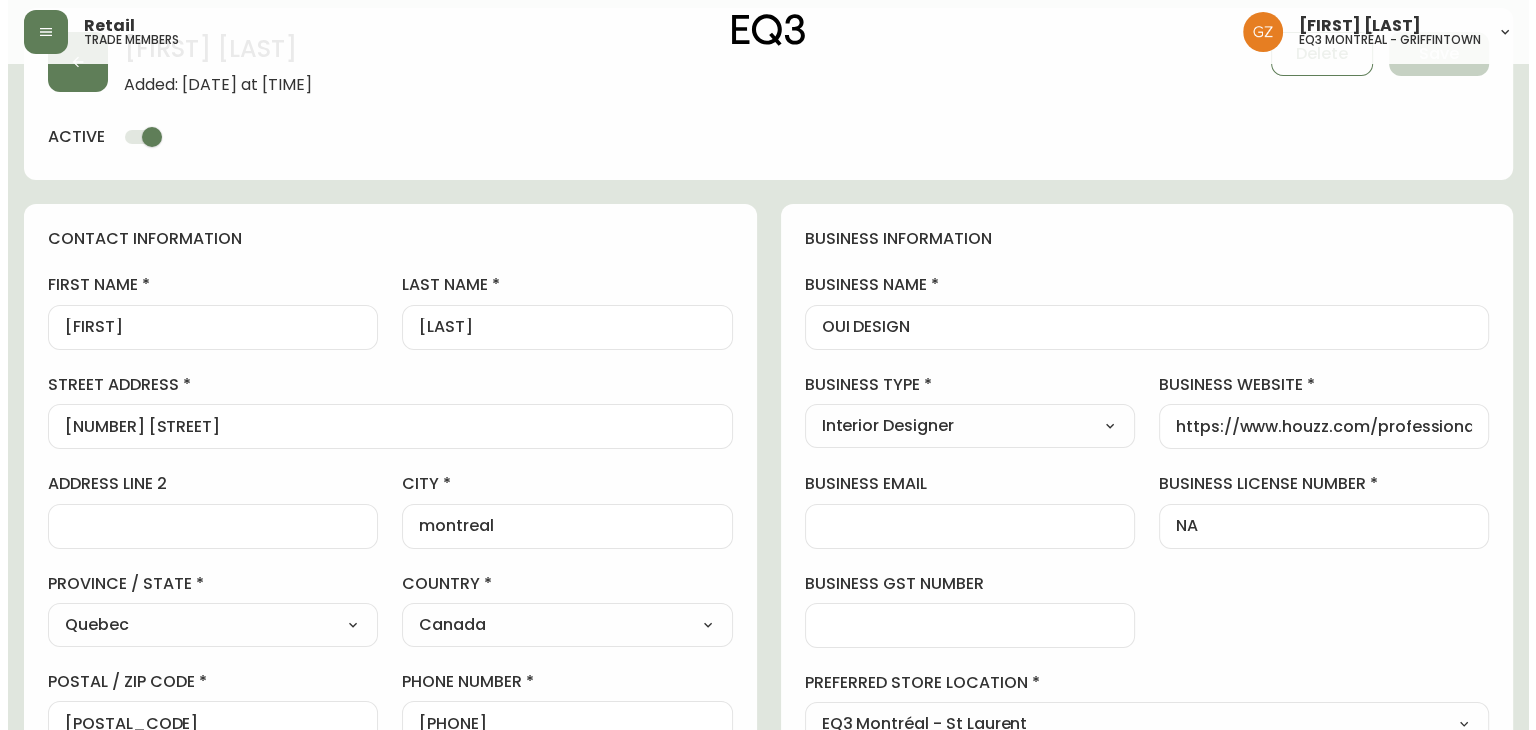 scroll, scrollTop: 0, scrollLeft: 0, axis: both 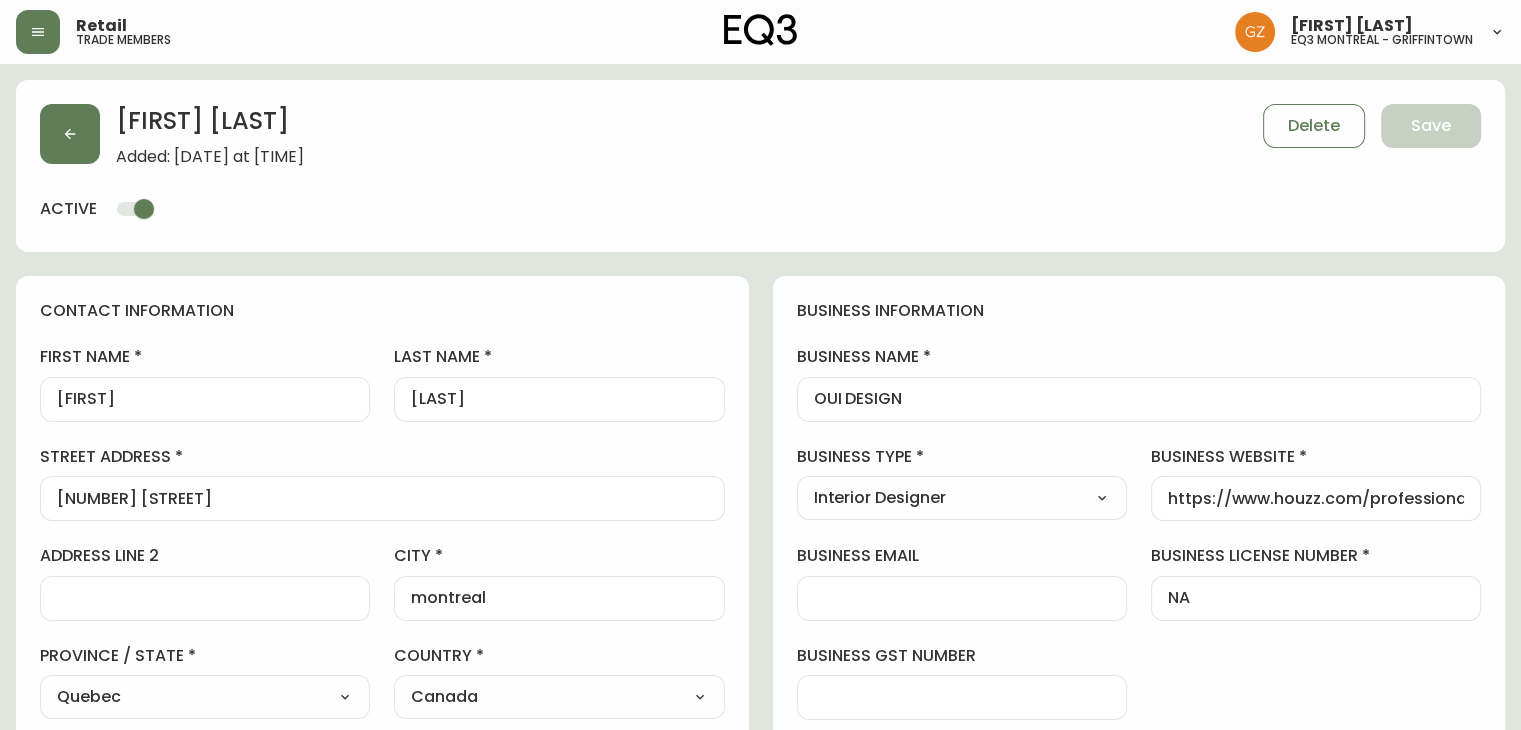 click on "Retail trade members [FIRST] [LAST] eq3 montréal - griffintown" at bounding box center [760, 32] 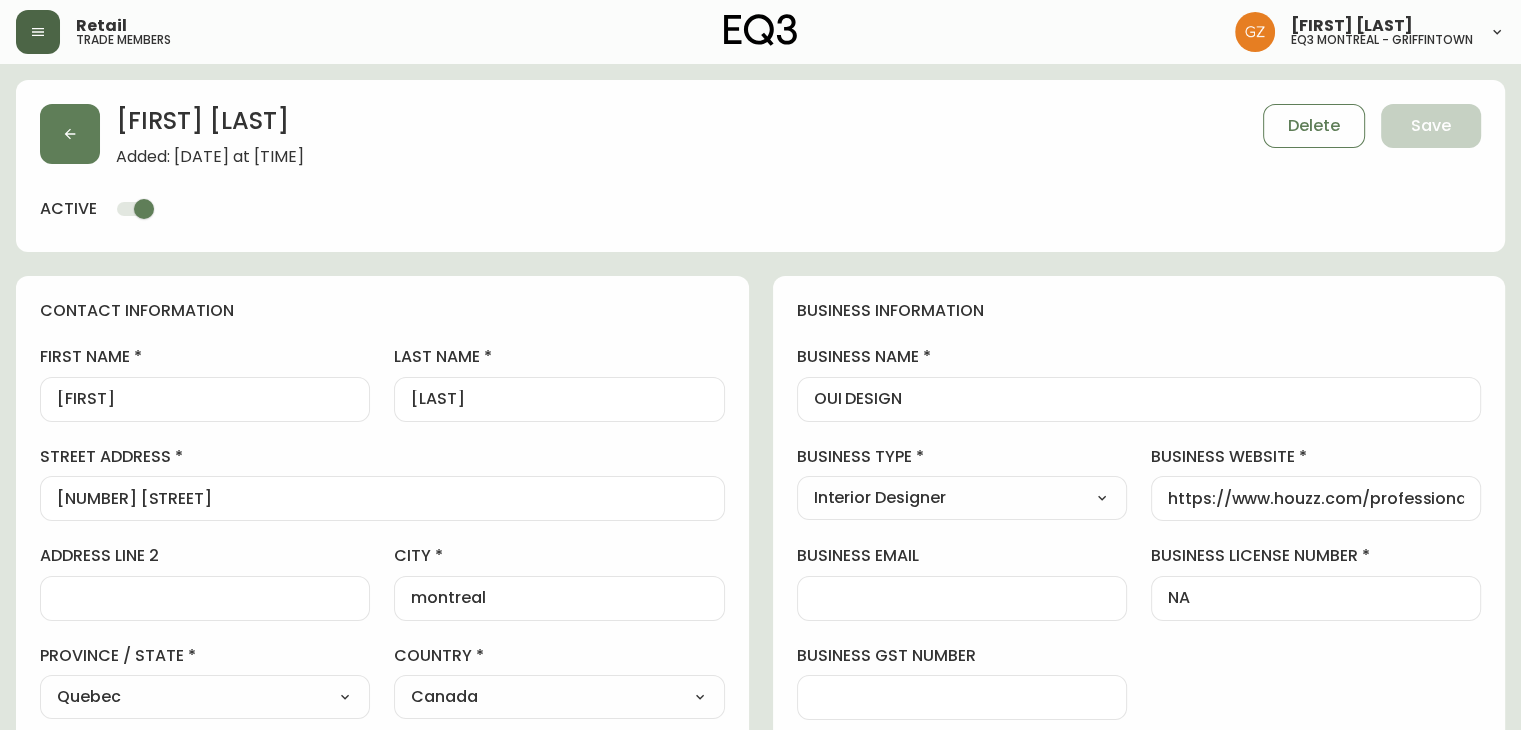 click at bounding box center [38, 32] 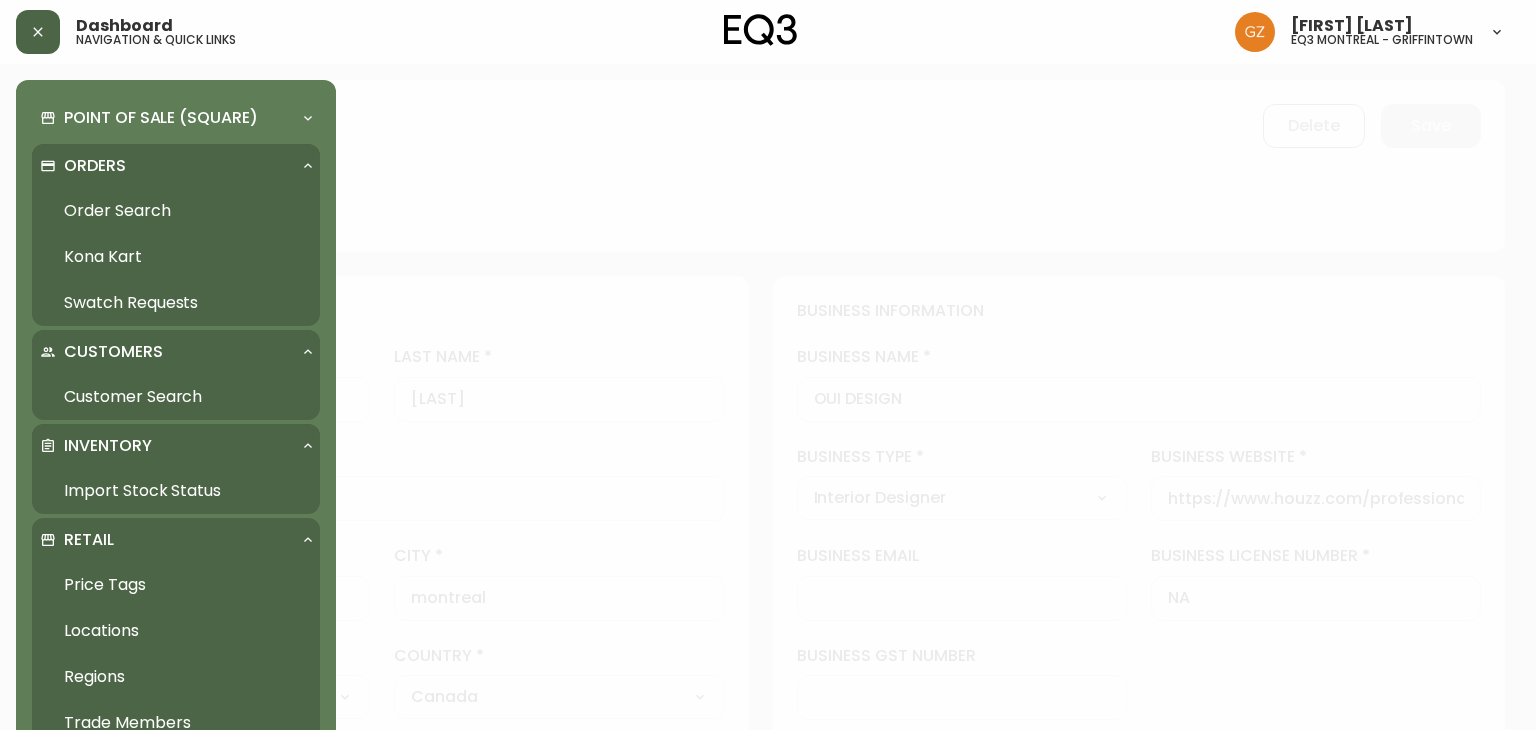 click at bounding box center (38, 32) 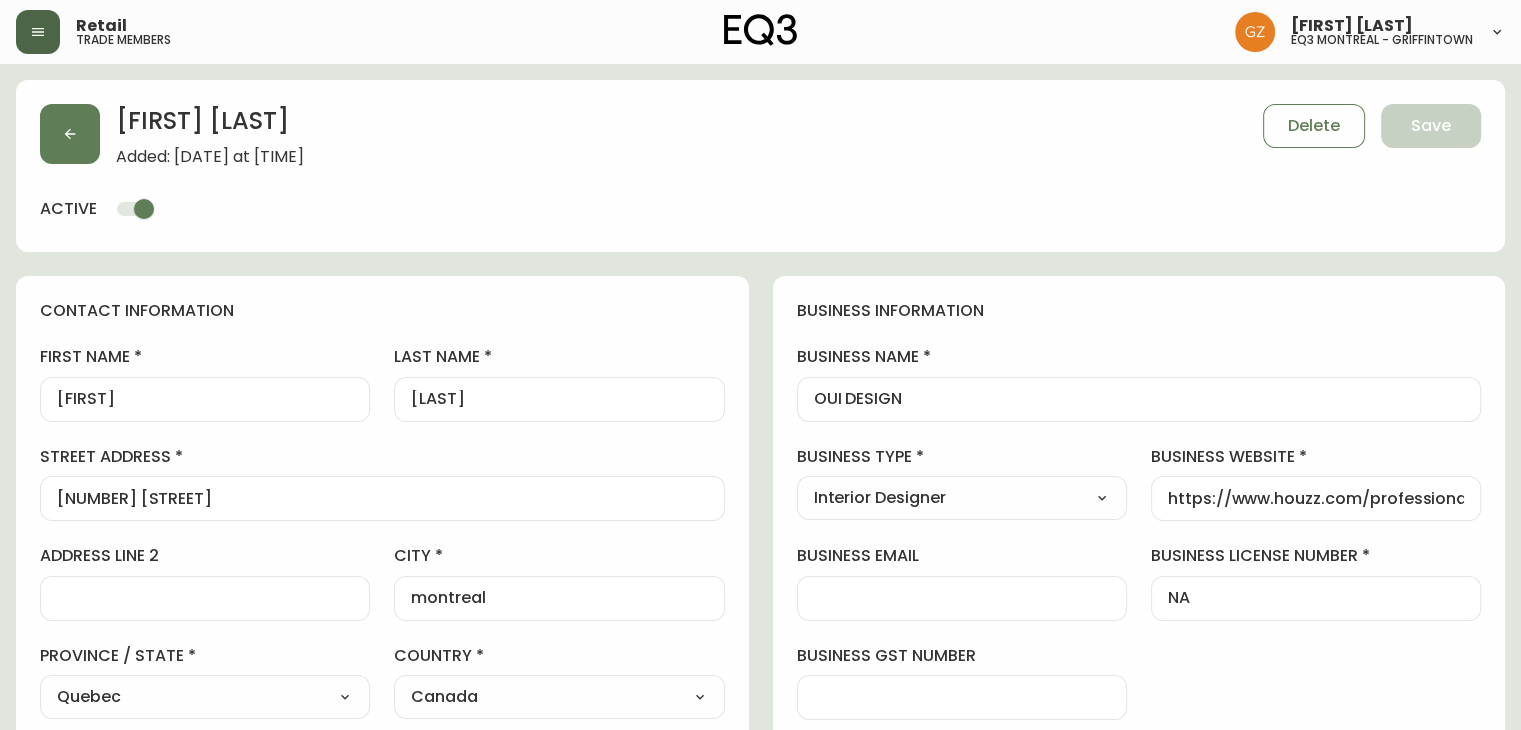 click at bounding box center (38, 32) 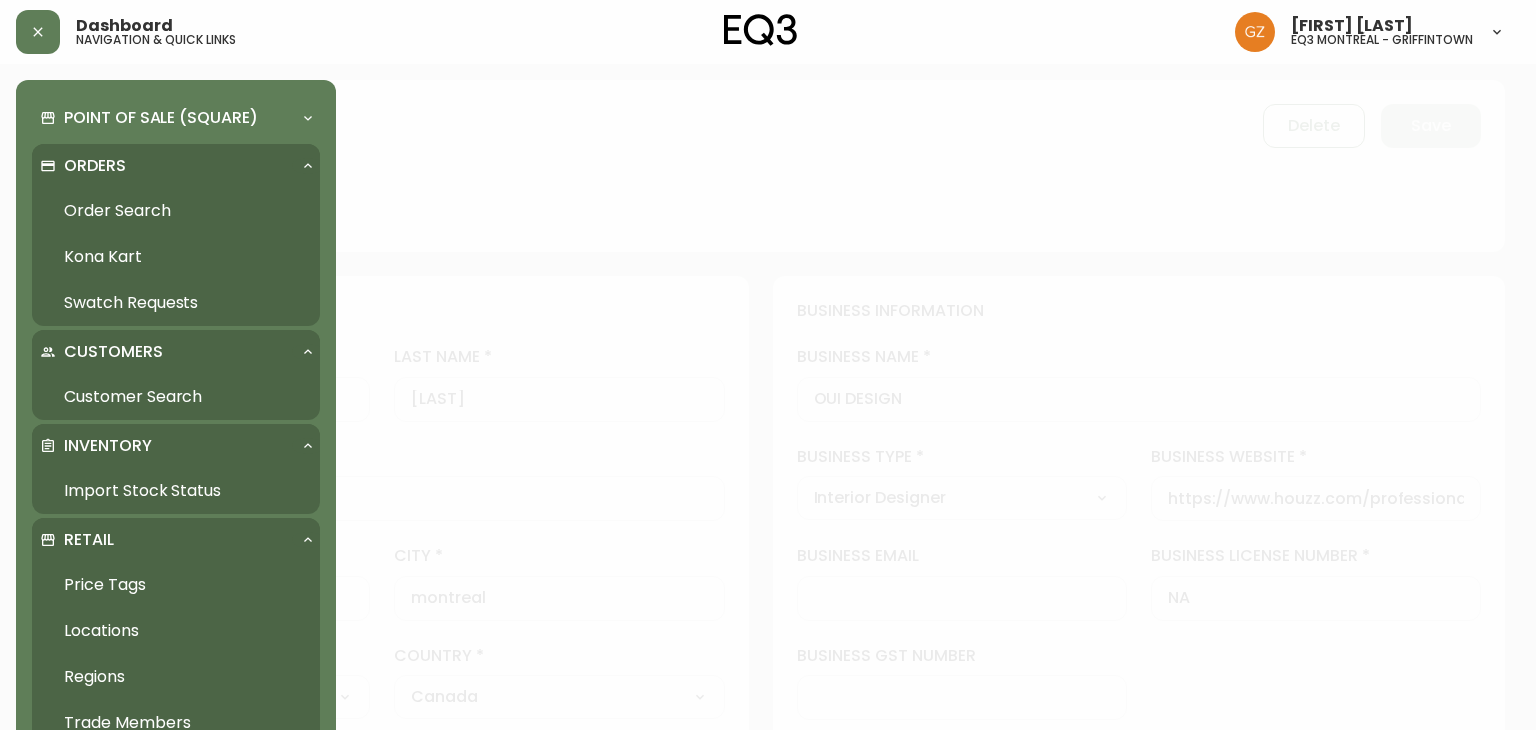 click on "Order Search" at bounding box center (176, 211) 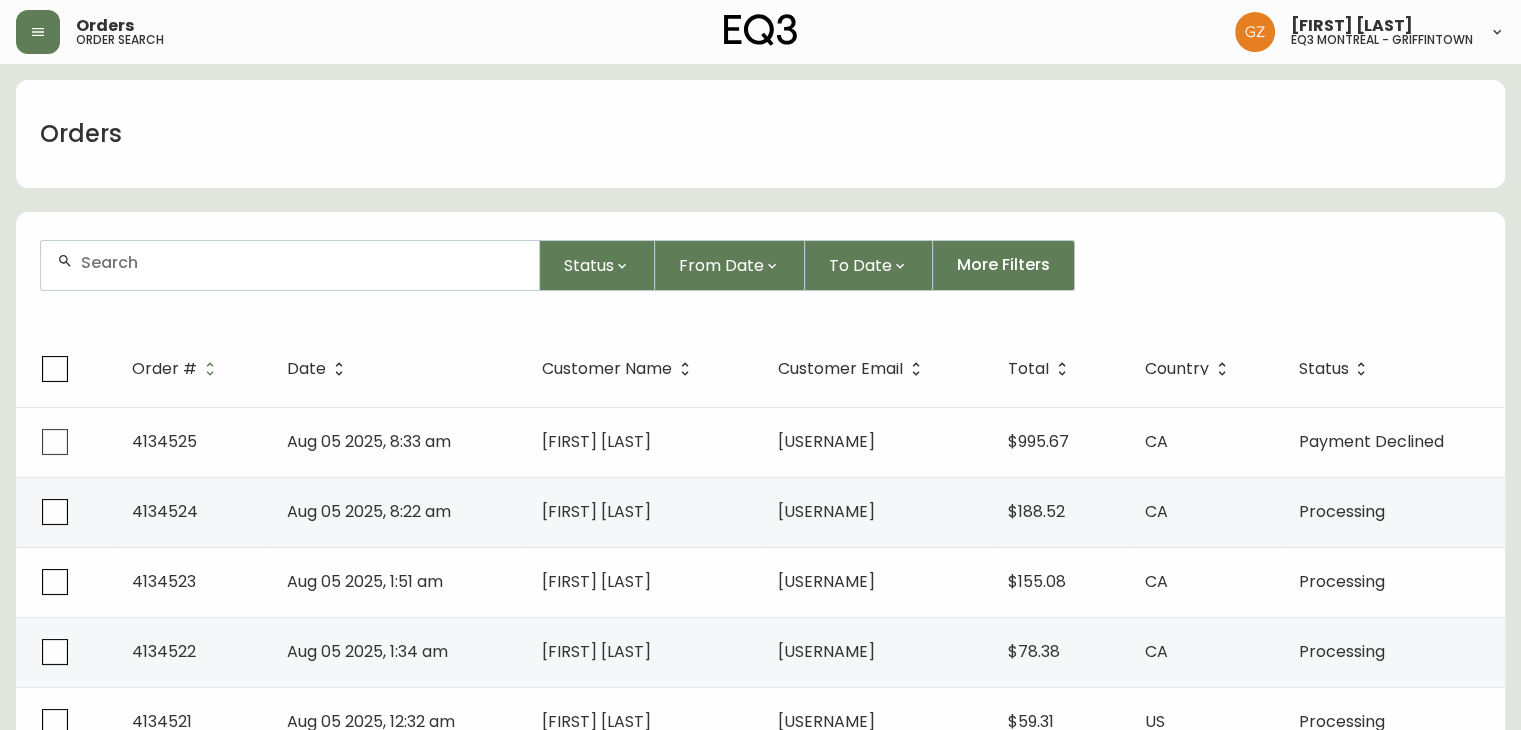 click on "Orders order search [FIRST] [LAST] eq3 [CITY] - griffintown" at bounding box center [760, 32] 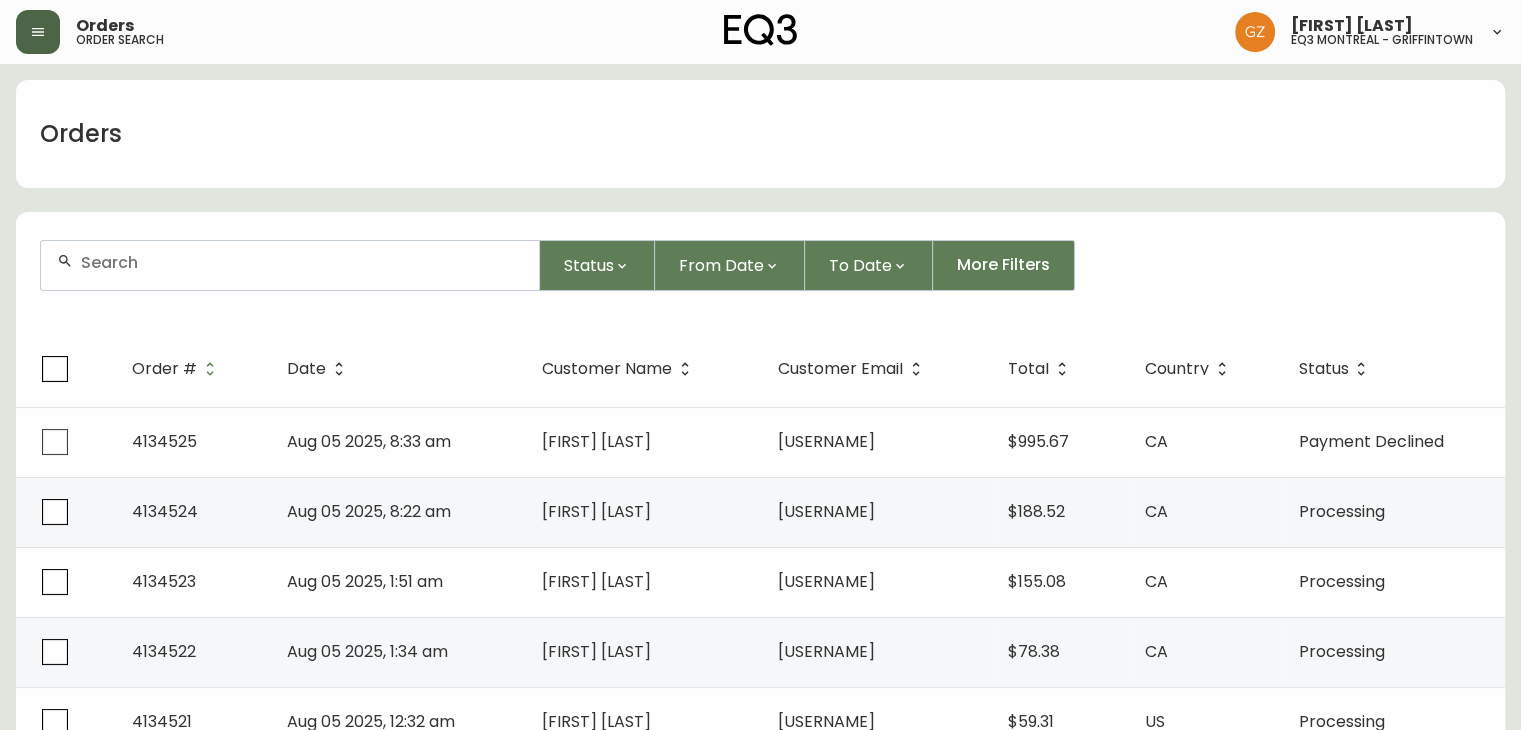 click 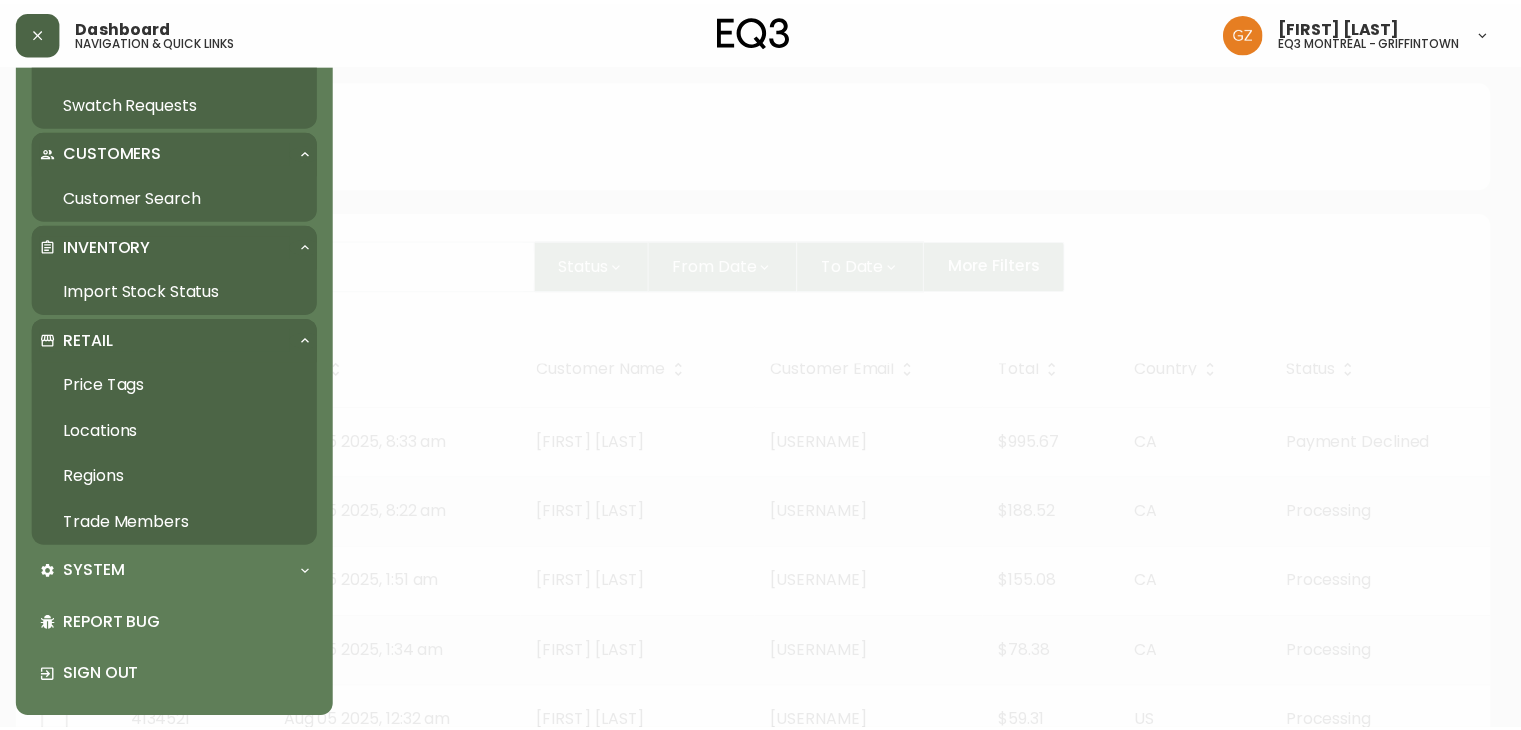 scroll, scrollTop: 204, scrollLeft: 0, axis: vertical 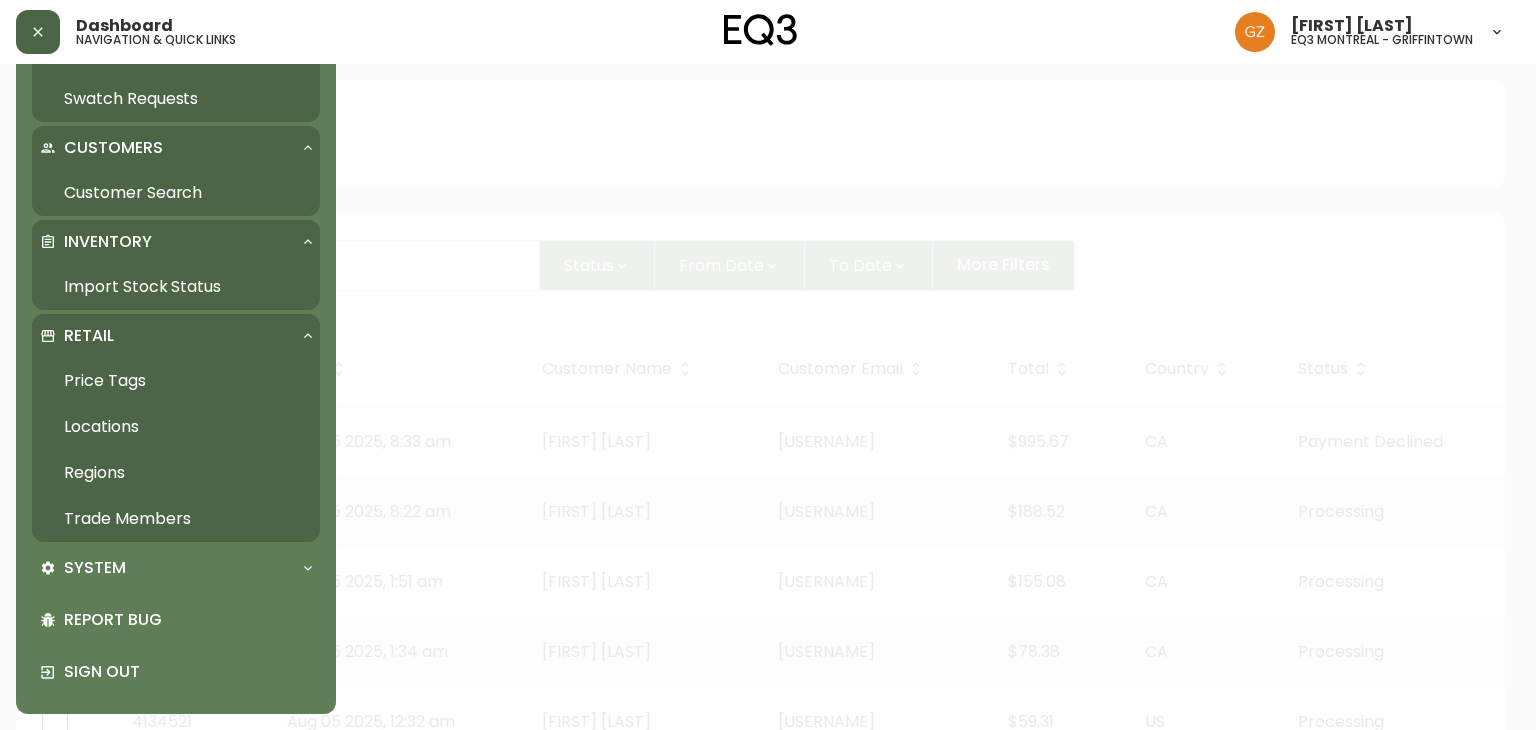 click on "Trade Members" at bounding box center [176, 519] 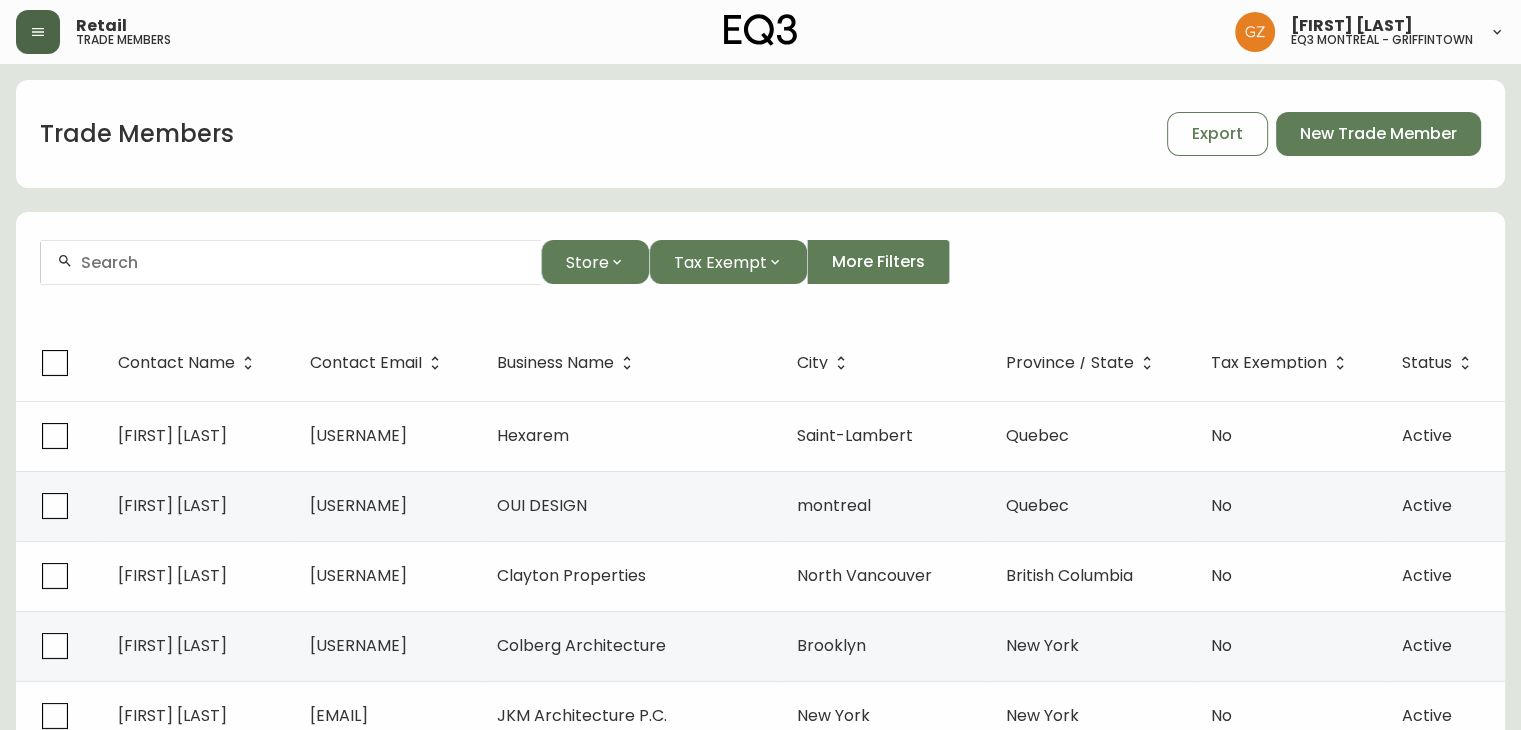 click at bounding box center (303, 262) 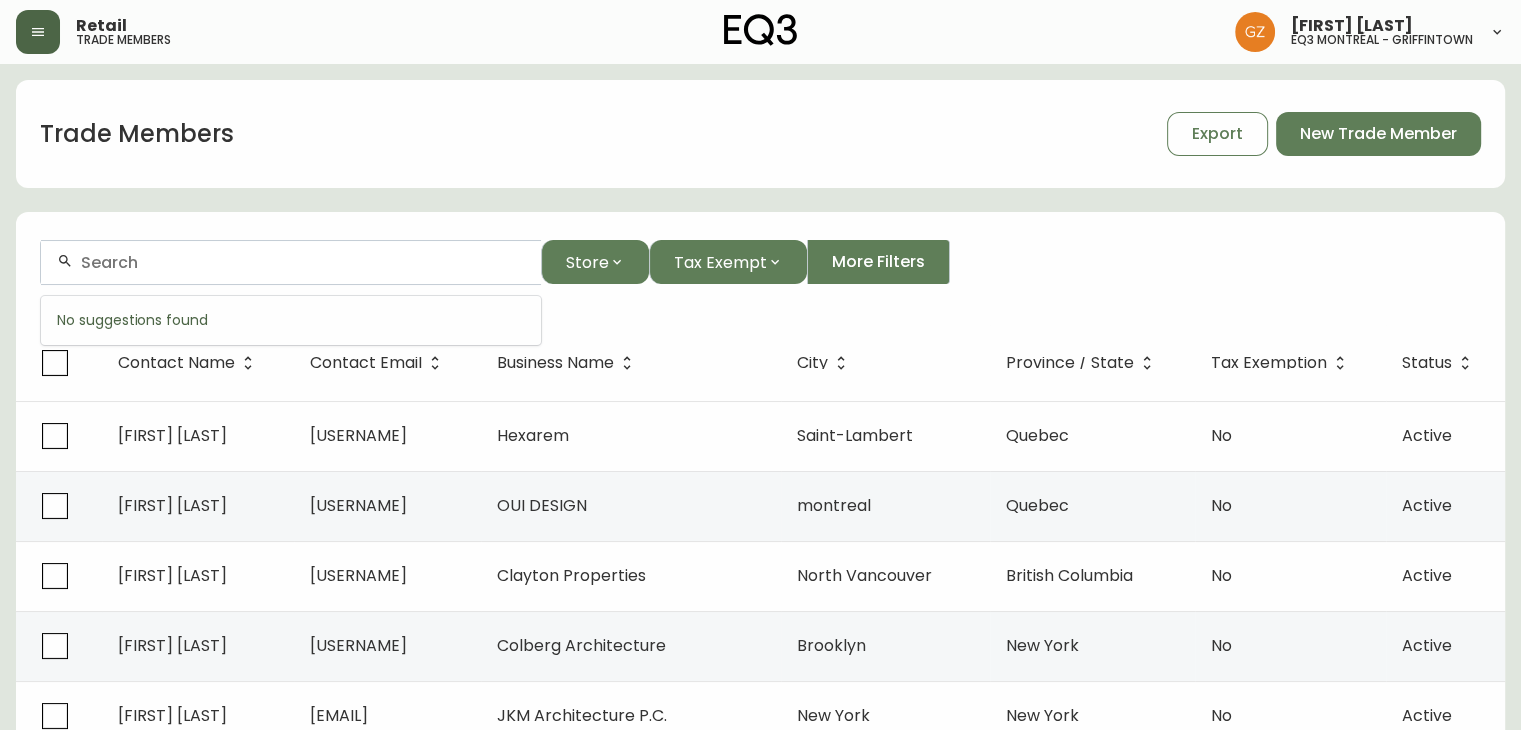 paste on "[FIRST] [LAST]" 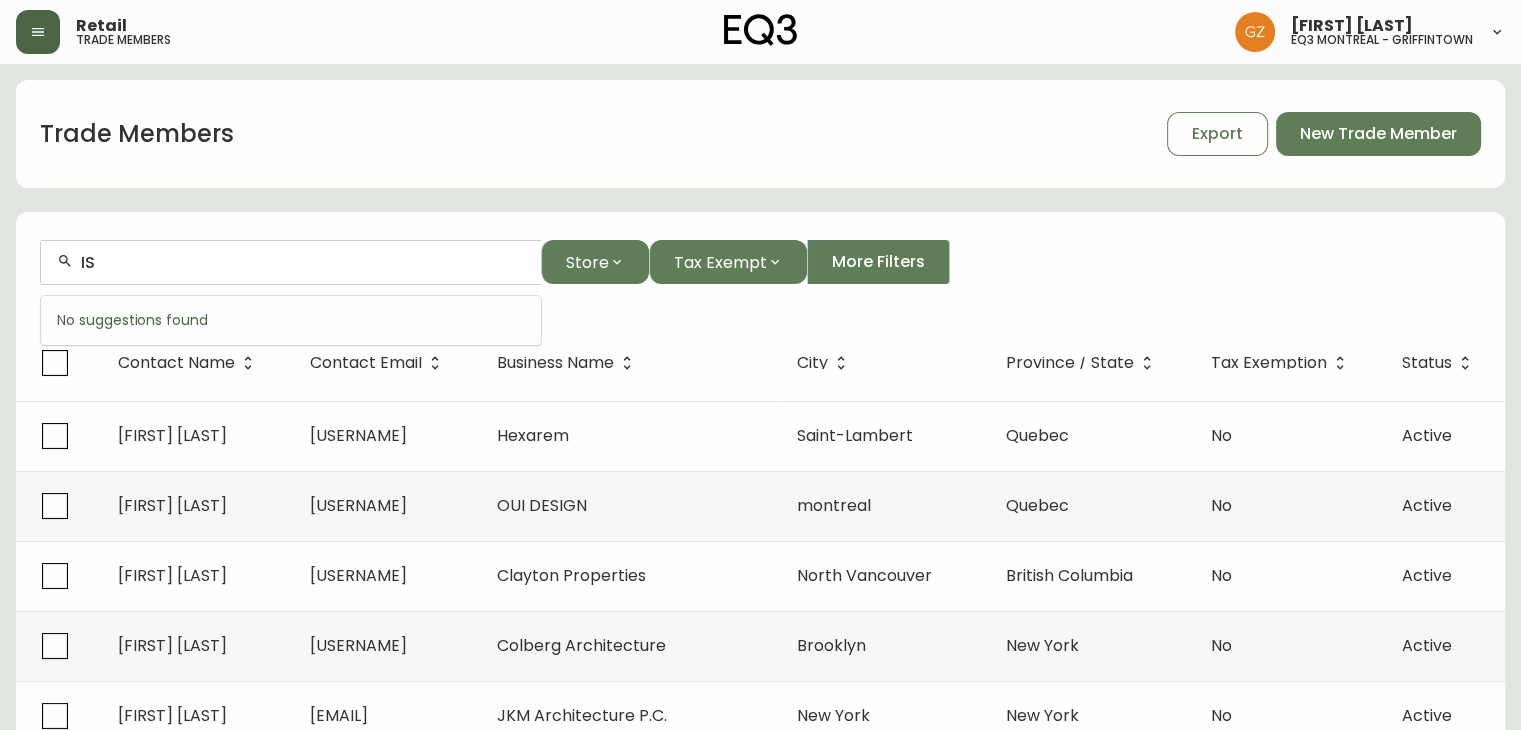type on "I" 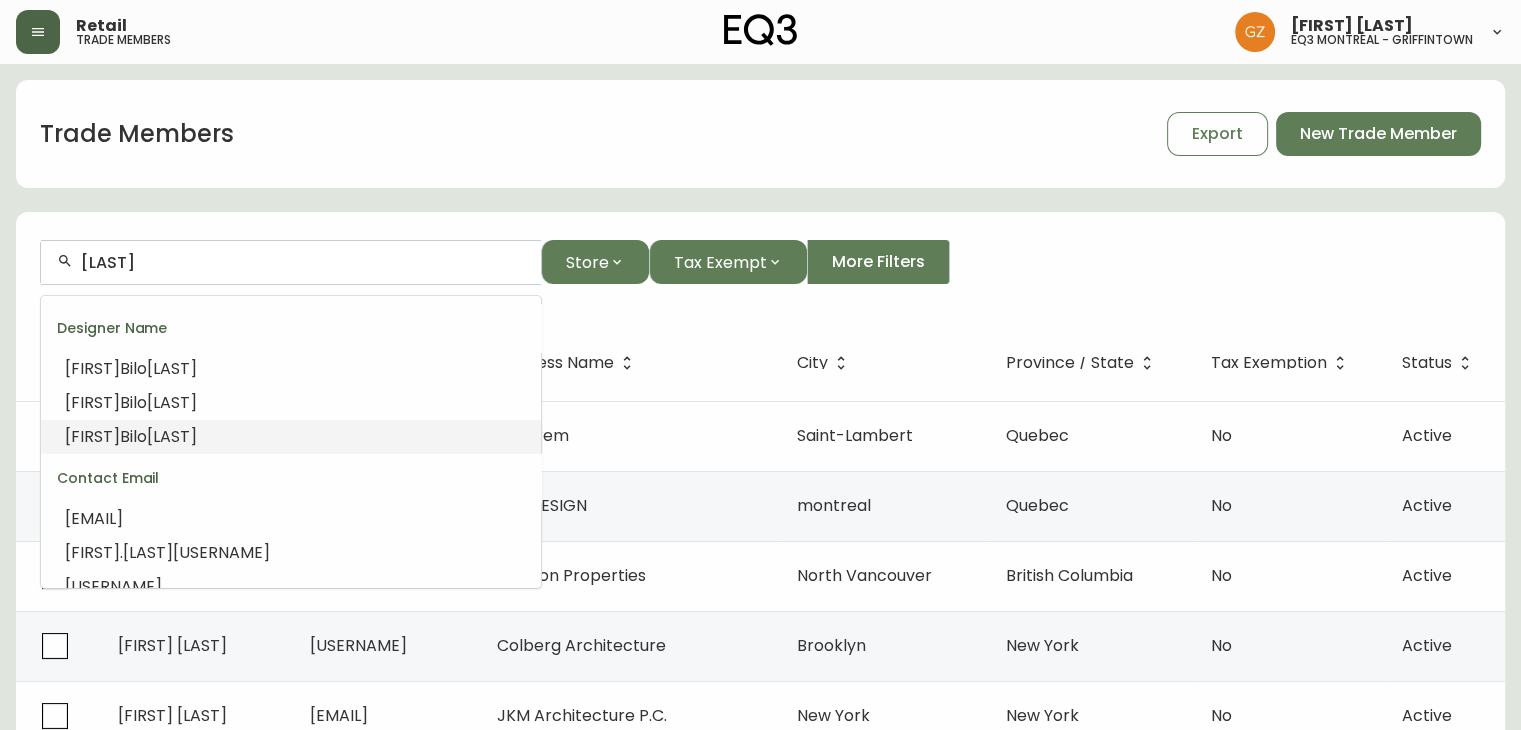 click on "[FIRST]" at bounding box center (92, 436) 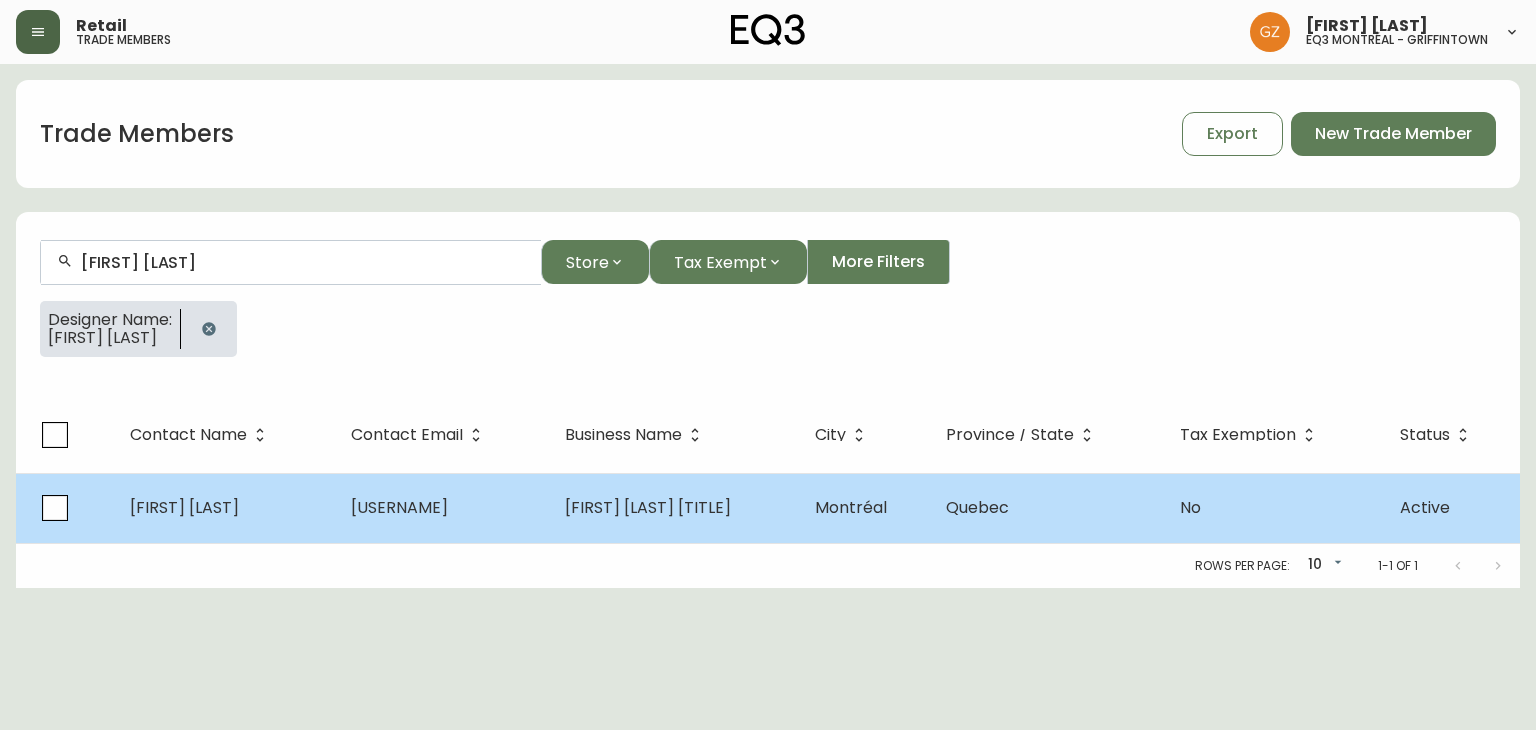 type on "[FIRST] [LAST]" 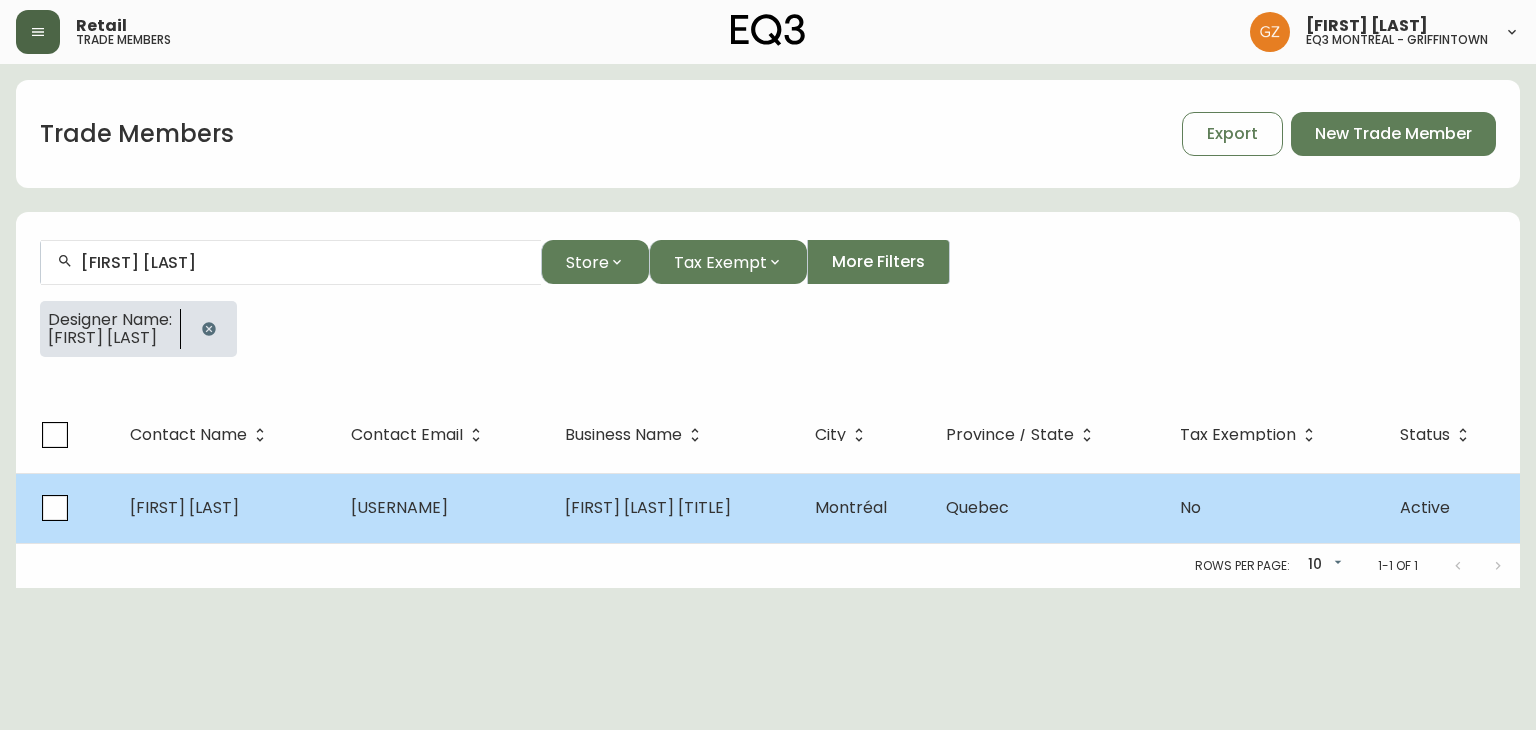 click on "[FIRST] [LAST] [TITLE]" at bounding box center [648, 507] 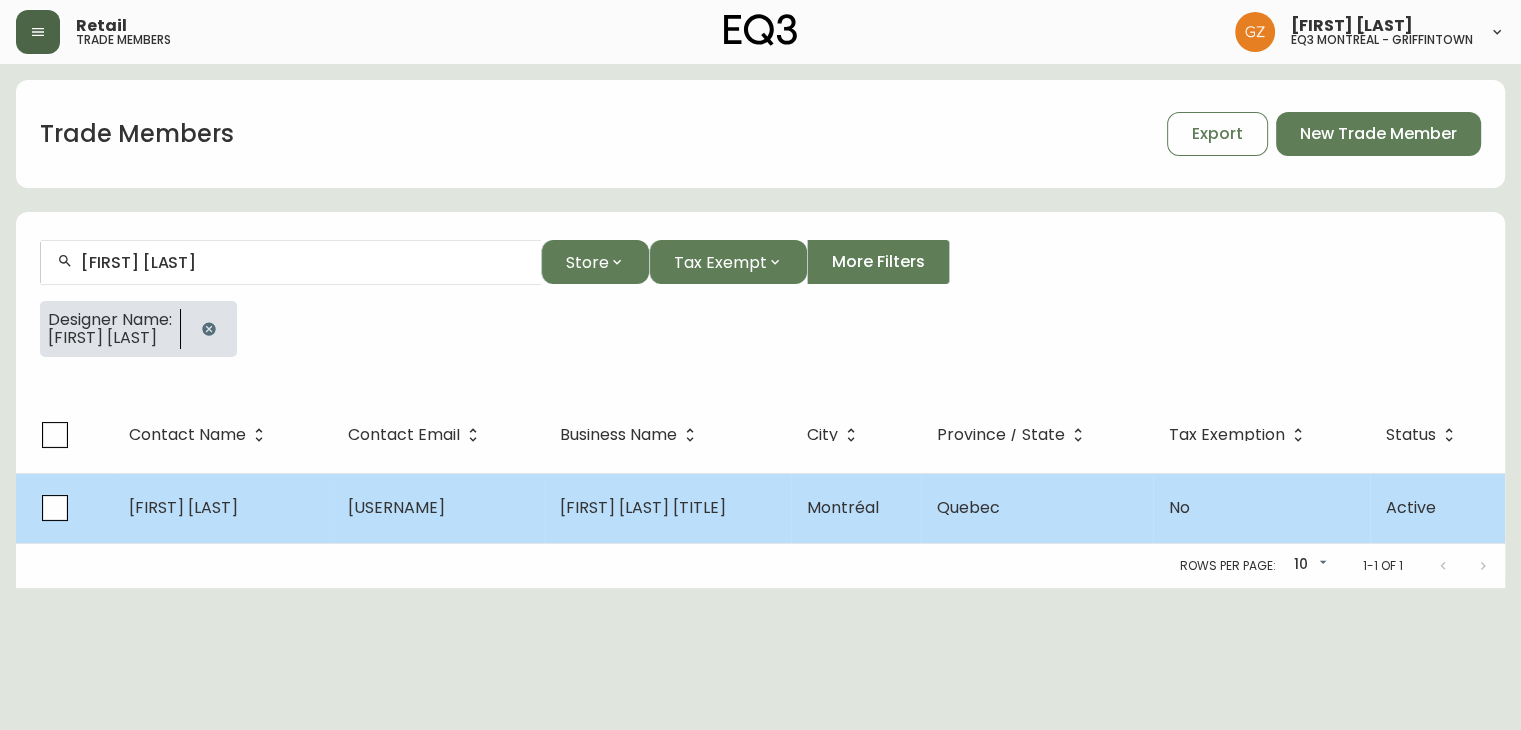 select on "QC" 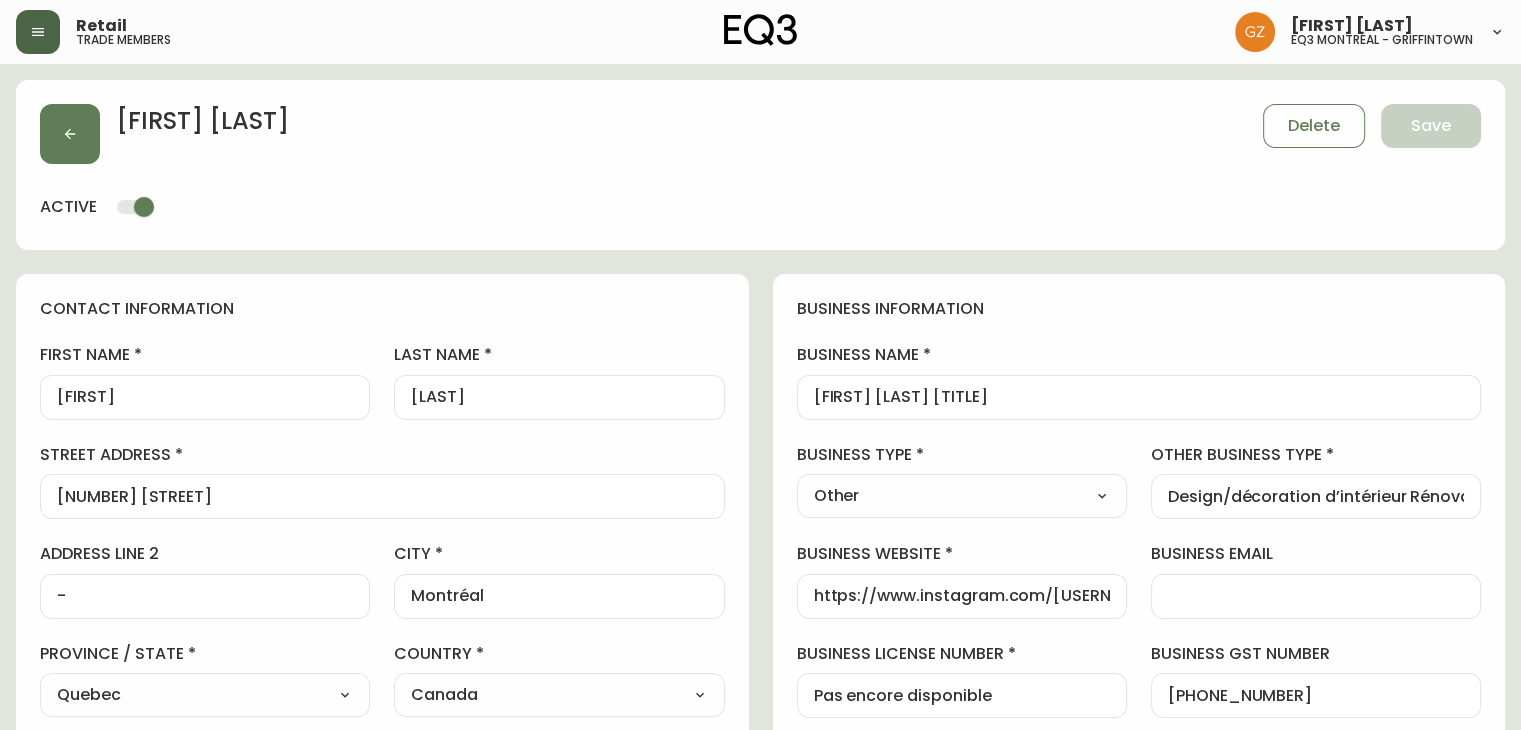 type on "EQ3 Montréal - Griffintown" 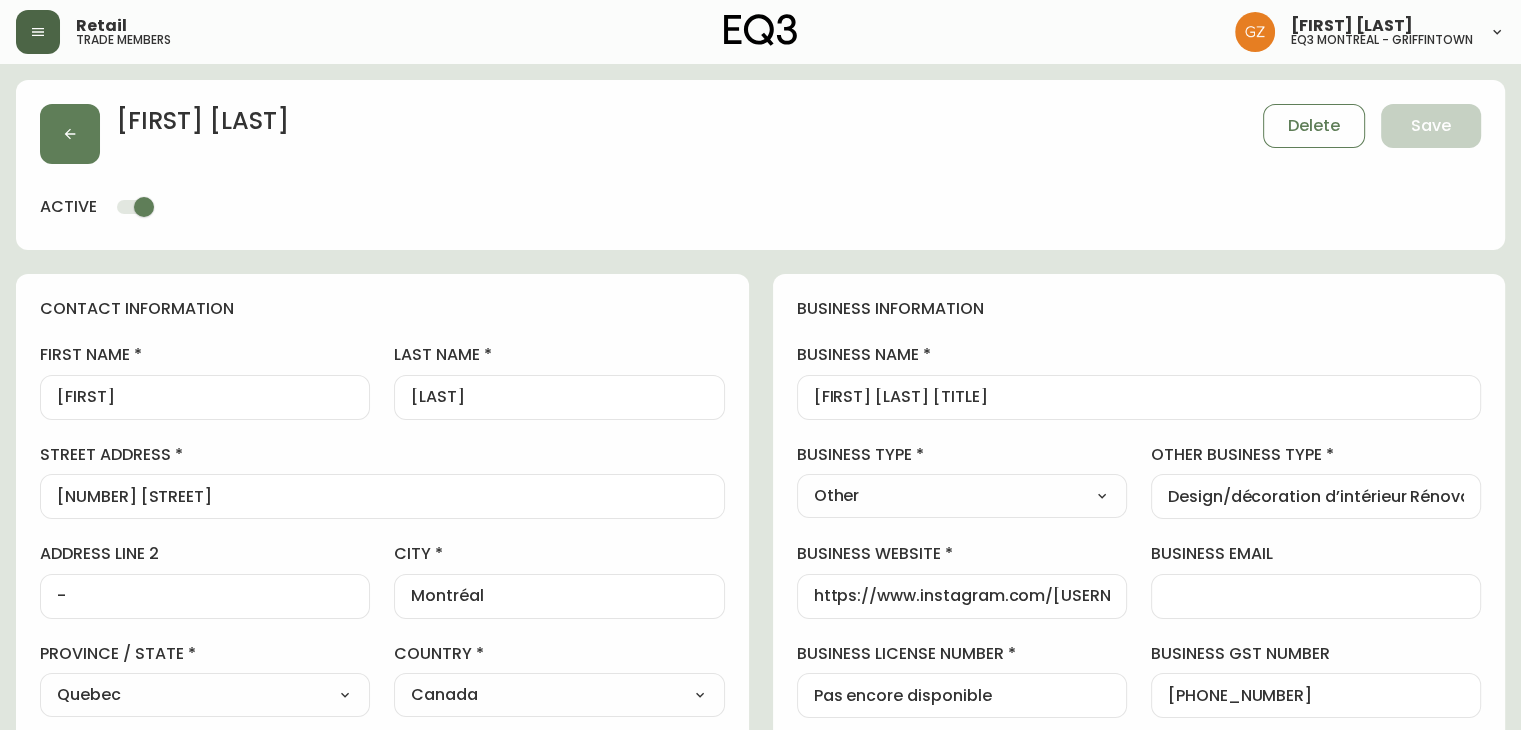 select on "[USERNAME]" 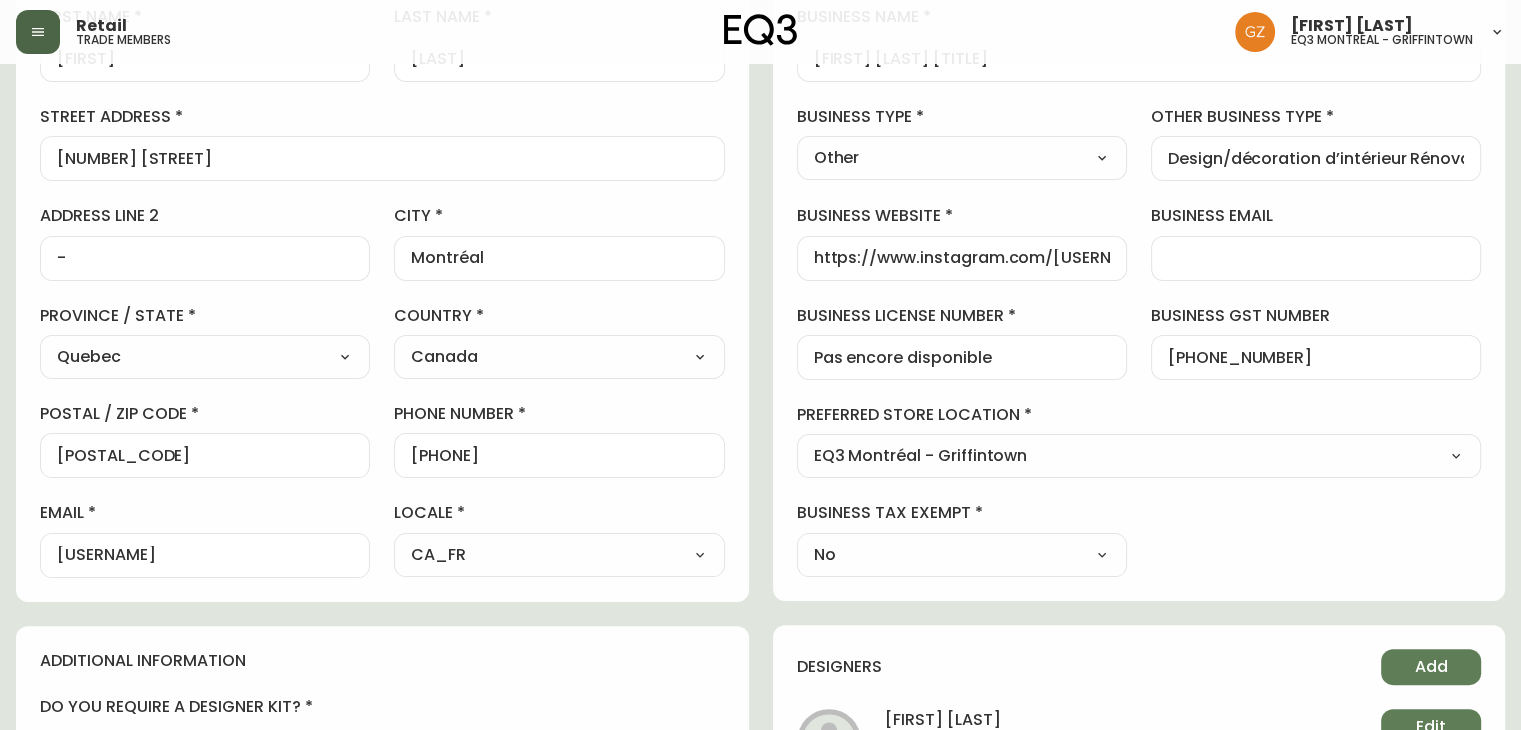 scroll, scrollTop: 350, scrollLeft: 0, axis: vertical 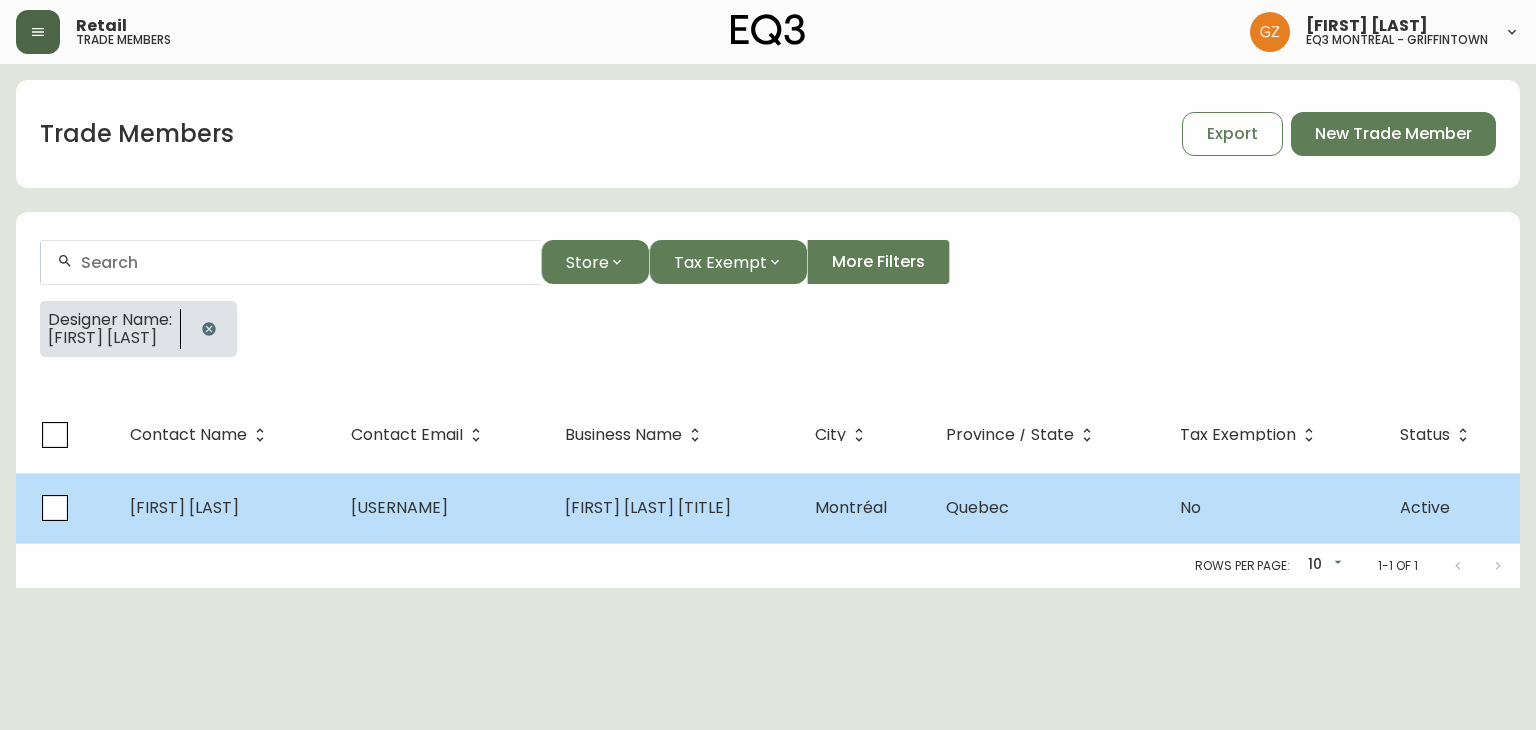 click on "[USERNAME]" at bounding box center (399, 507) 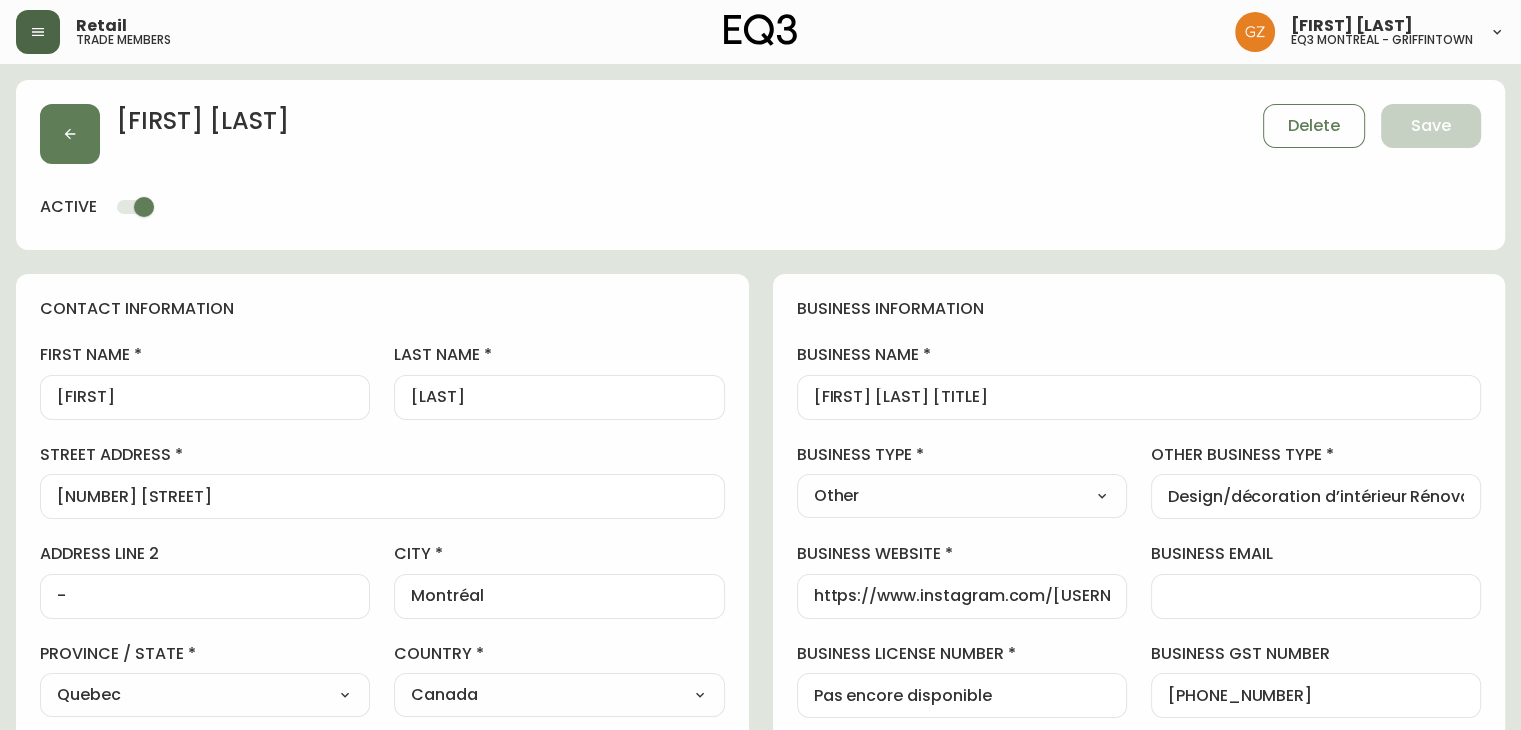 type on "EQ3 Montréal - Griffintown" 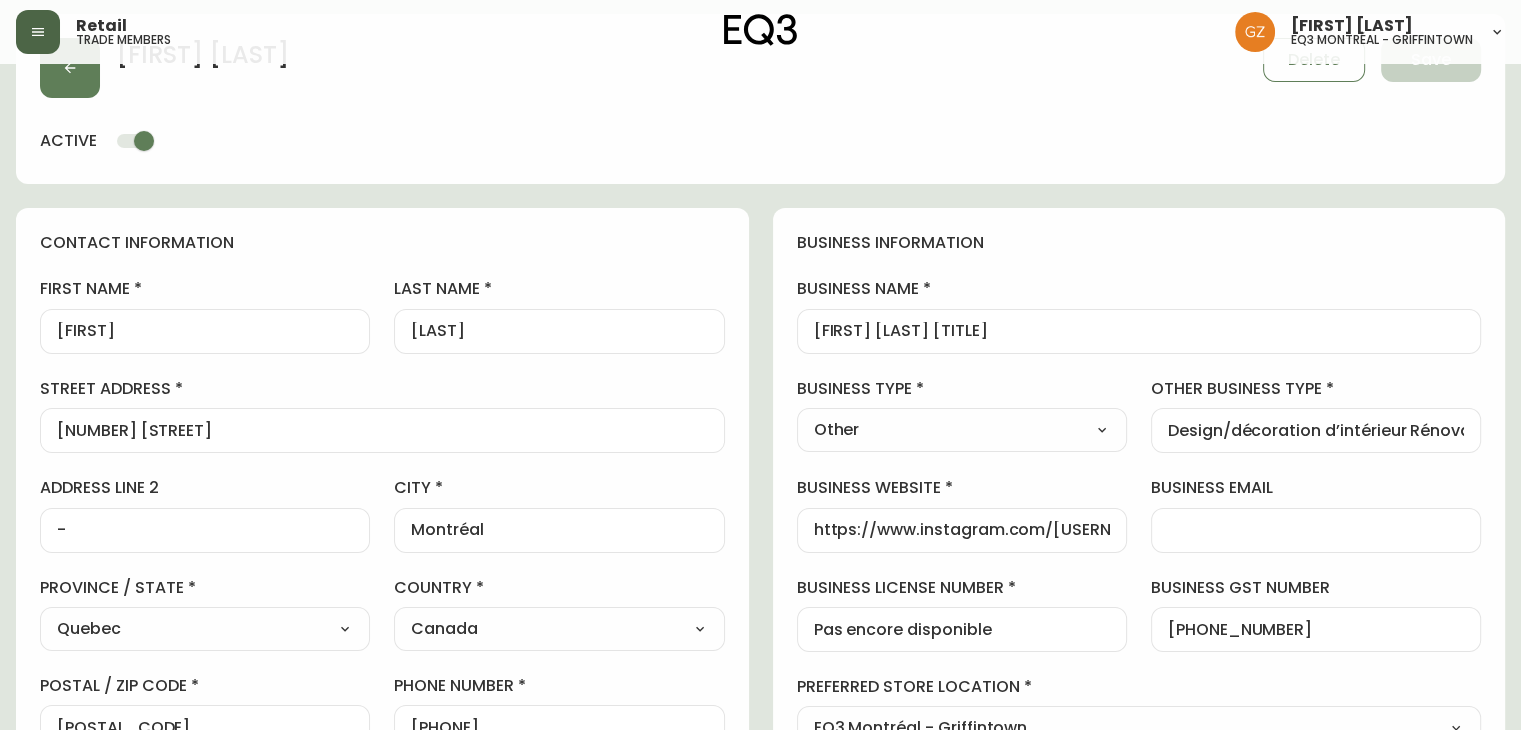 scroll, scrollTop: 300, scrollLeft: 0, axis: vertical 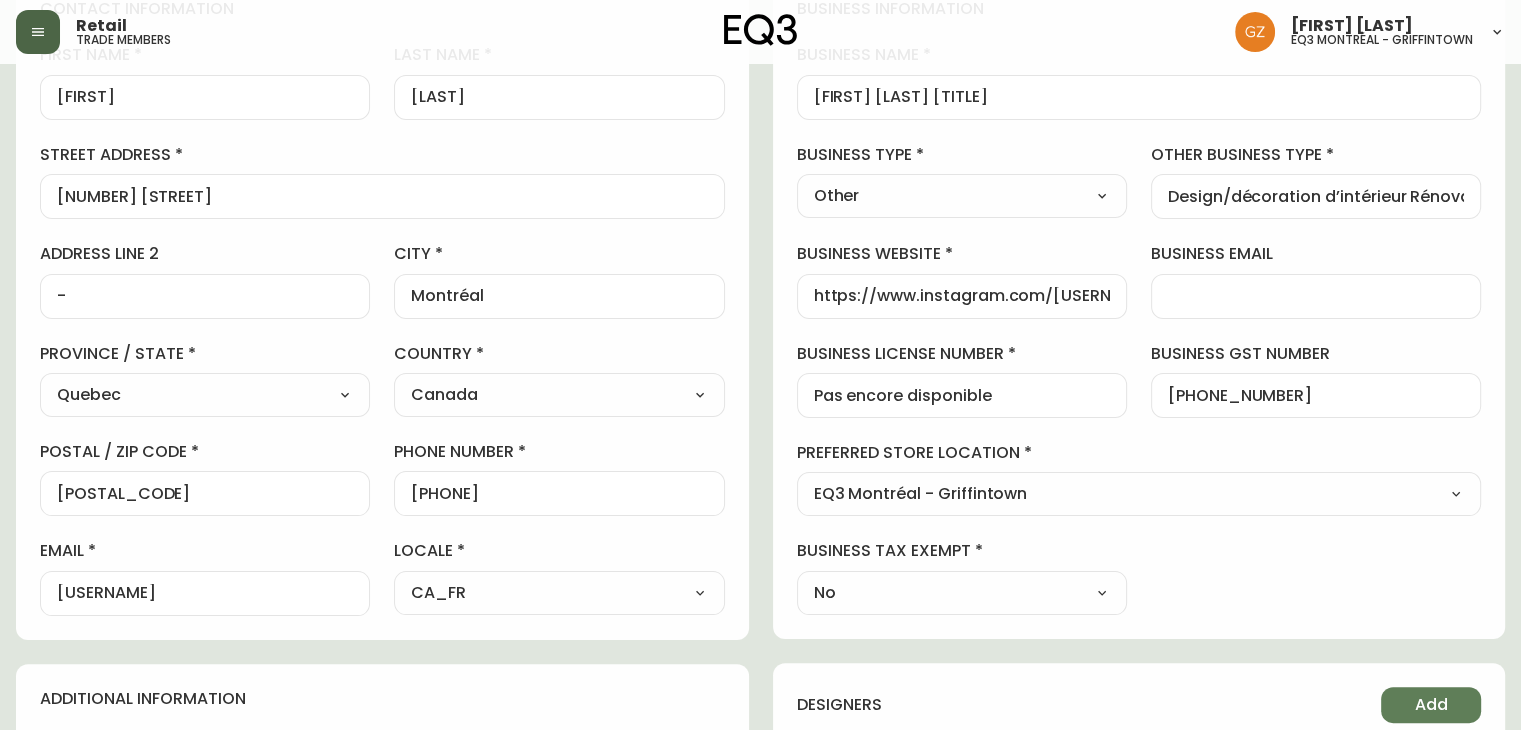 click on "Pas encore disponible" at bounding box center [962, 395] 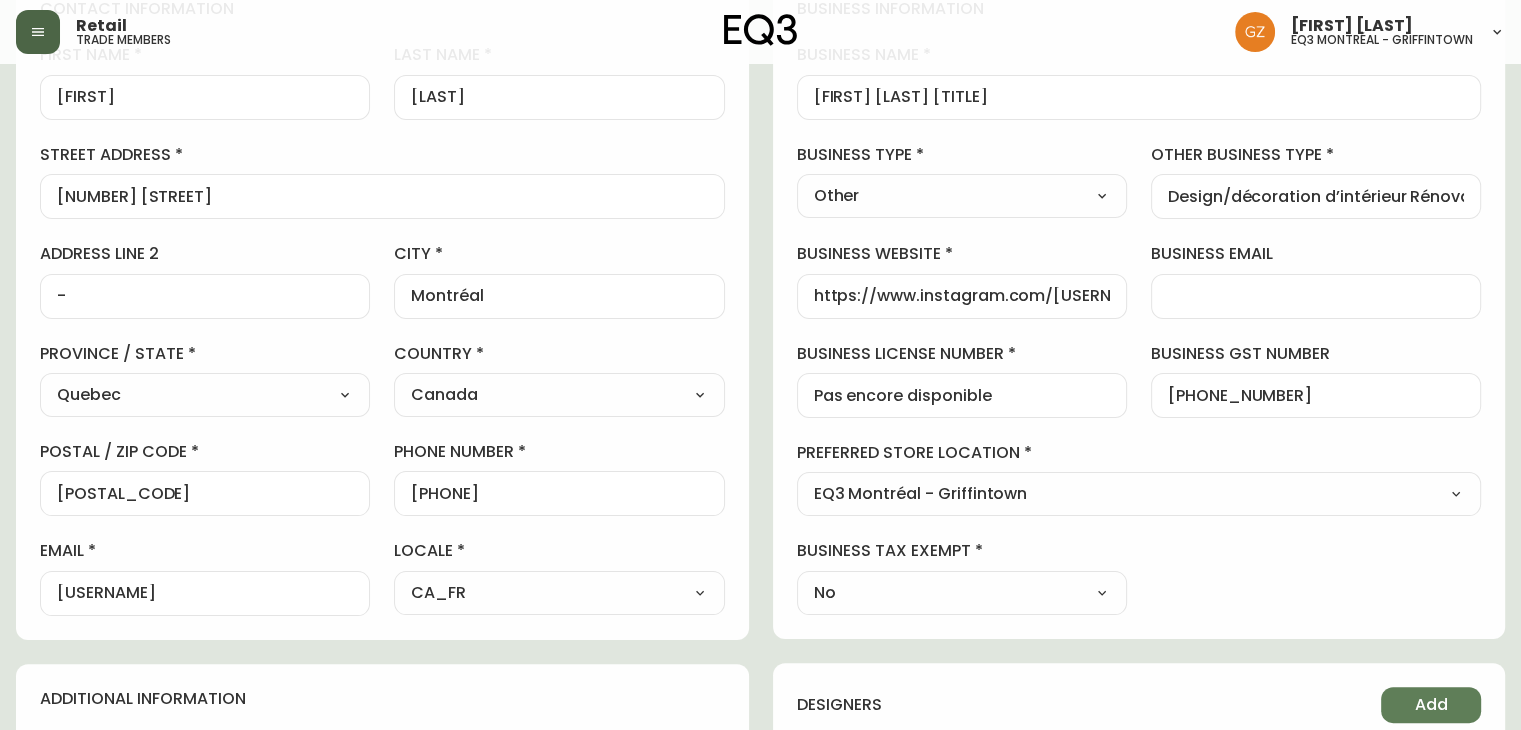 select on "cjw10z96t00cw6gs04aeyfqxf" 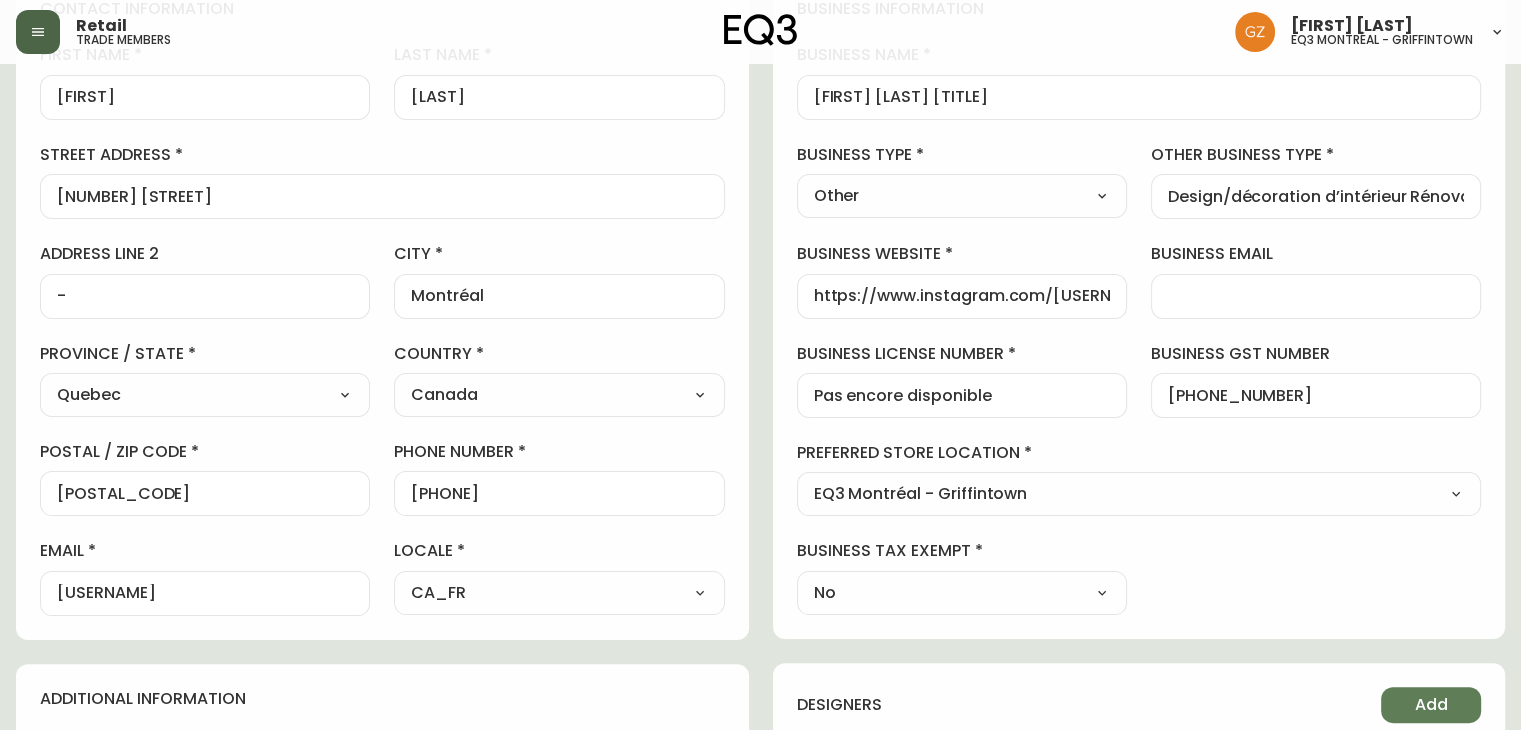 click on "Select - Store locations EQ3 Brossard EQ3 Burlington EQ3 Calgary EQ3 Montréal - Griffintown EQ3 Montréal - St Laurent EQ3 Ottawa EQ3 Outlet - Laval EQ3 Quebec City EQ3 Toronto - Hanna EQ3 Toronto - King EQ3 Vancouver EQ3 Winnipeg Select - Trade locations EQ3 US Trade - Formally East" at bounding box center [1139, 495] 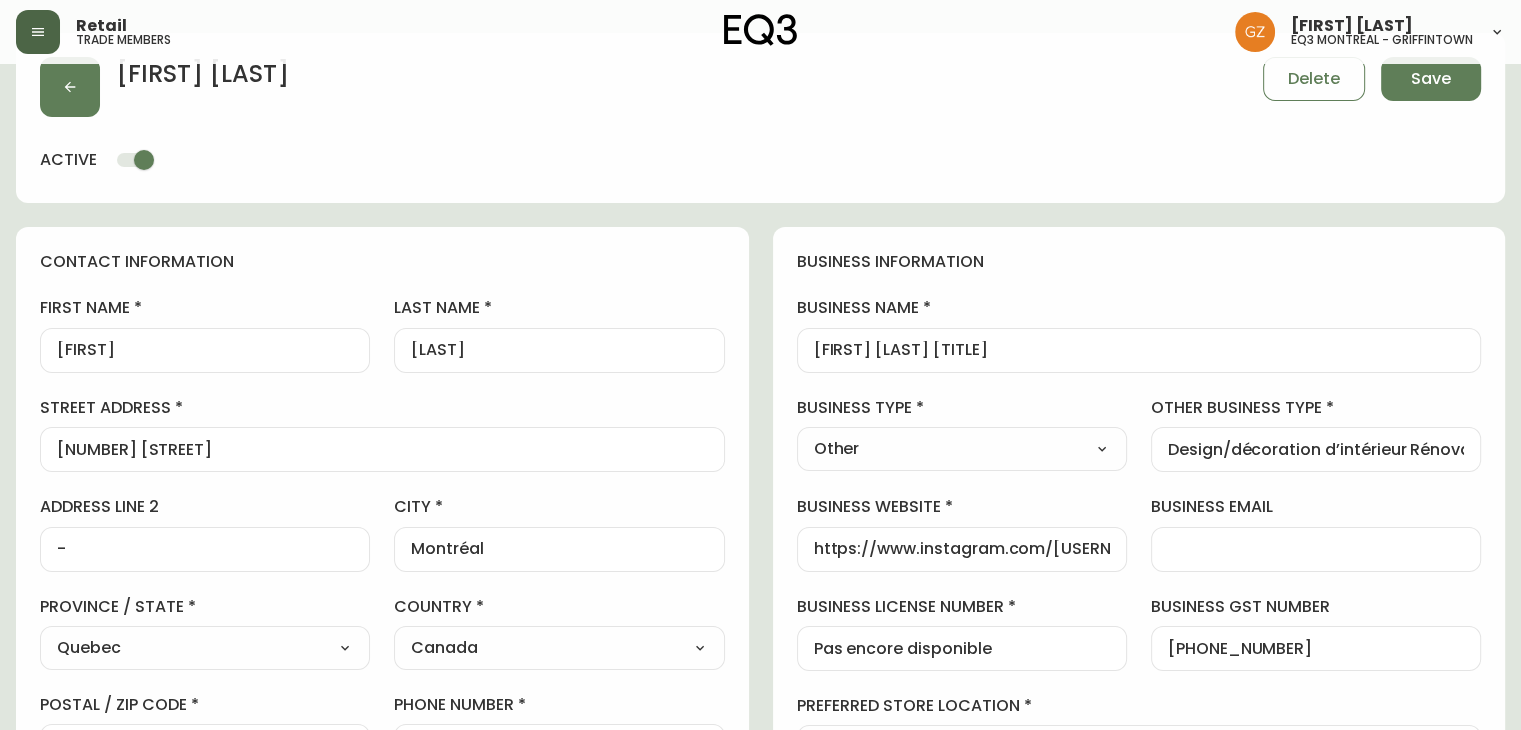 scroll, scrollTop: 0, scrollLeft: 0, axis: both 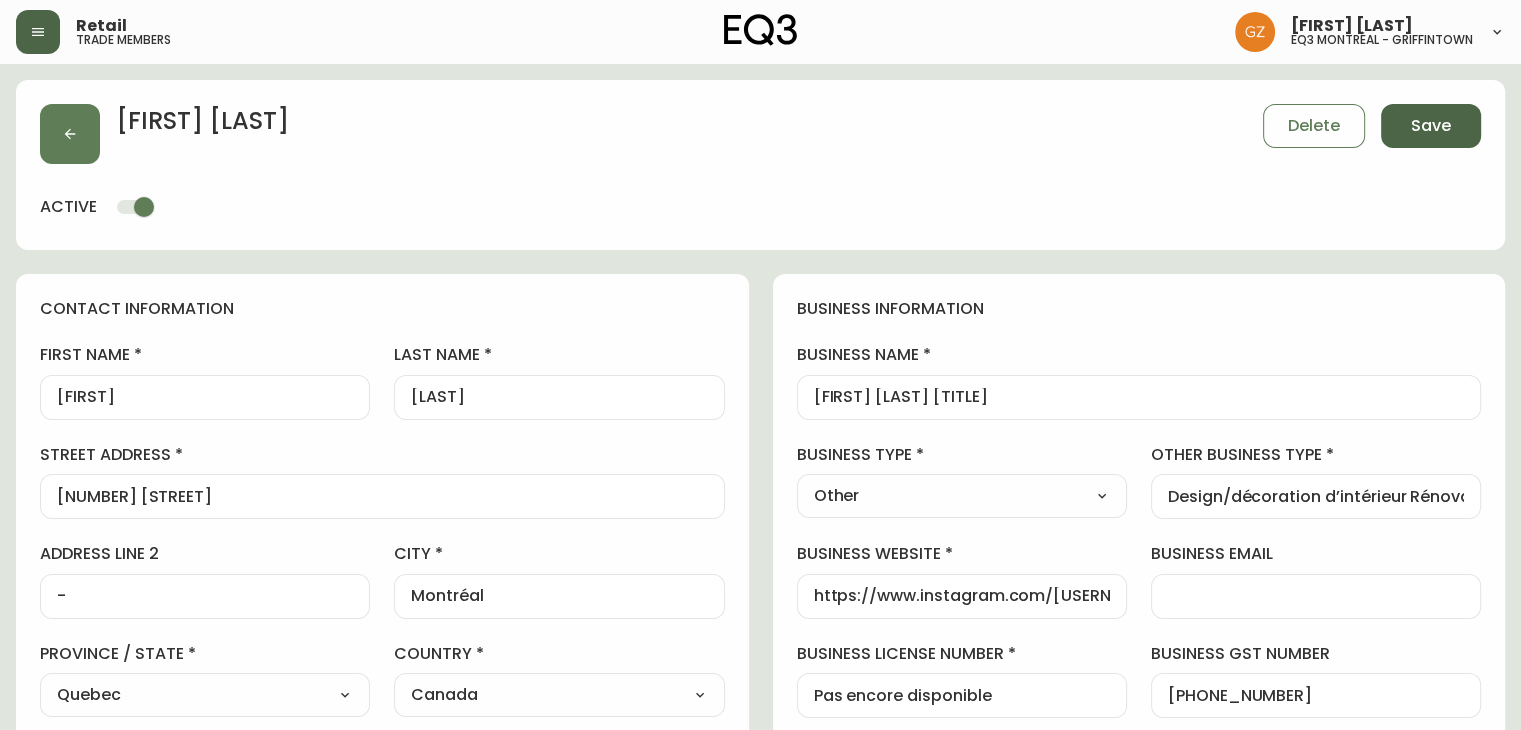 click on "Save" at bounding box center [1431, 126] 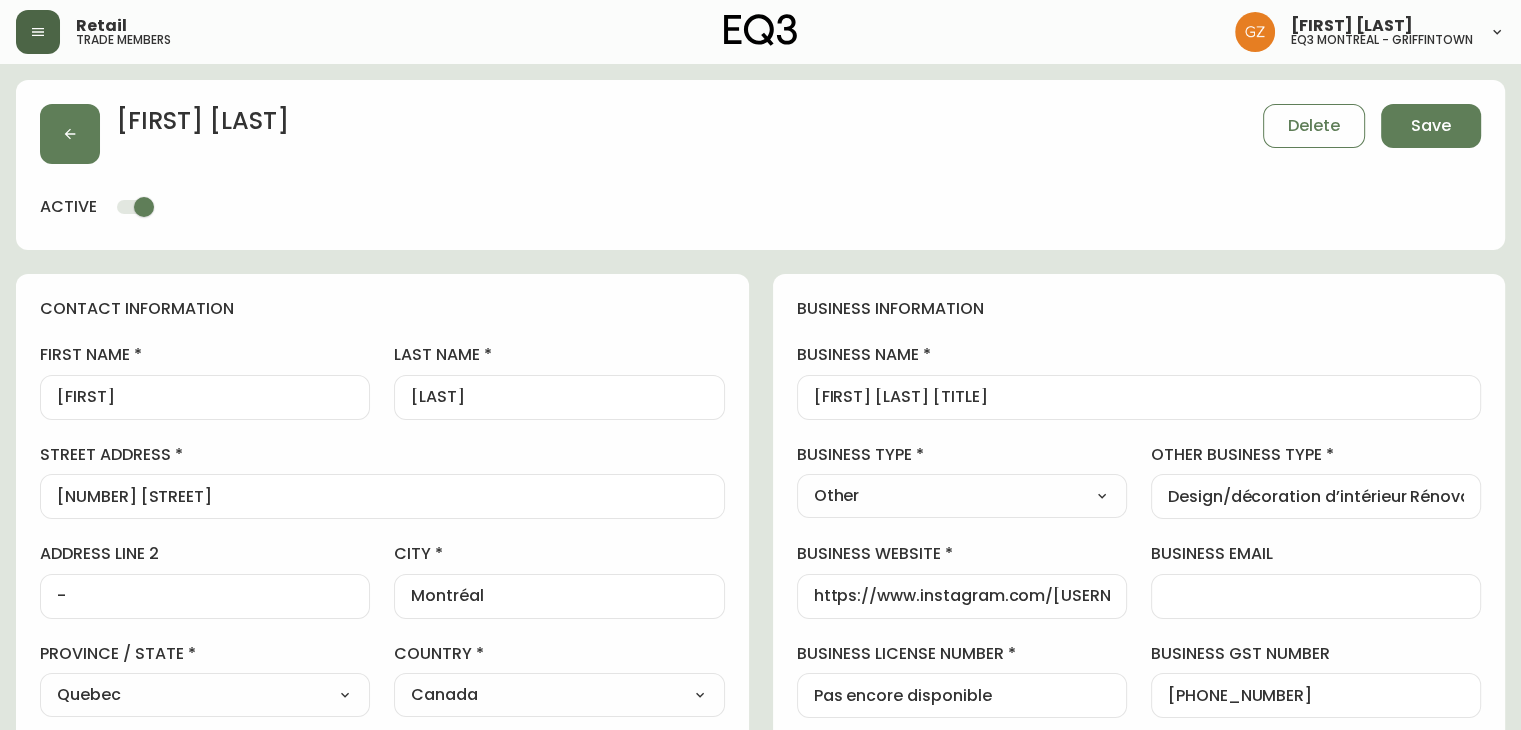 type 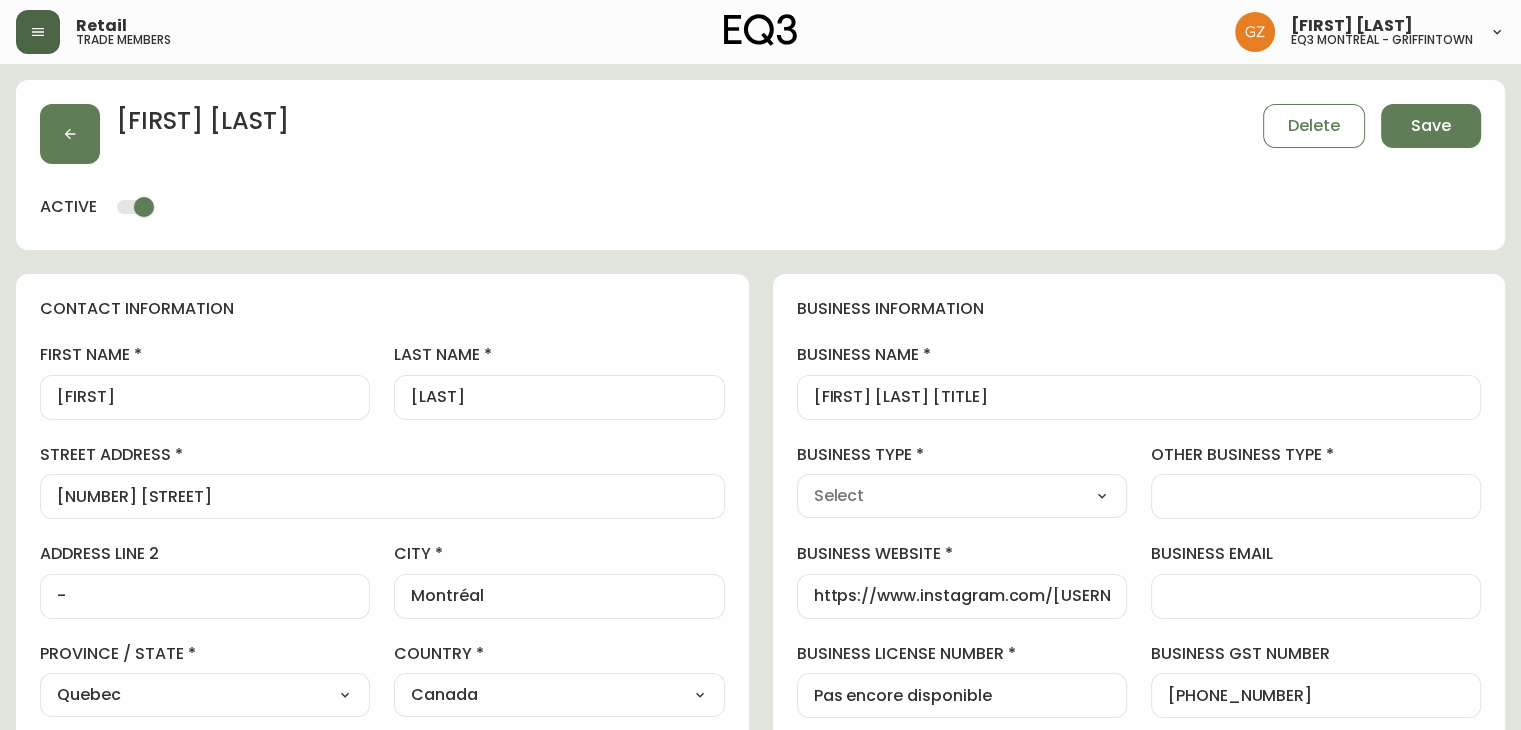 type on "Other" 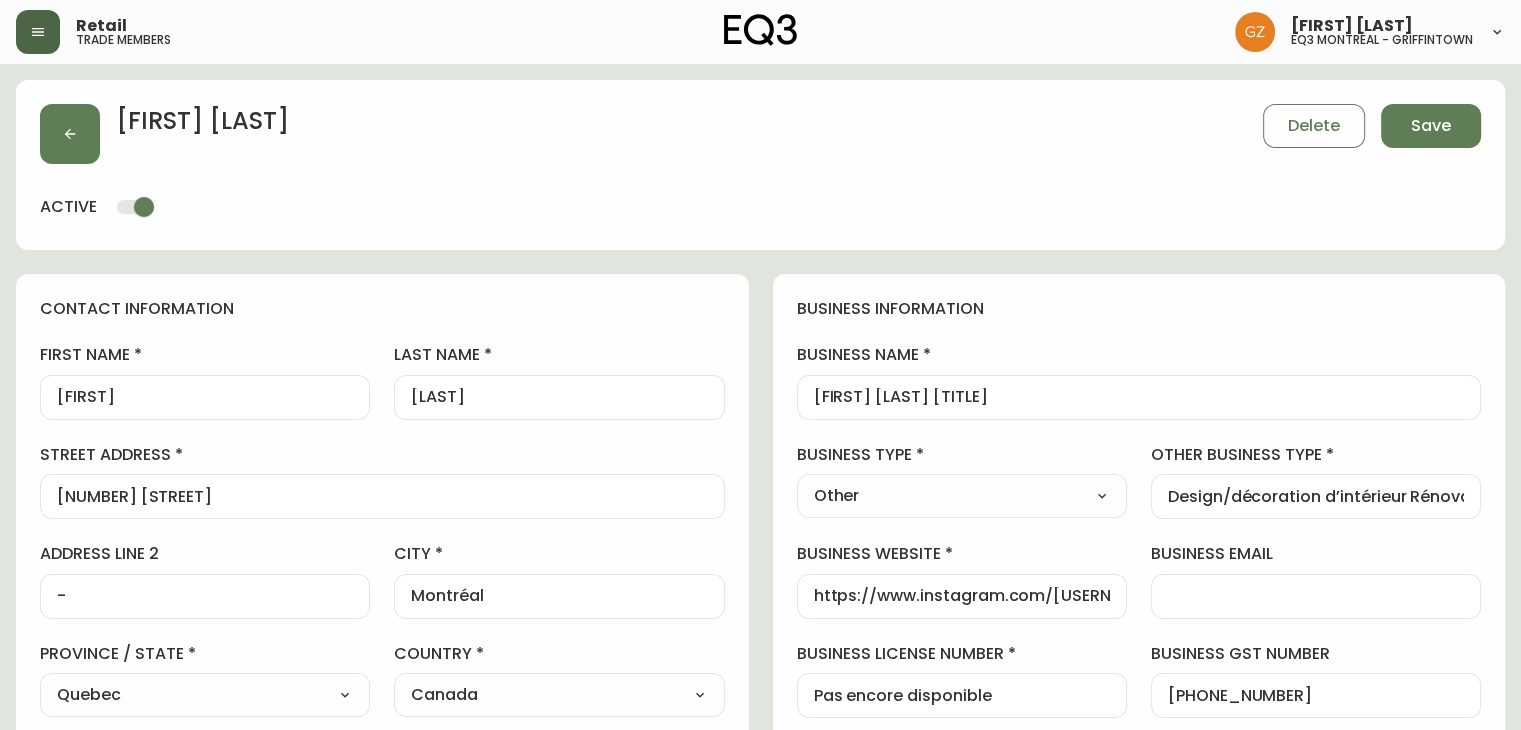 select on "Other" 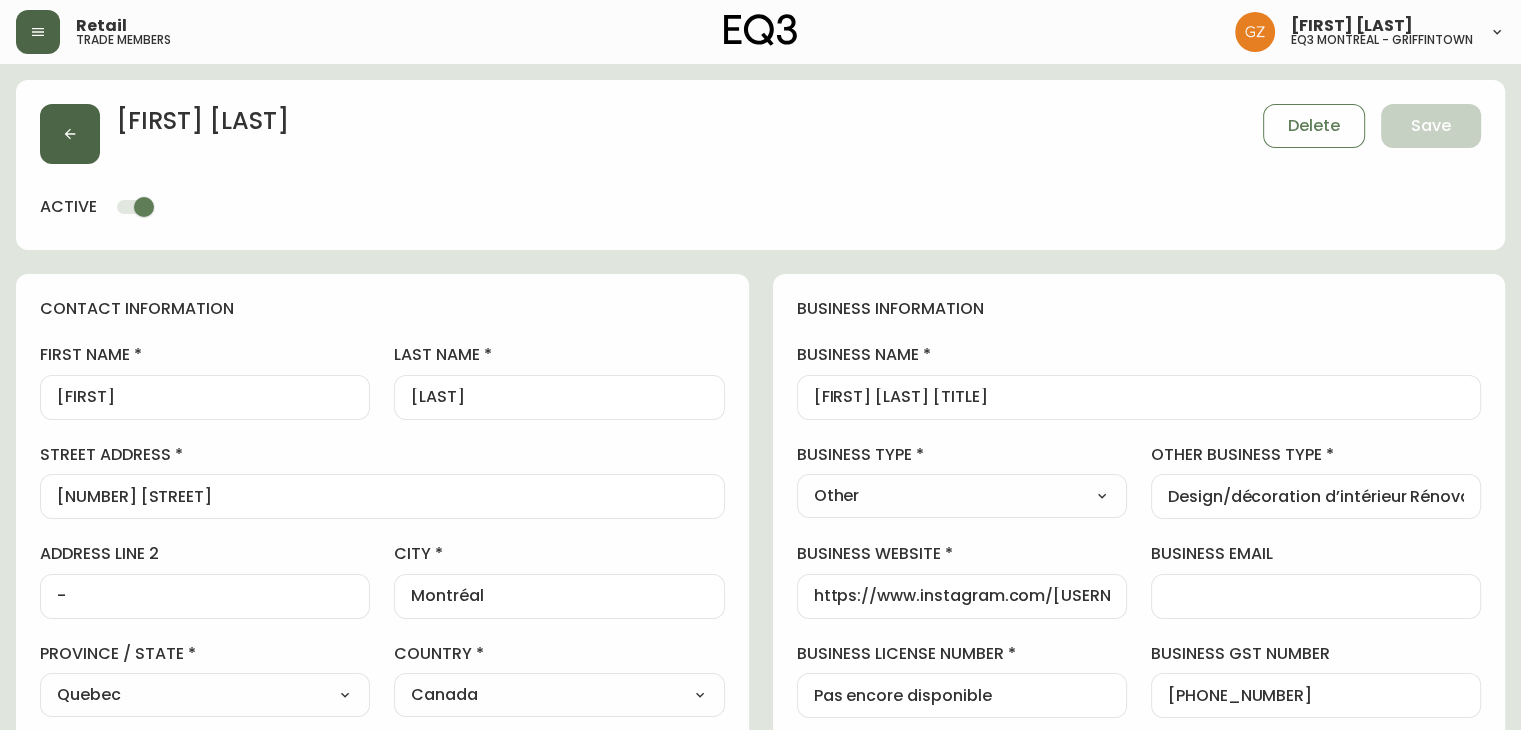 click 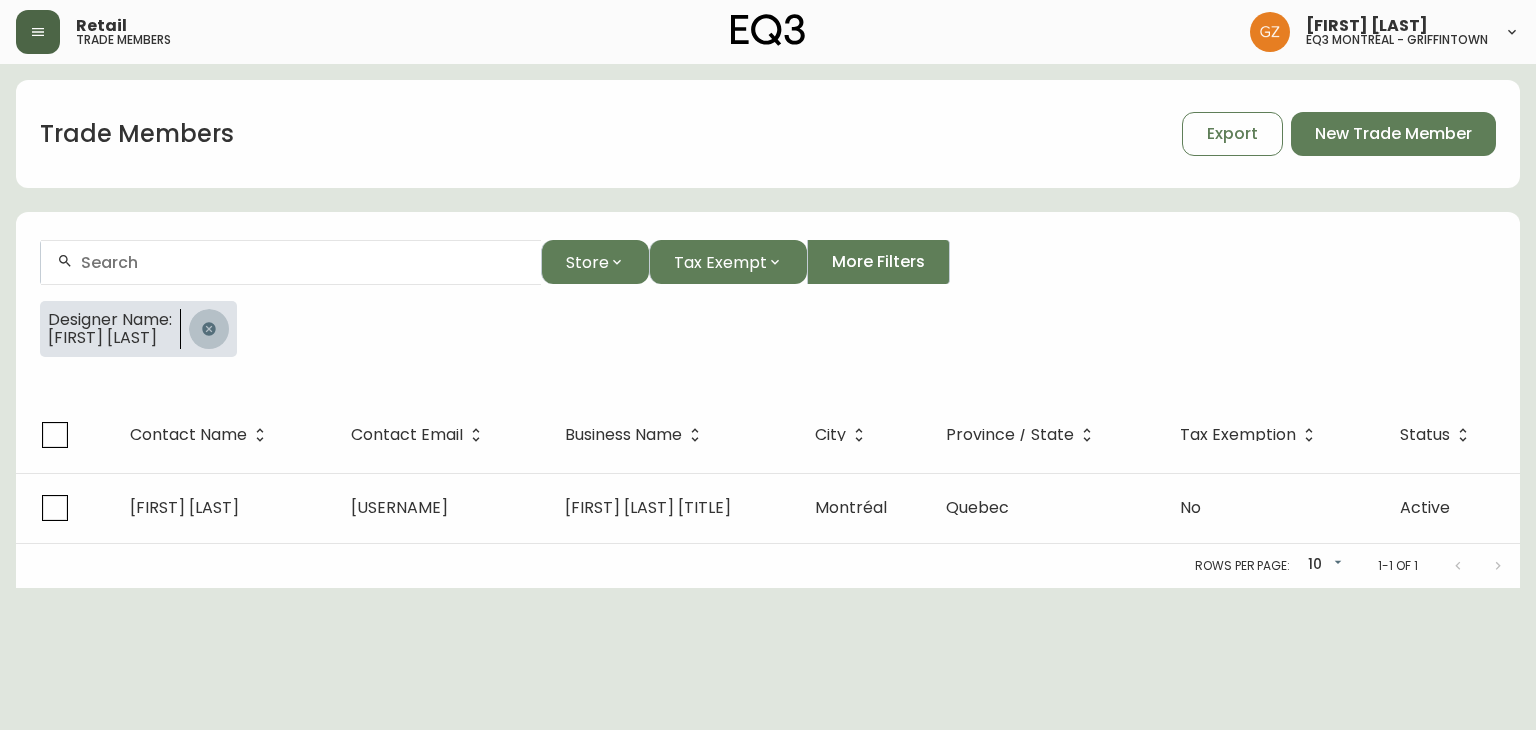 click 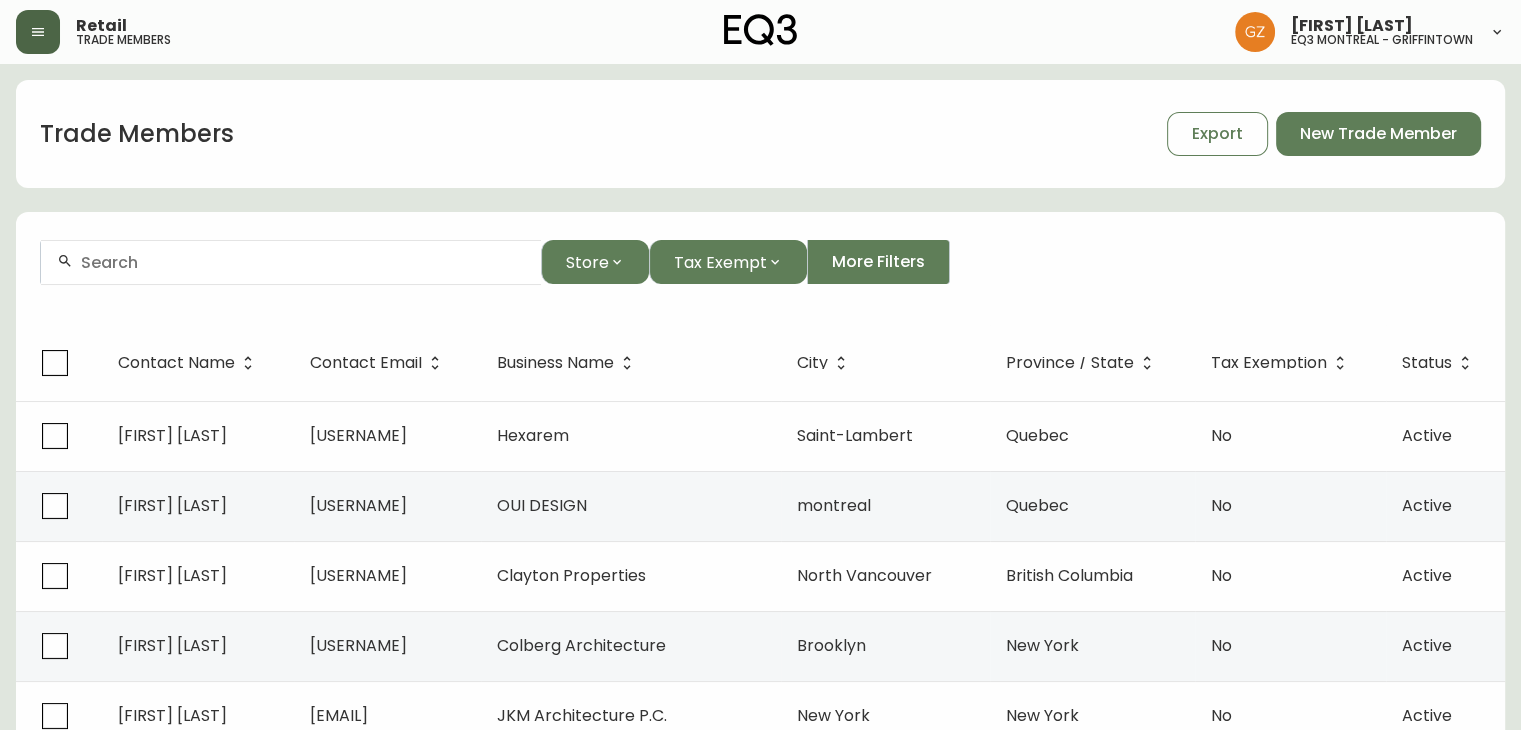 click at bounding box center [291, 262] 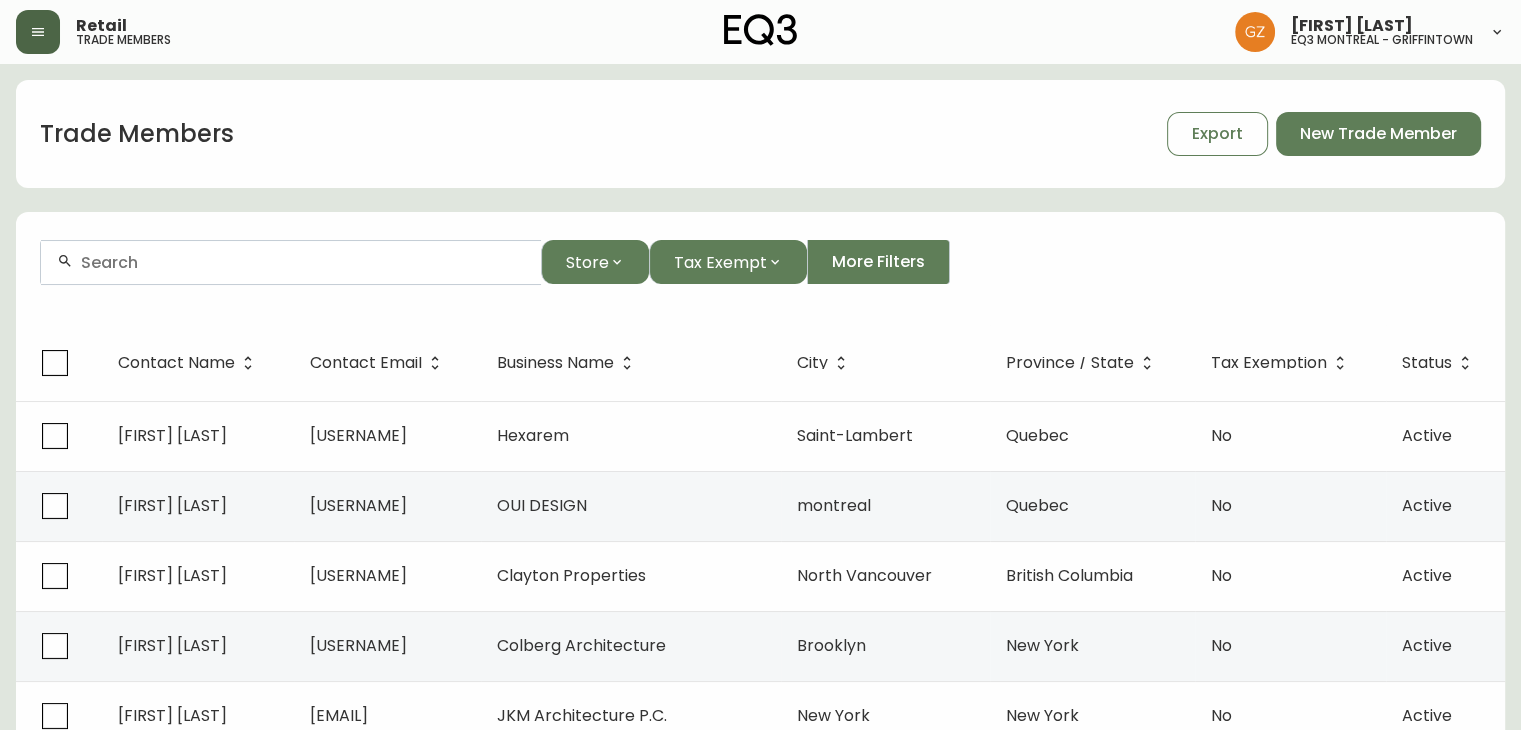 click at bounding box center (291, 262) 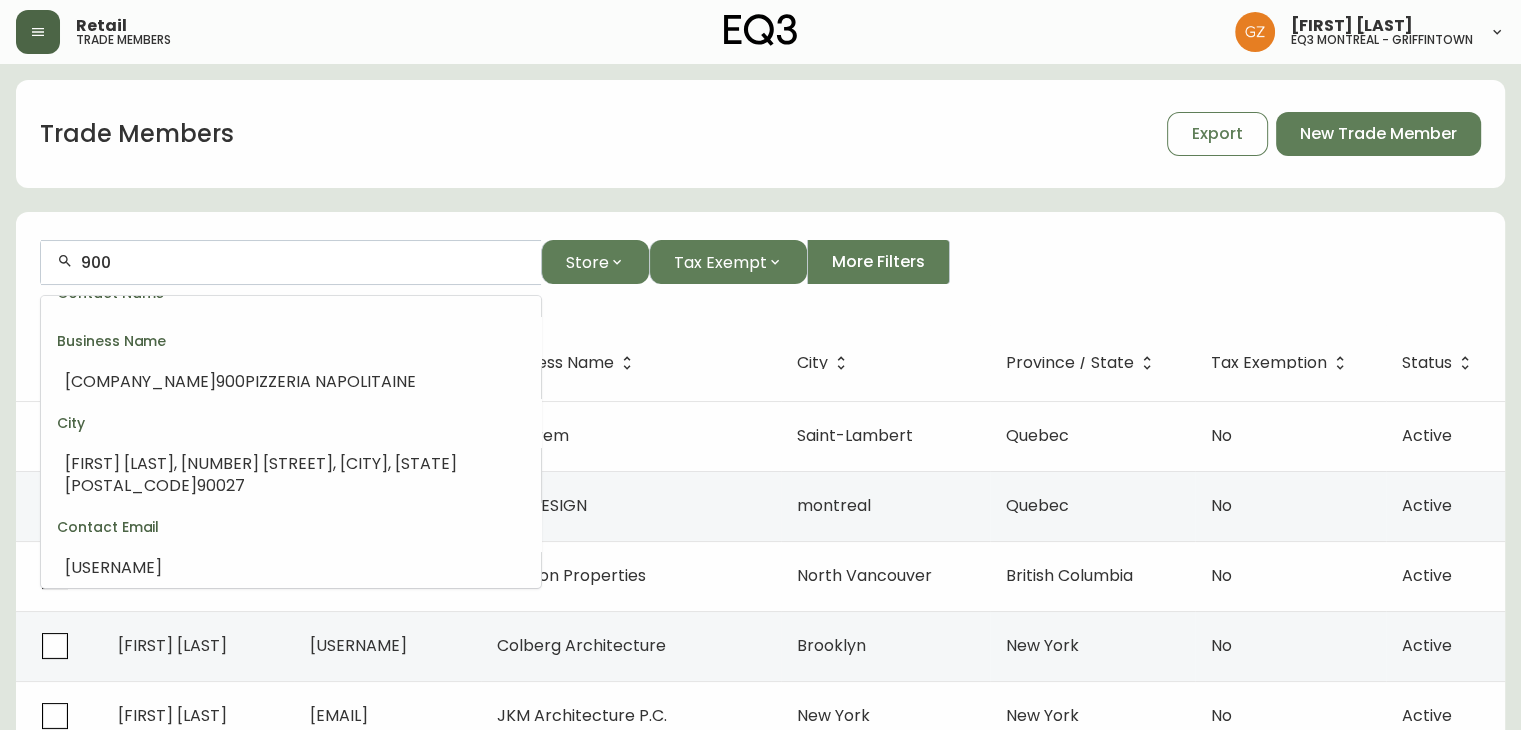 scroll, scrollTop: 208, scrollLeft: 0, axis: vertical 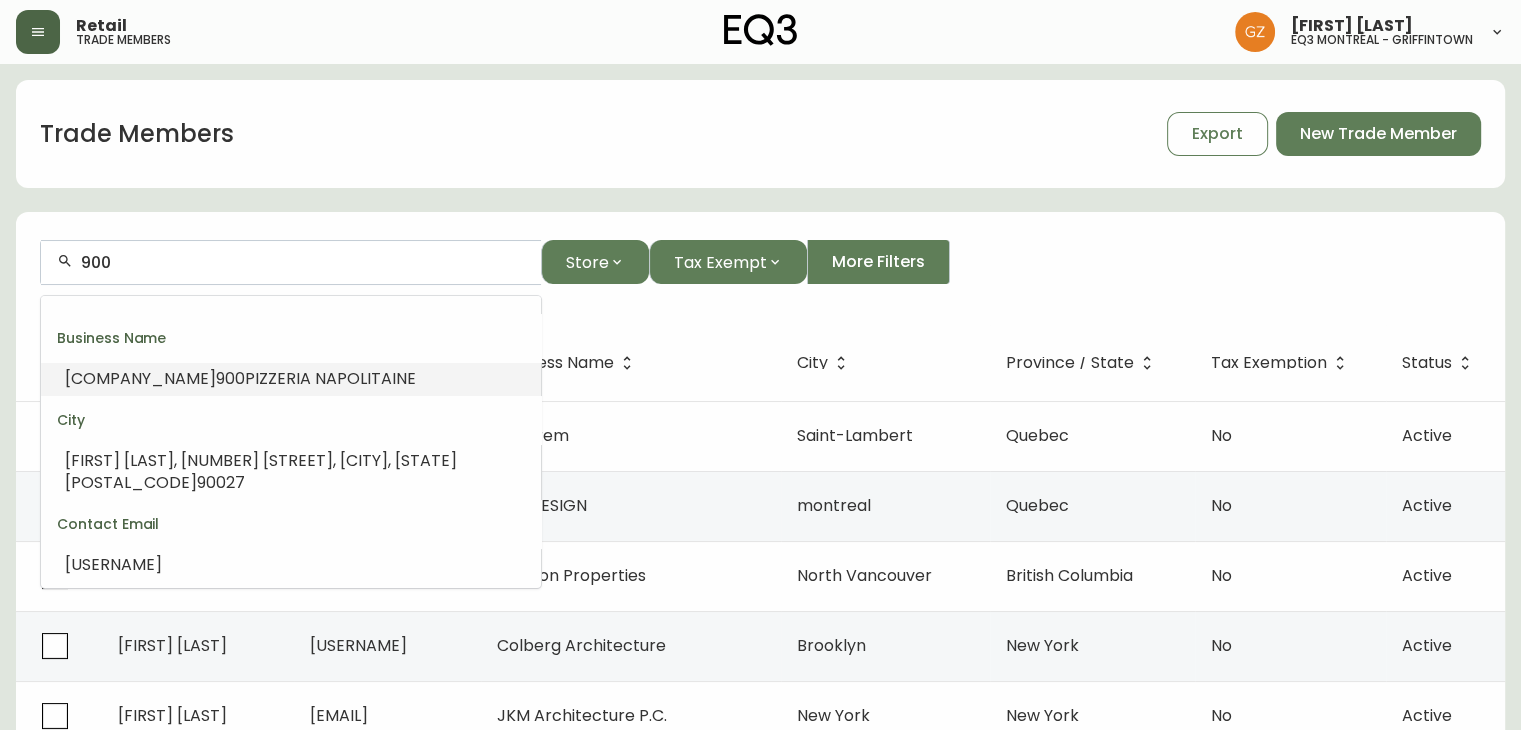 click on "PIZZERIA NAPOLITAINE" at bounding box center (330, 378) 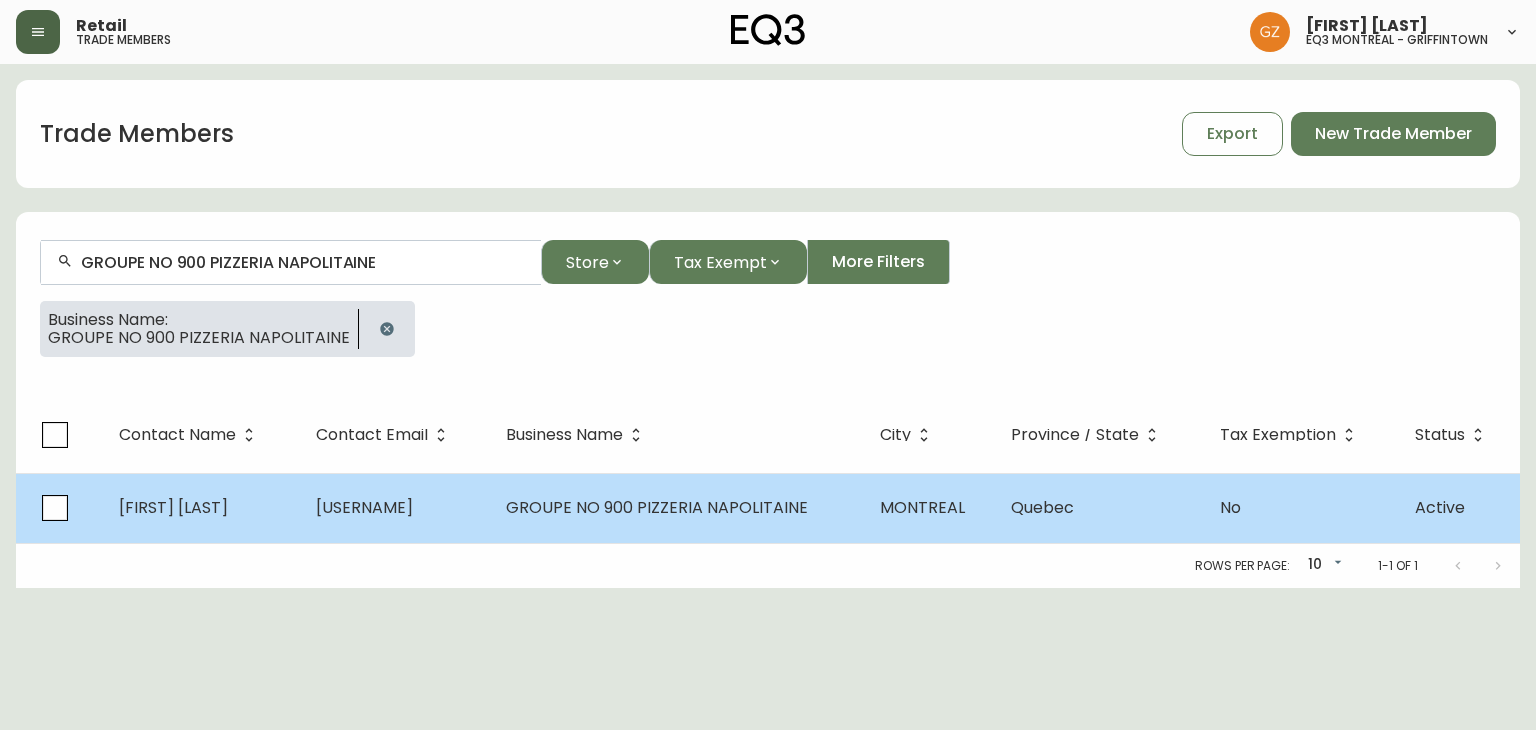 type on "GROUPE NO 900 PIZZERIA NAPOLITAINE" 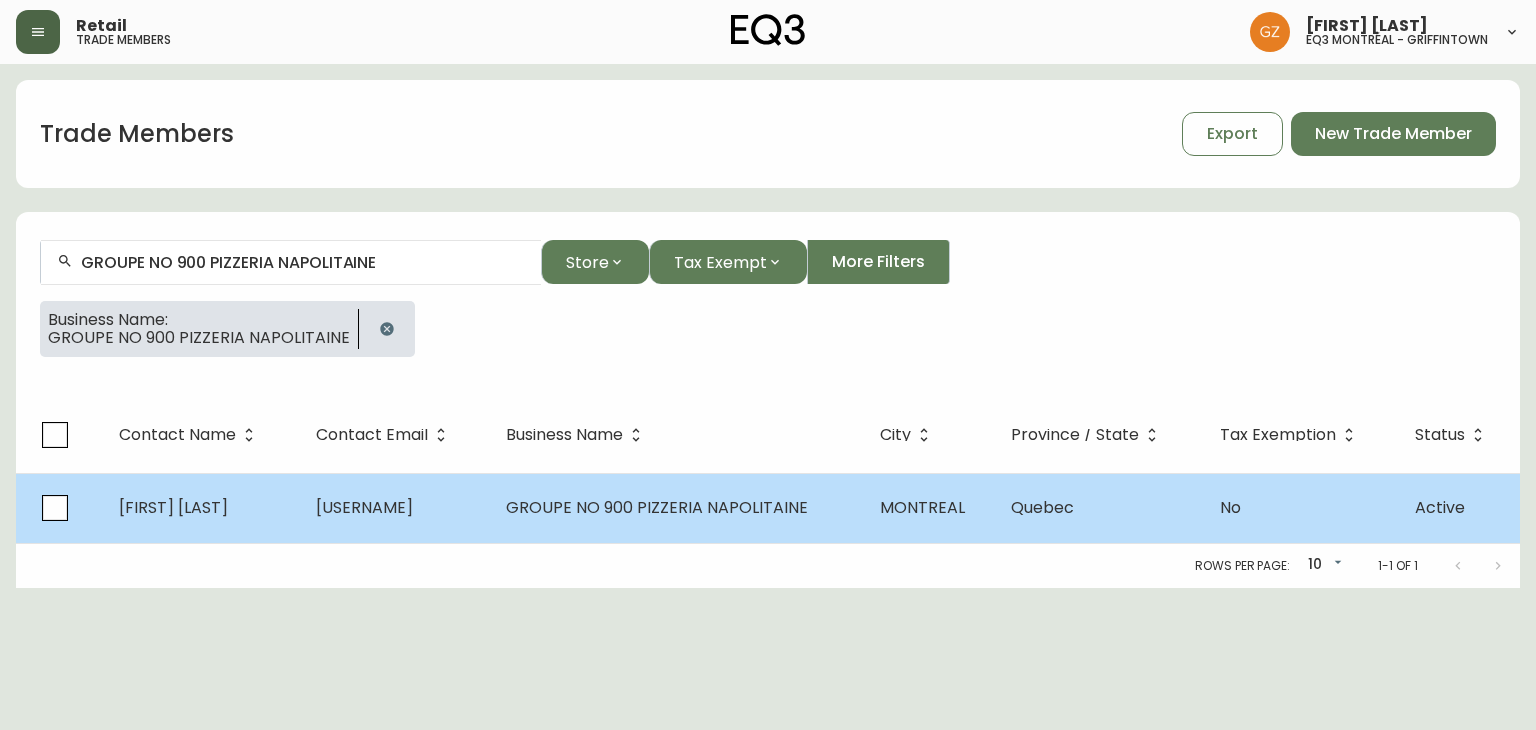 click on "[USERNAME]" at bounding box center (395, 508) 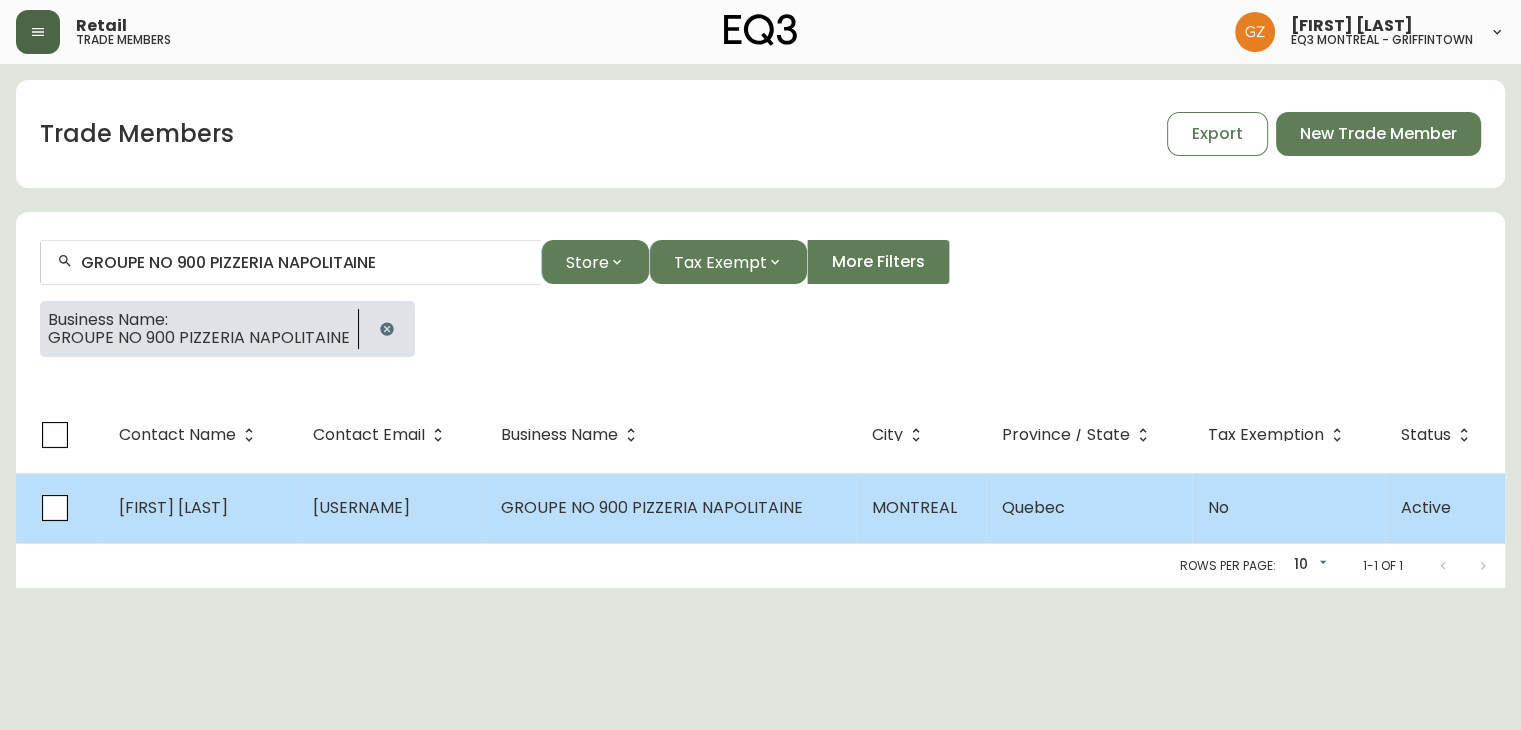 select on "QC" 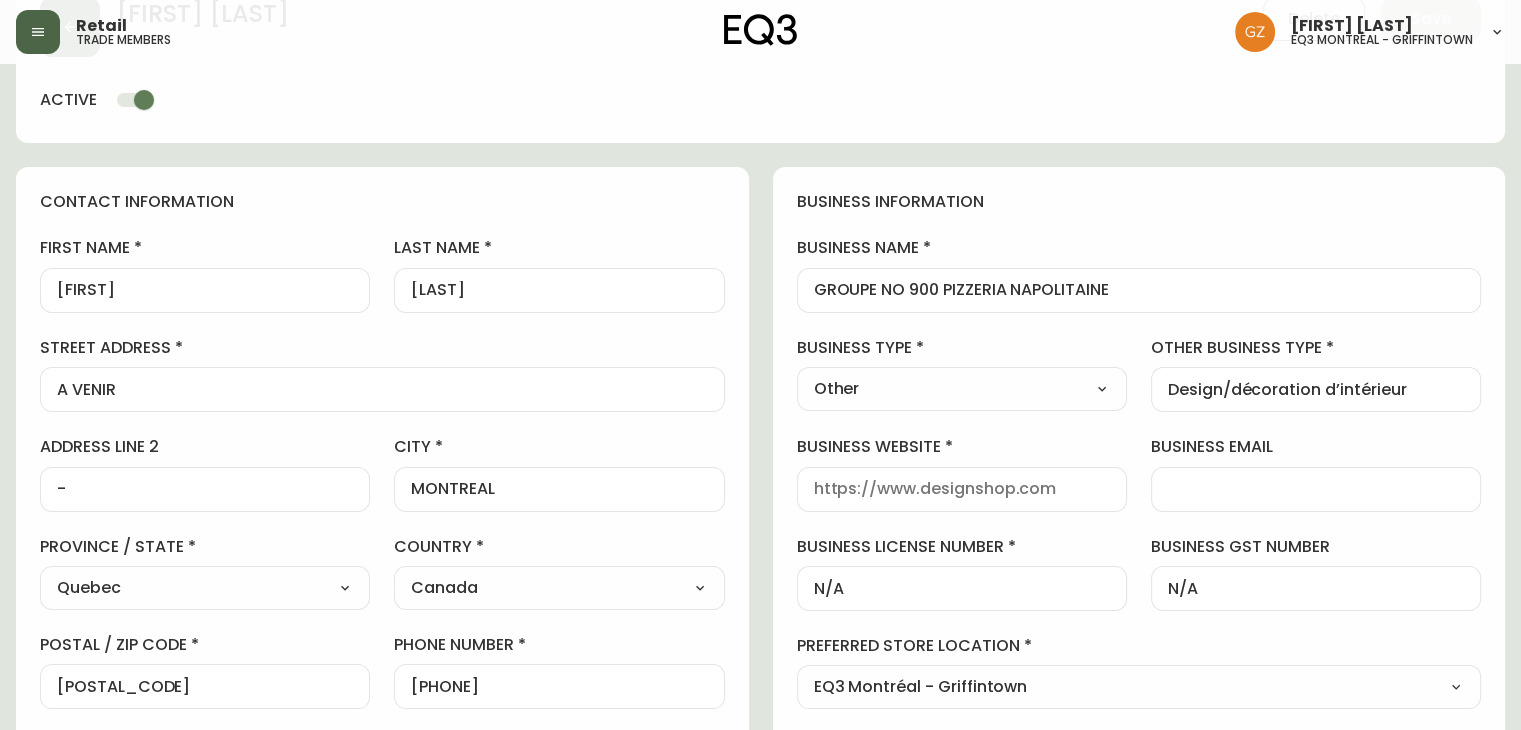 scroll, scrollTop: 100, scrollLeft: 0, axis: vertical 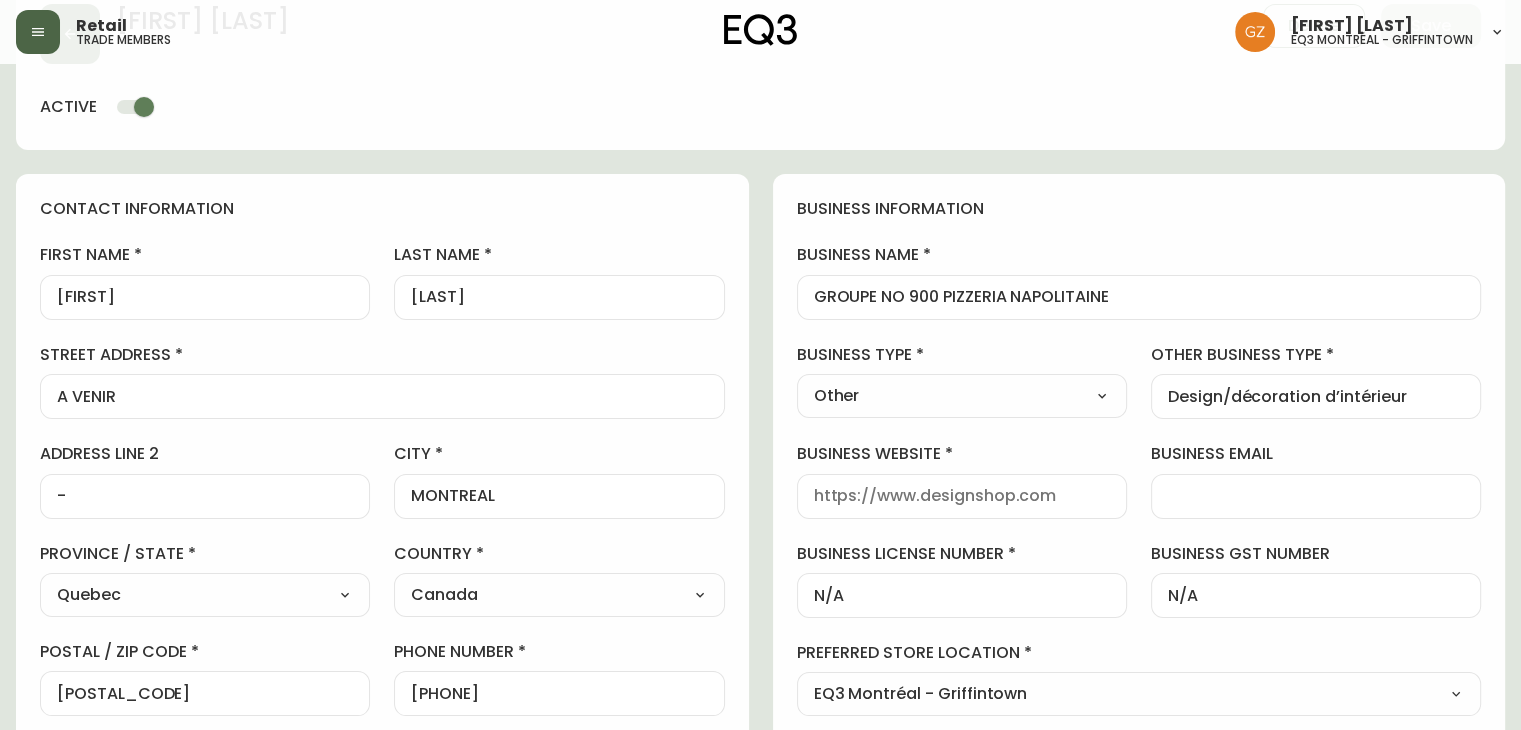 click at bounding box center [38, 32] 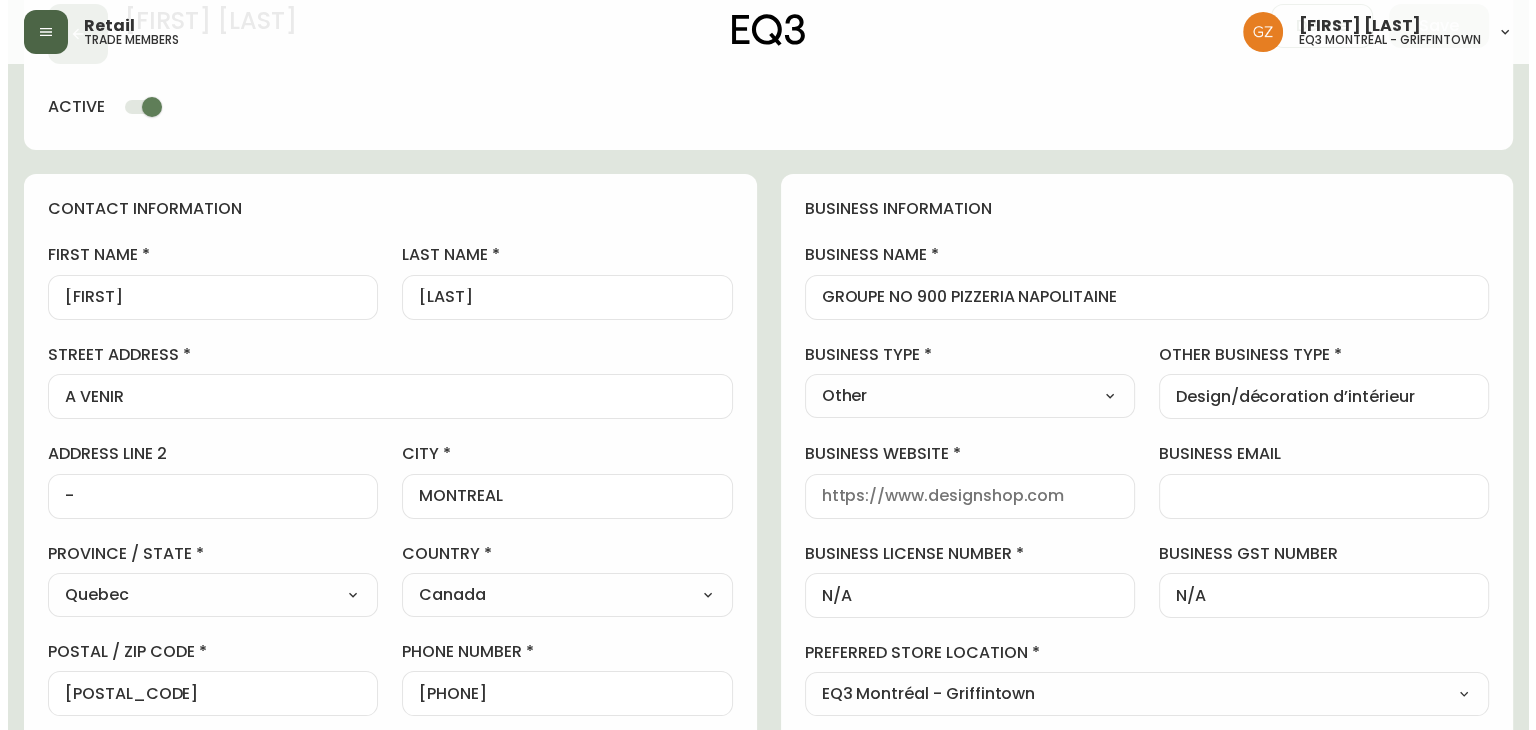 scroll, scrollTop: 100, scrollLeft: 0, axis: vertical 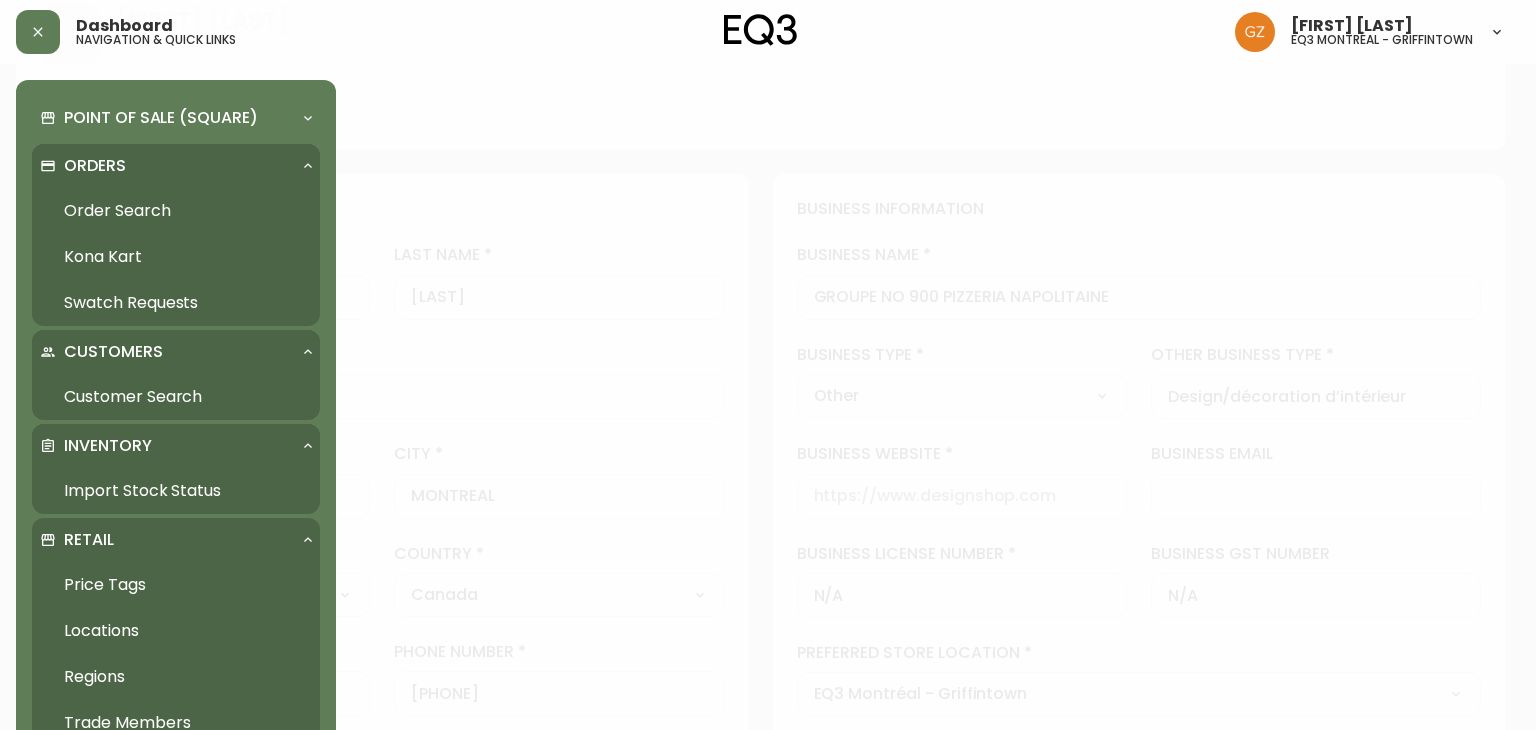 click on "Inventory" at bounding box center (108, 446) 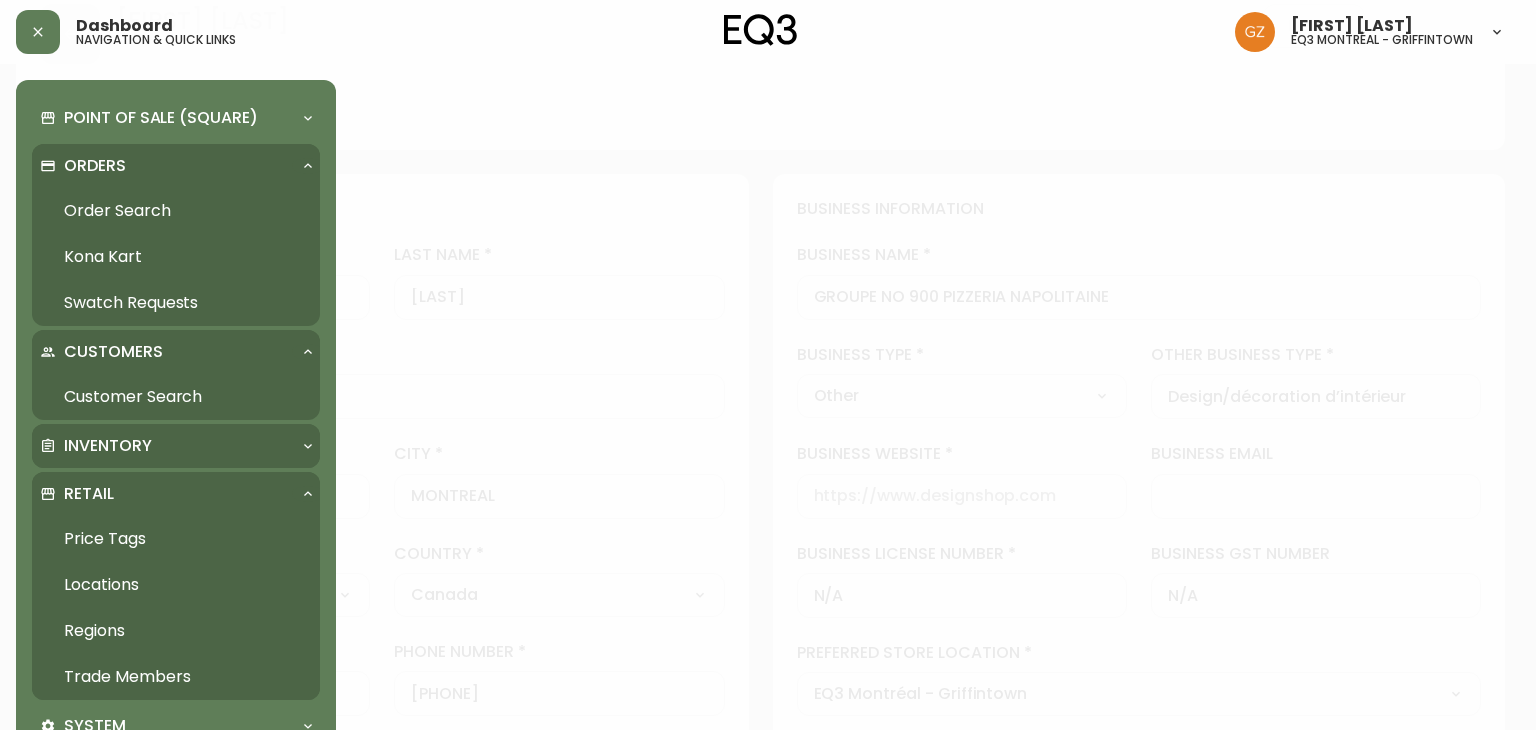click on "Inventory" at bounding box center [166, 446] 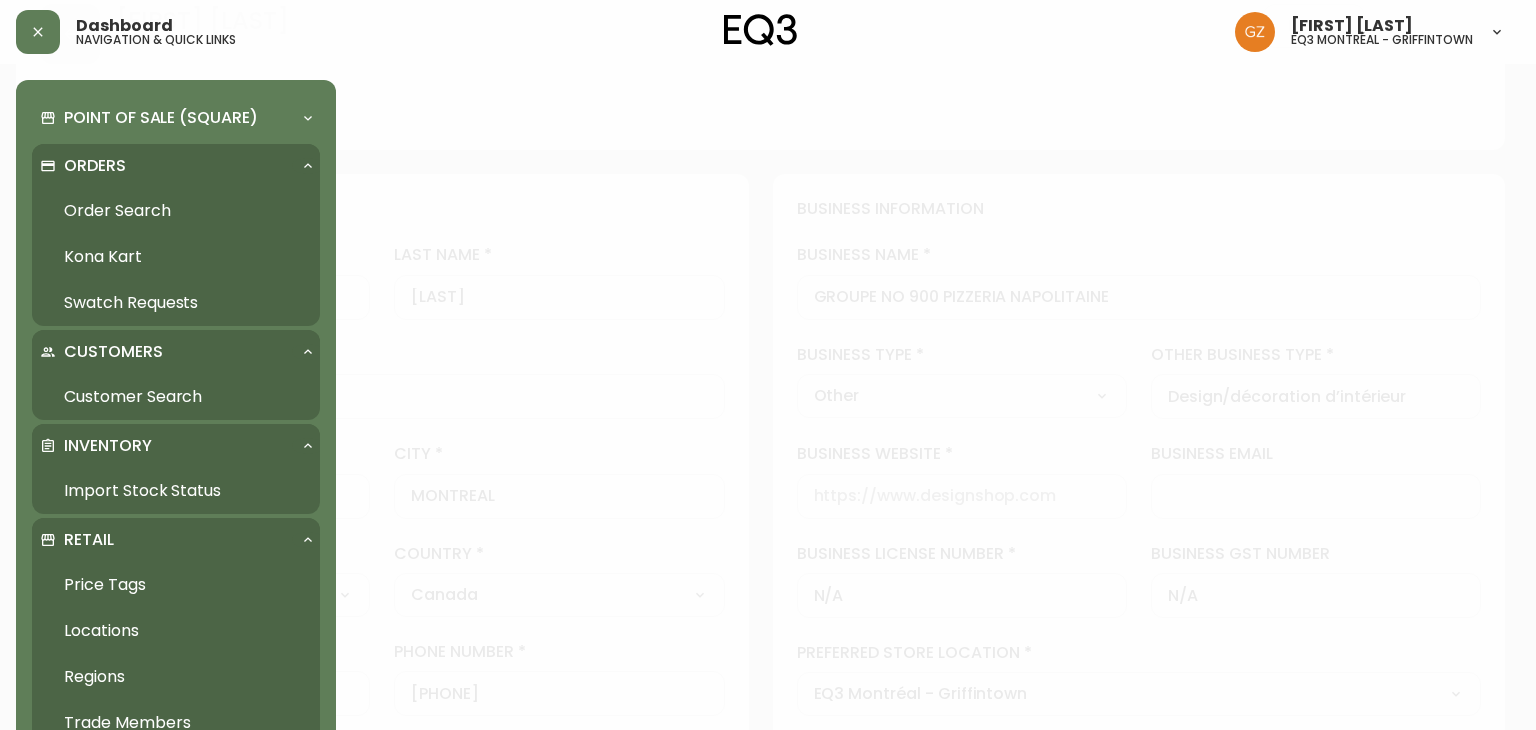click on "Import Stock Status" at bounding box center [176, 491] 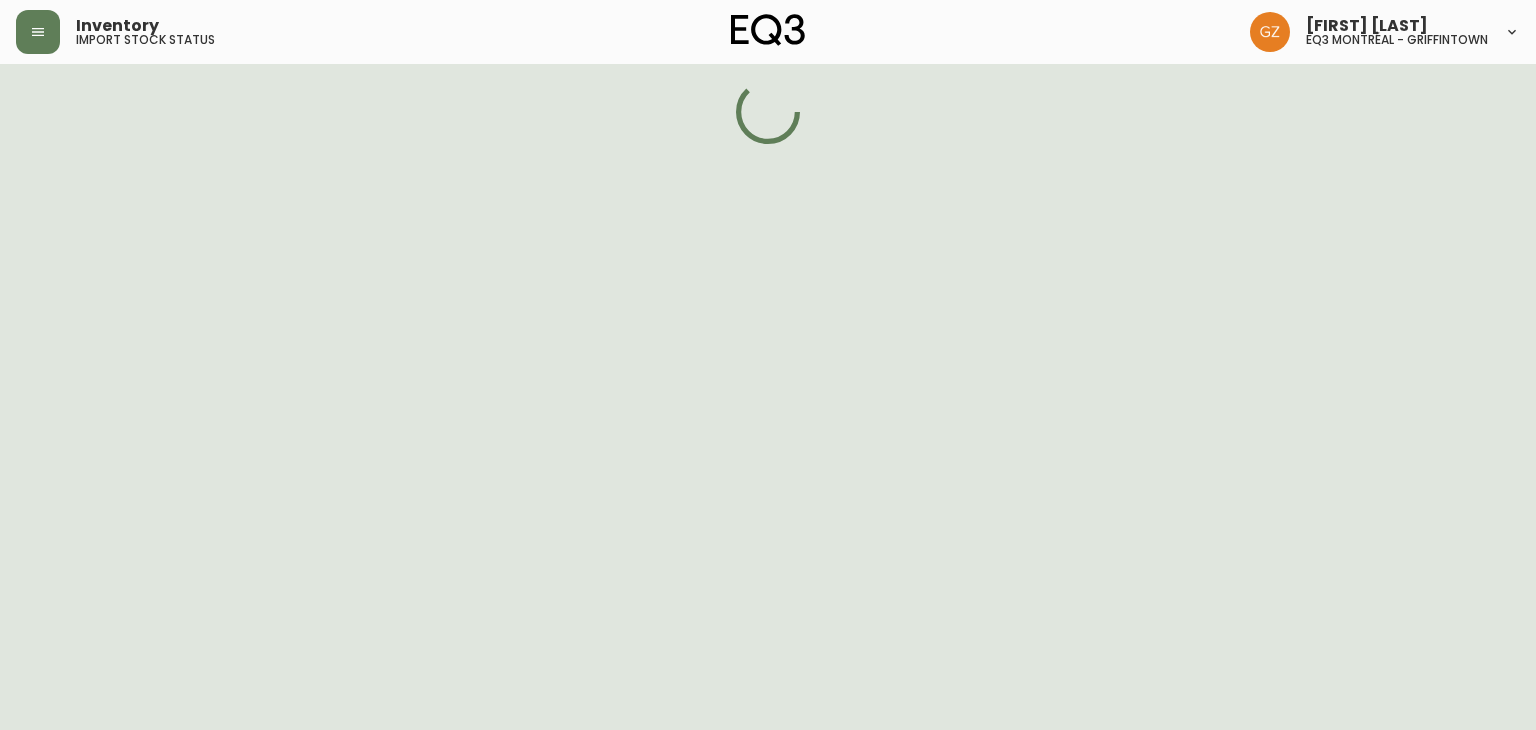 scroll, scrollTop: 0, scrollLeft: 0, axis: both 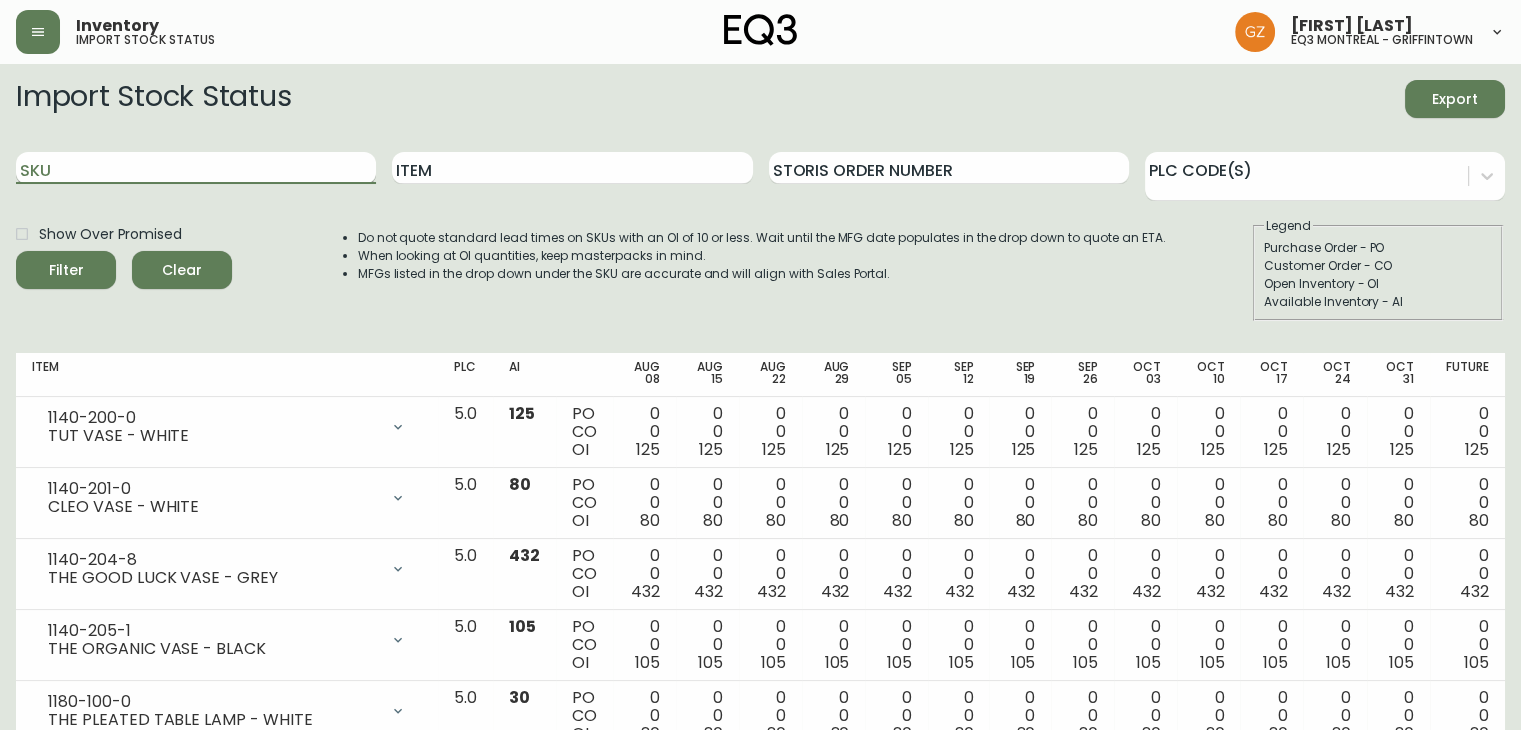 click on "SKU" at bounding box center [196, 168] 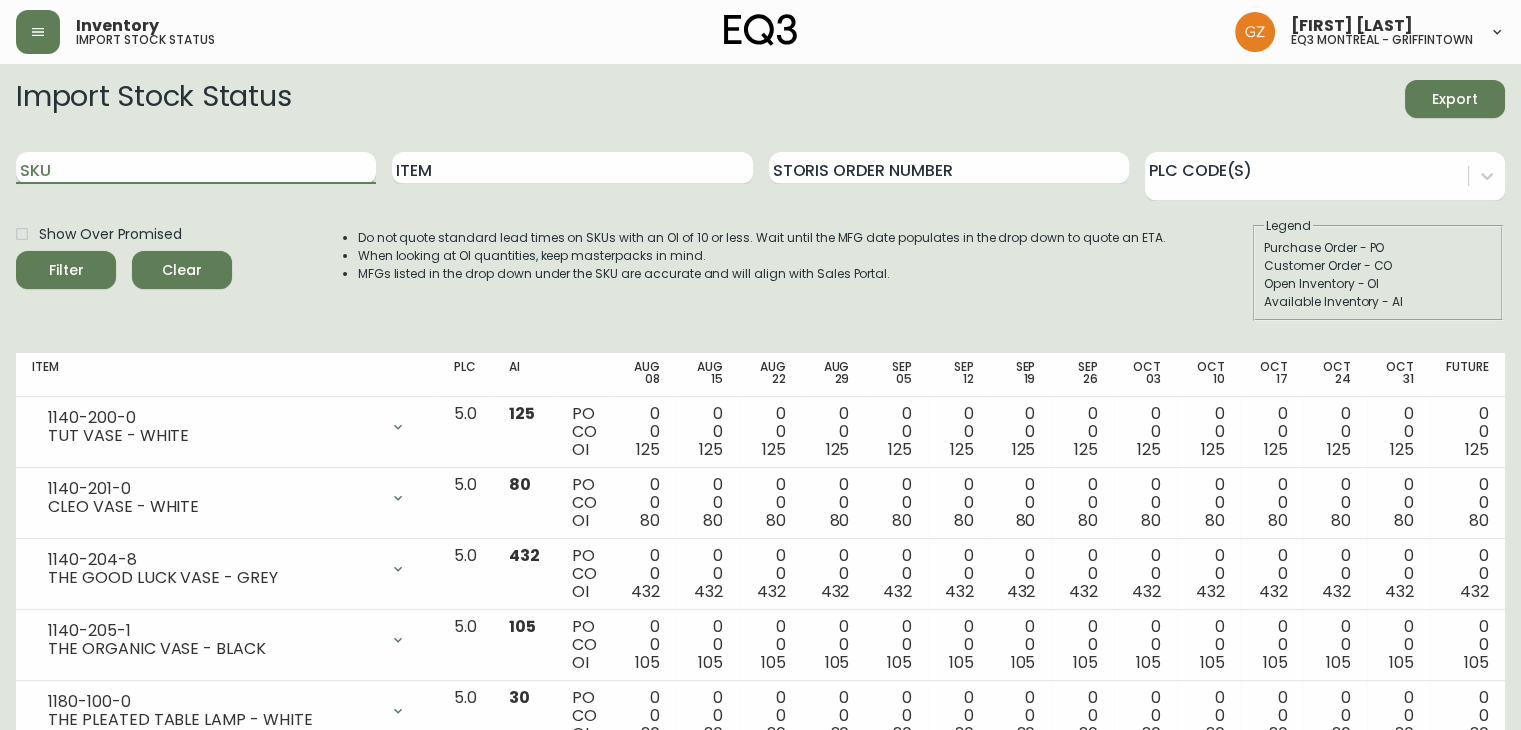 click on "SKU" at bounding box center (196, 168) 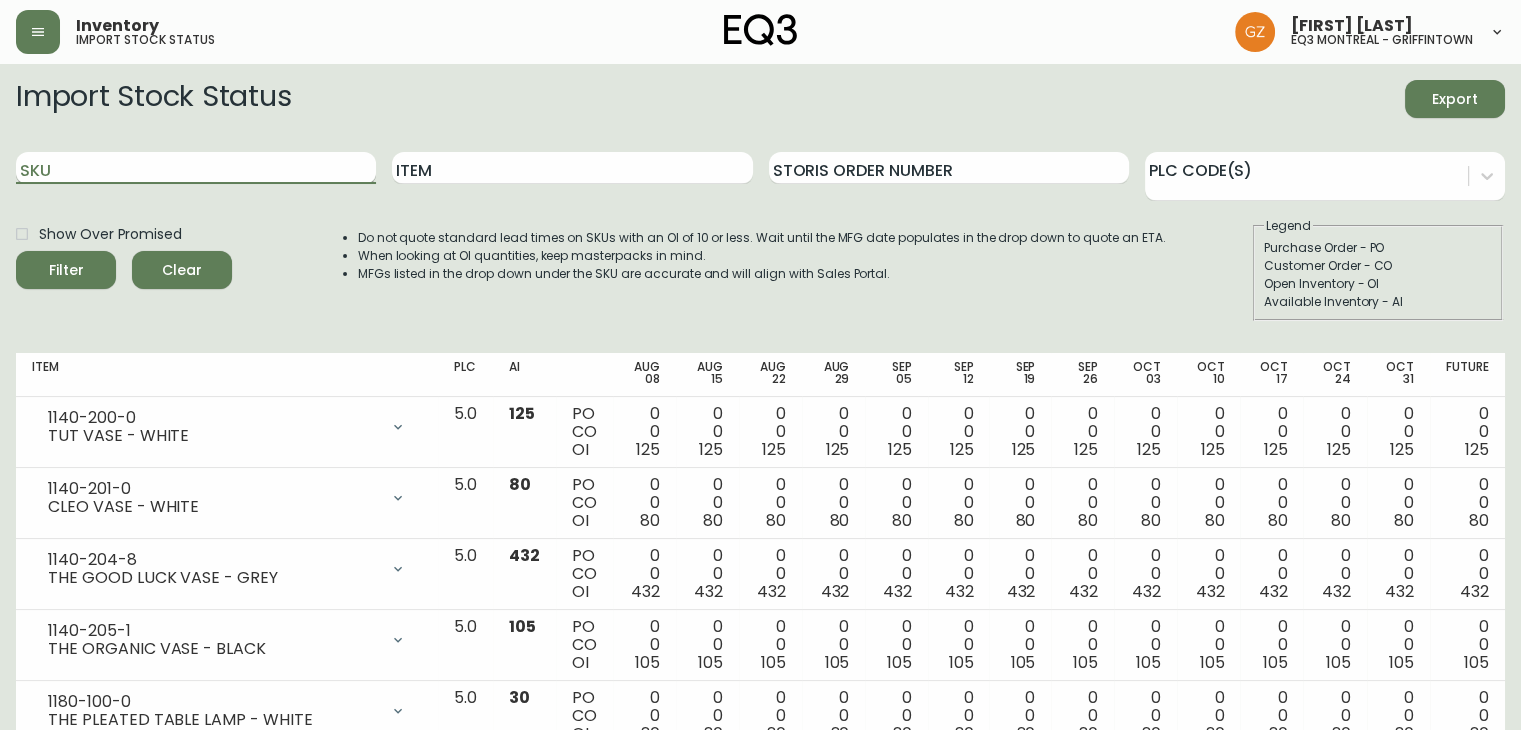 paste on "3180-280-1" 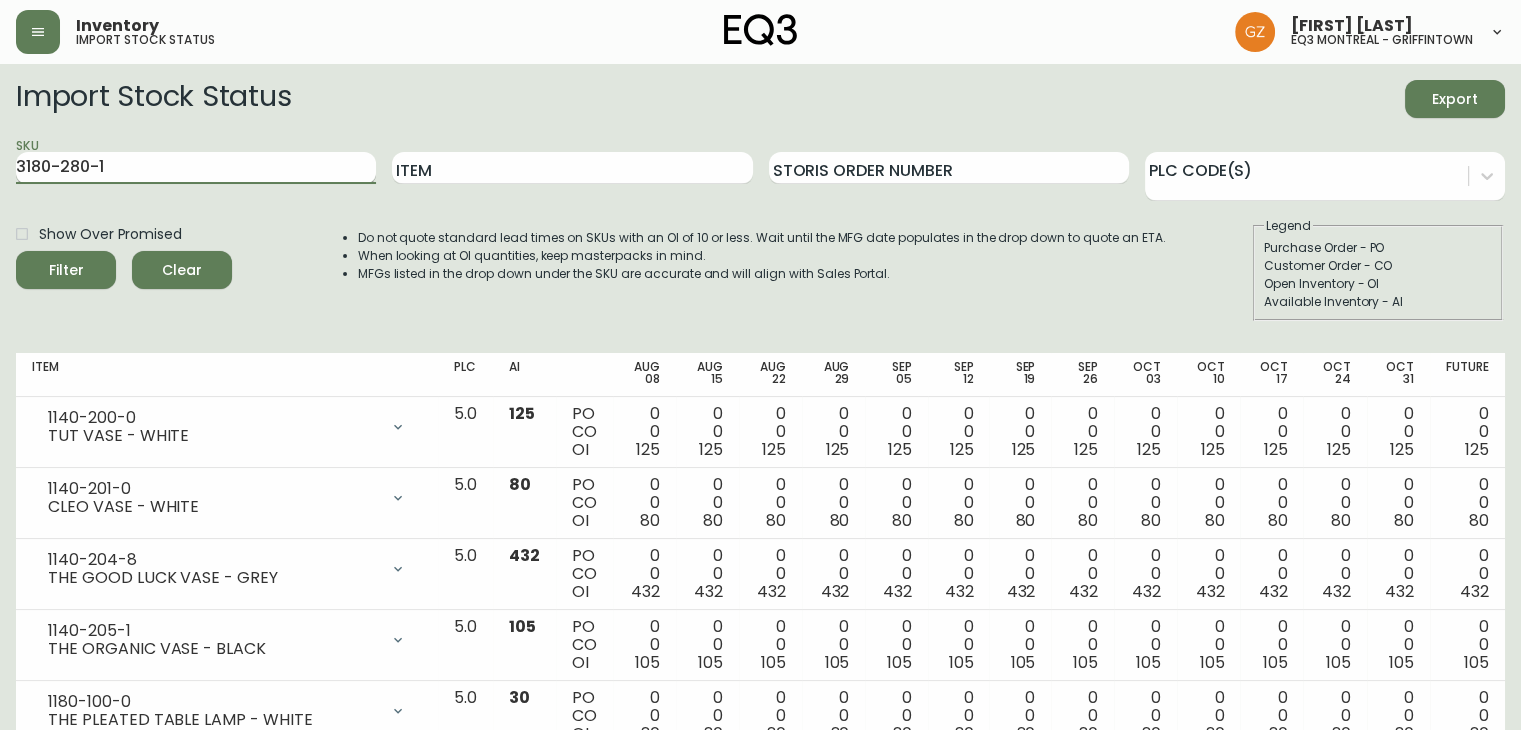 type on "3180-280-1" 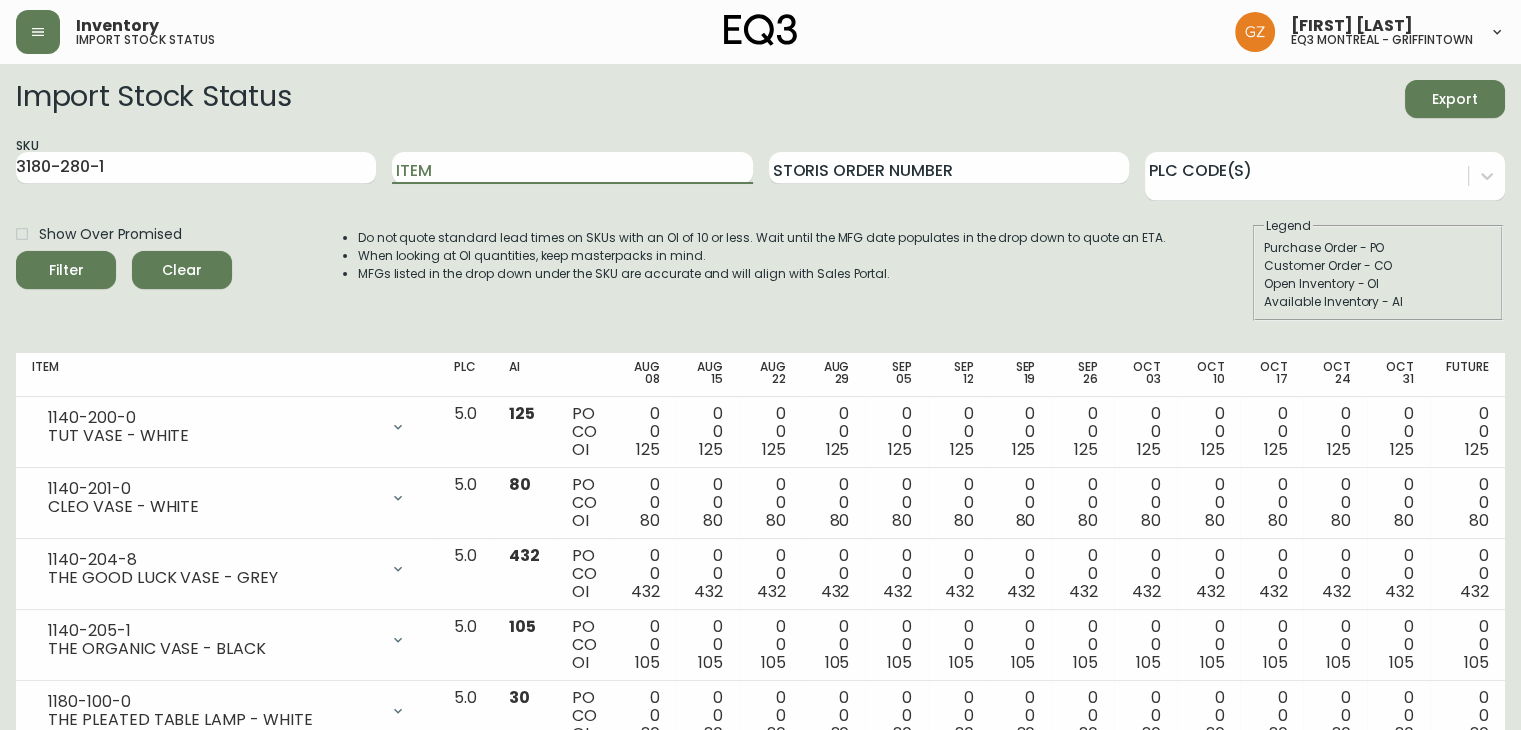 click on "Show Over Promised" at bounding box center [93, 234] 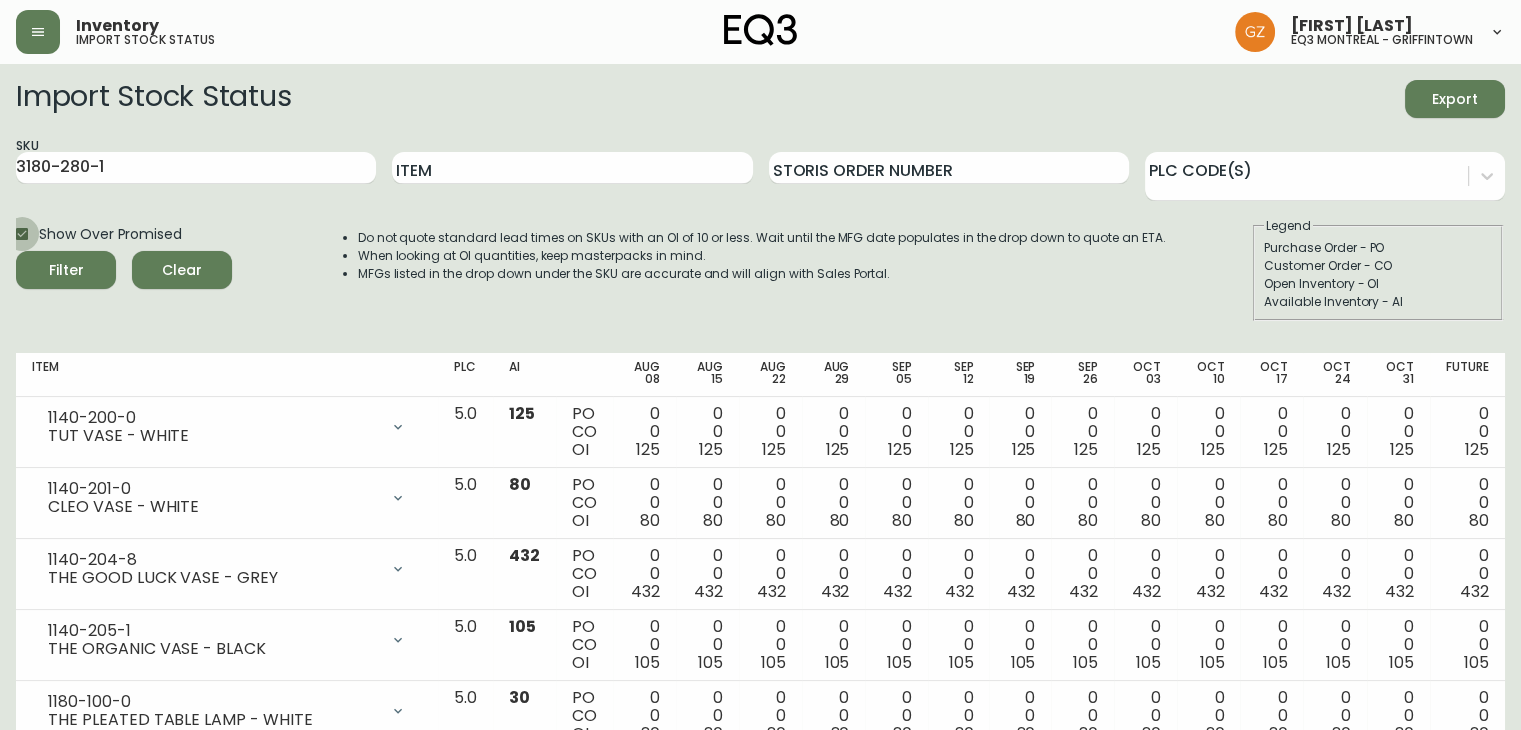 click on "Show Over Promised" at bounding box center [22, 234] 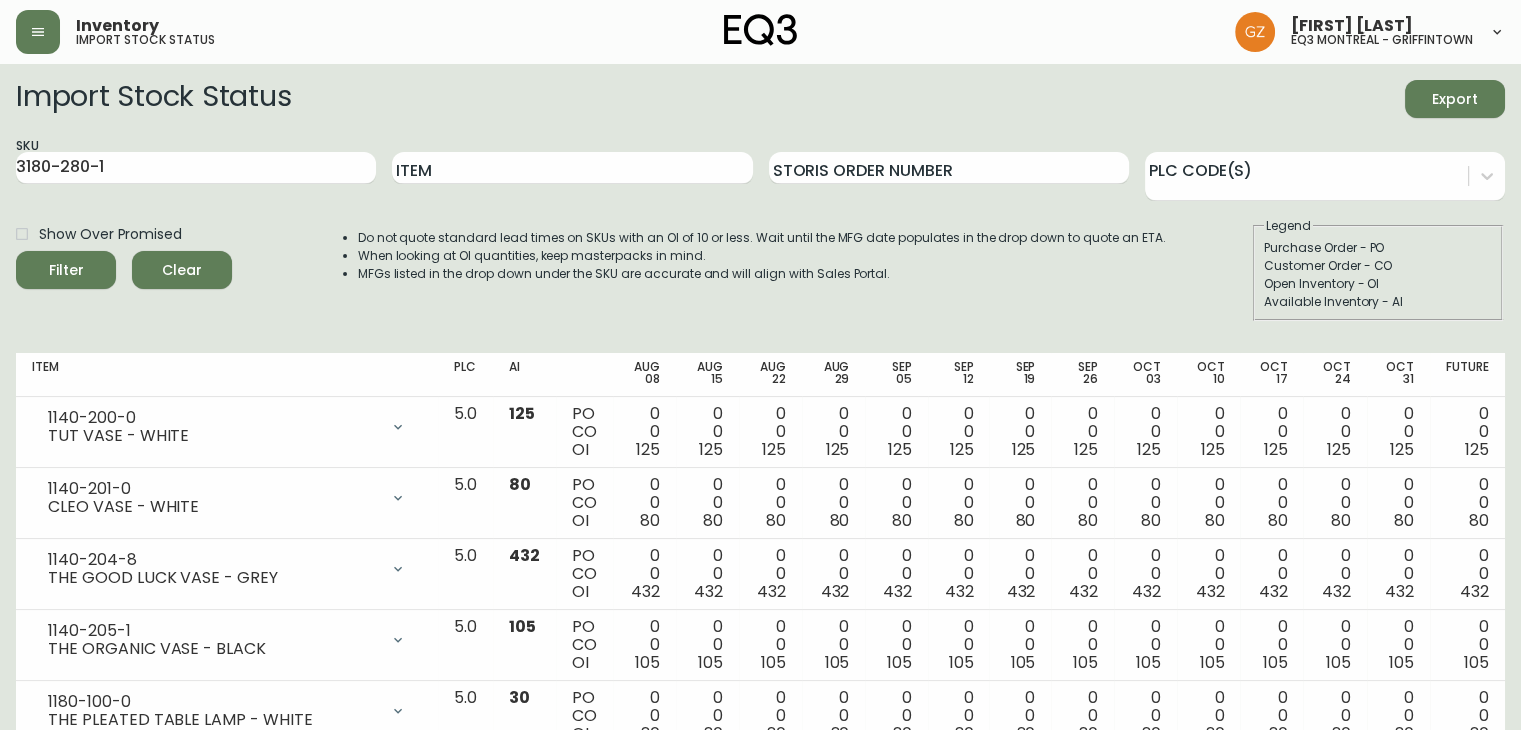 click 